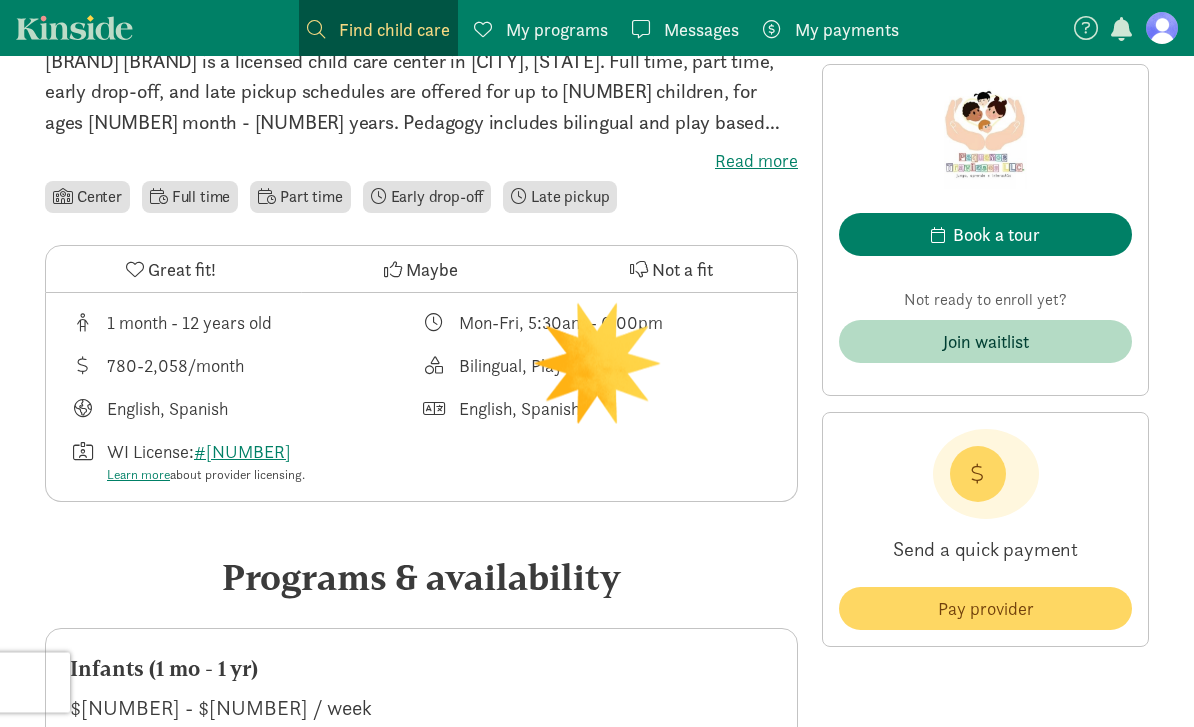 scroll, scrollTop: 730, scrollLeft: 0, axis: vertical 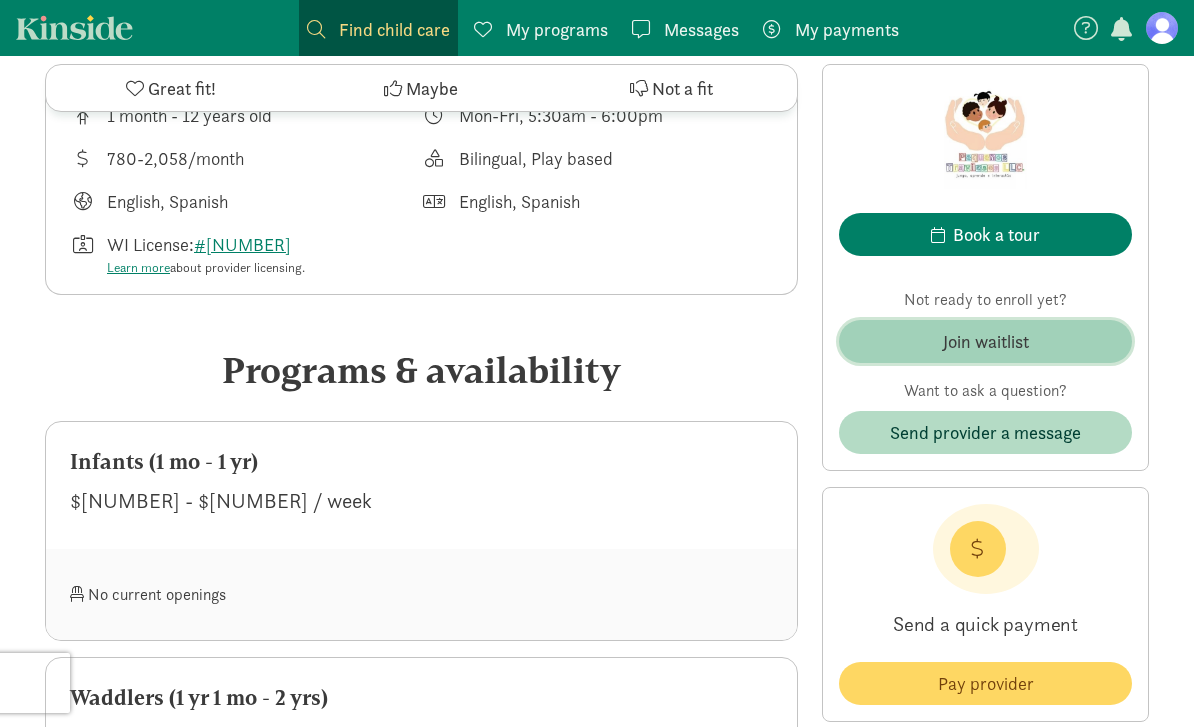 click on "Join waitlist" 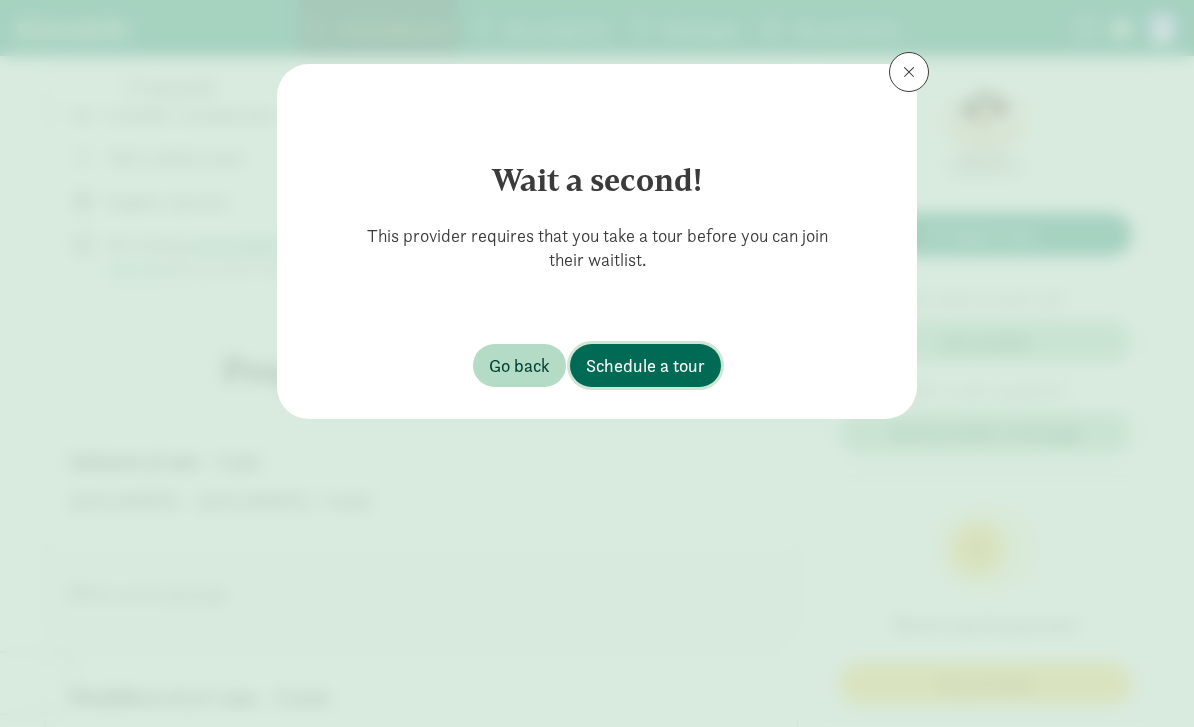 click on "Schedule a tour" at bounding box center [645, 365] 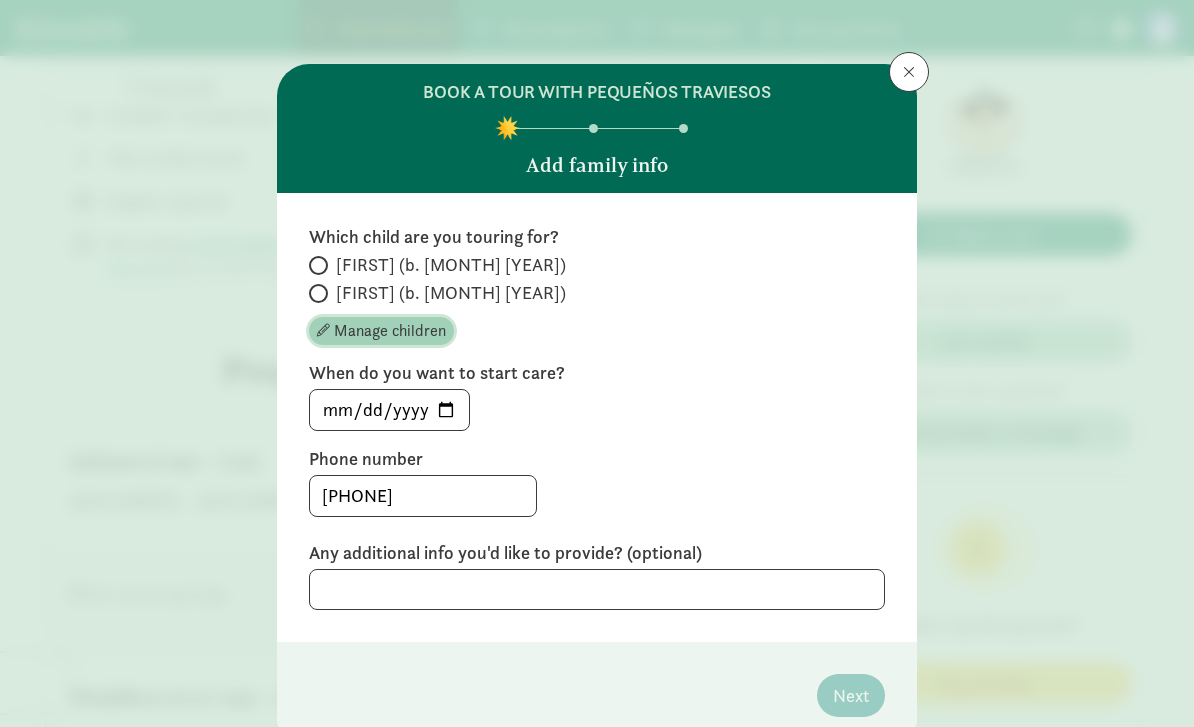 click on "Manage children" 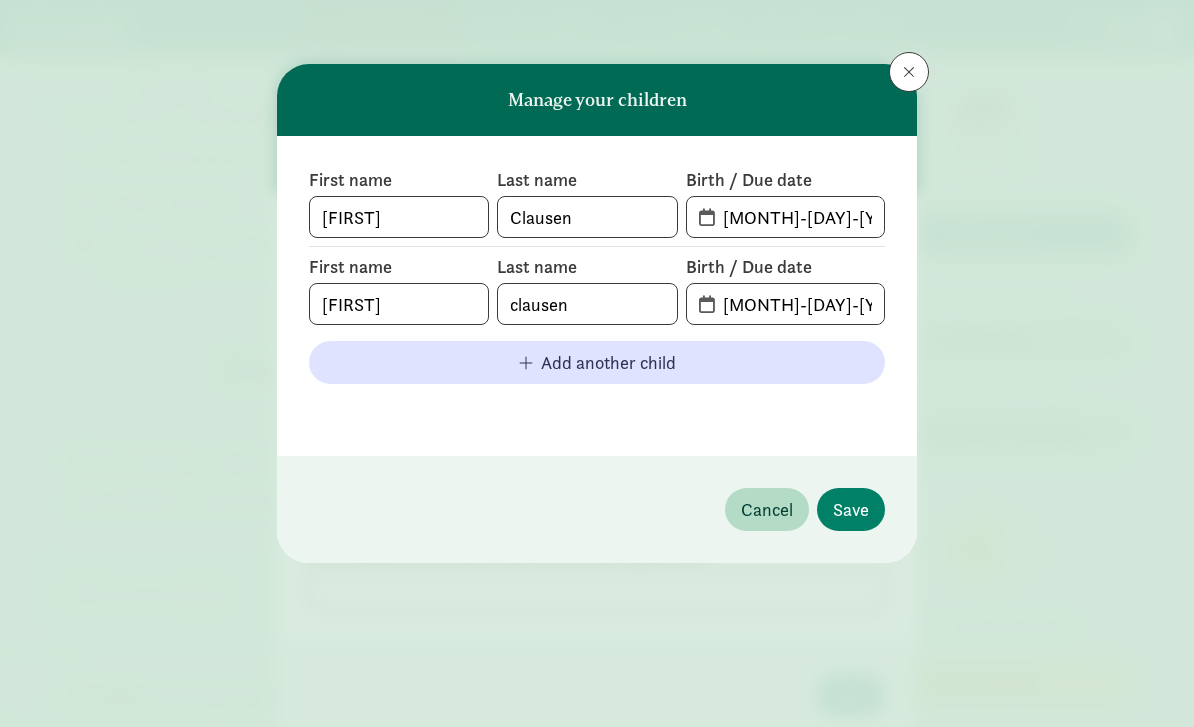 click on "First name        [FIRST]       Last name        [LAST]       Birth / Due date          [MONTH]-[DAY]-[YEAR]         First name        [FIRST]       Last name        [LAST]       Birth / Due date          [MONTH]-[DAY]-[YEAR]
Add another child" 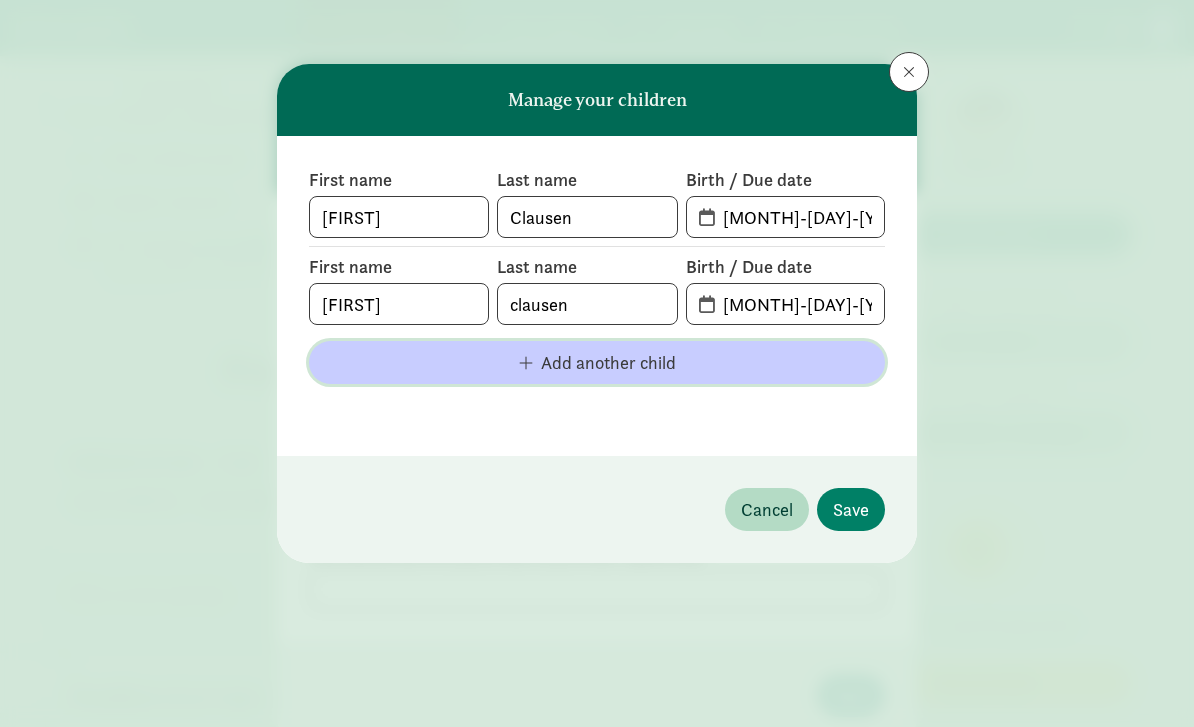 click on "Add another child" at bounding box center [608, 362] 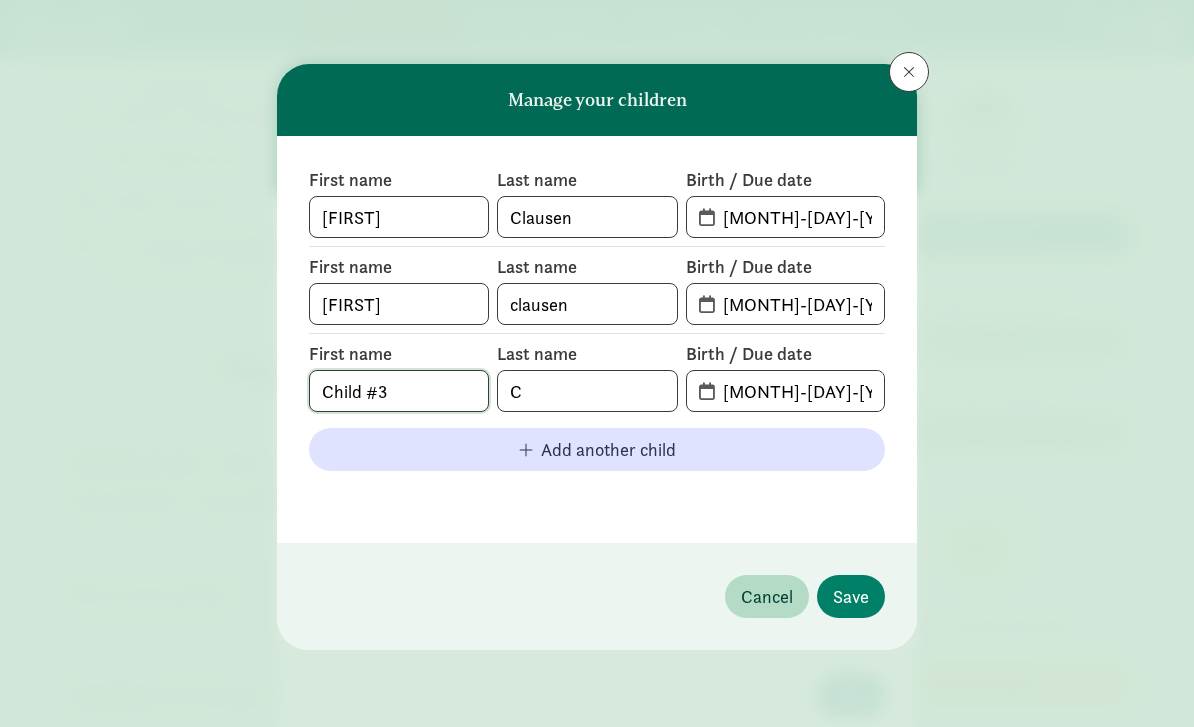 click on "Child #3" 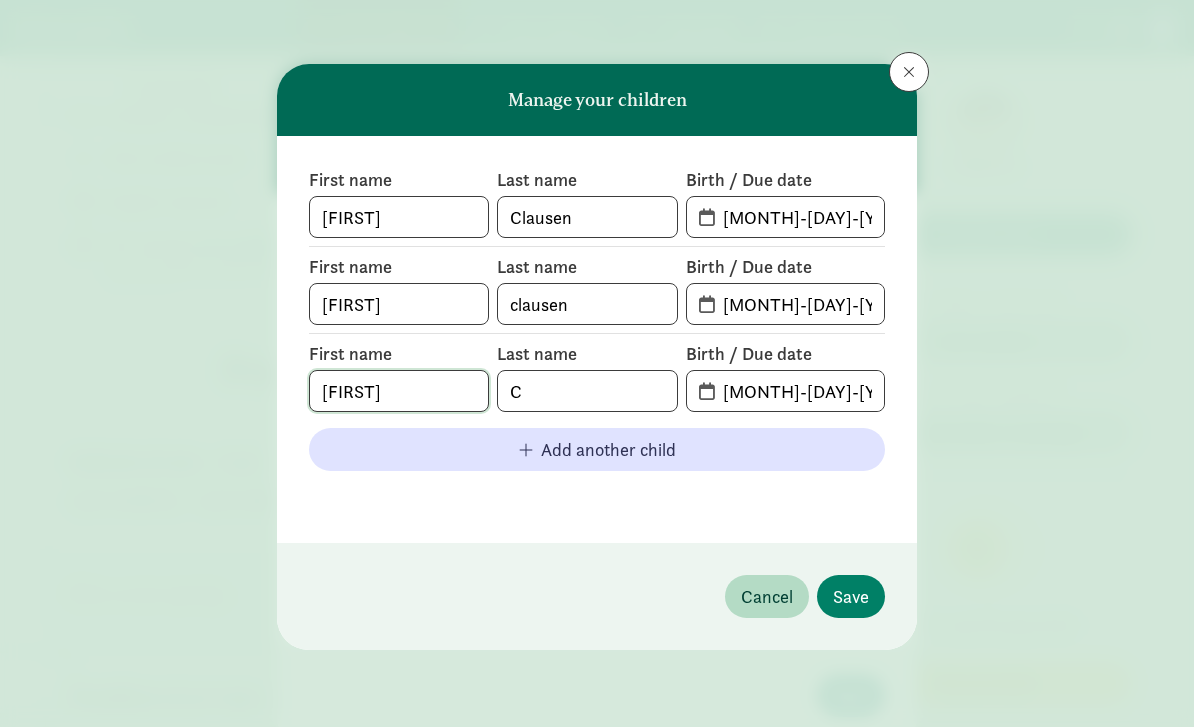 type on "Michael" 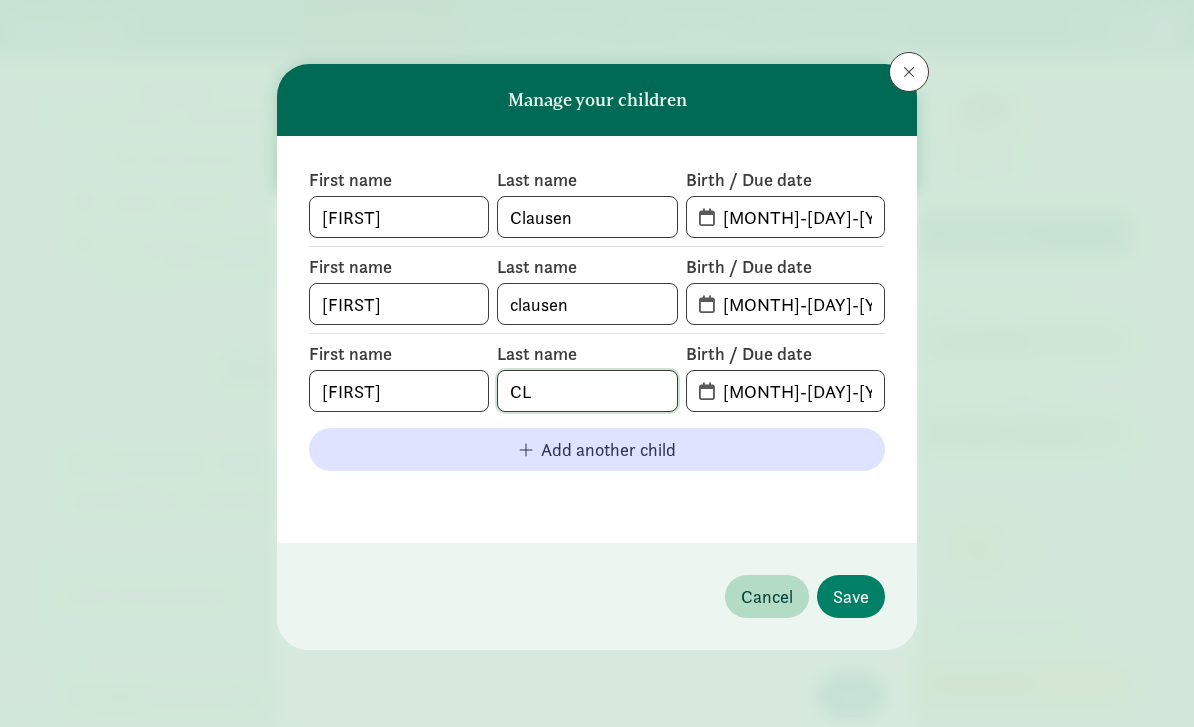 type on "C" 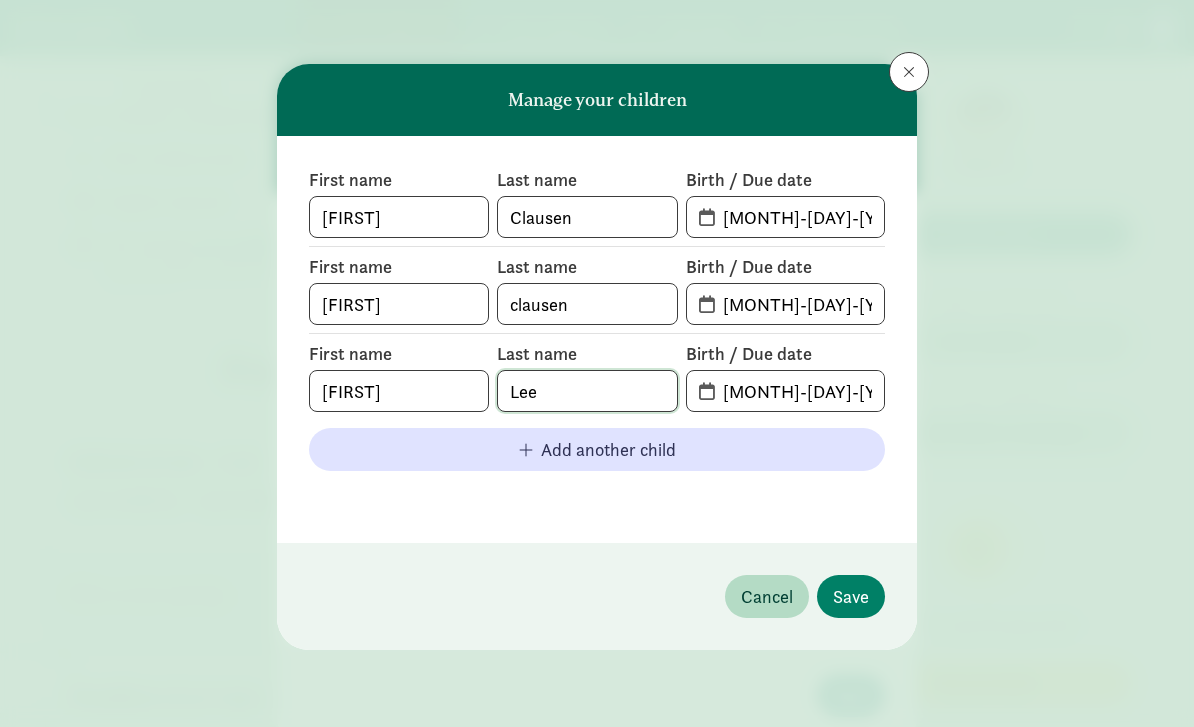 type on "Lee" 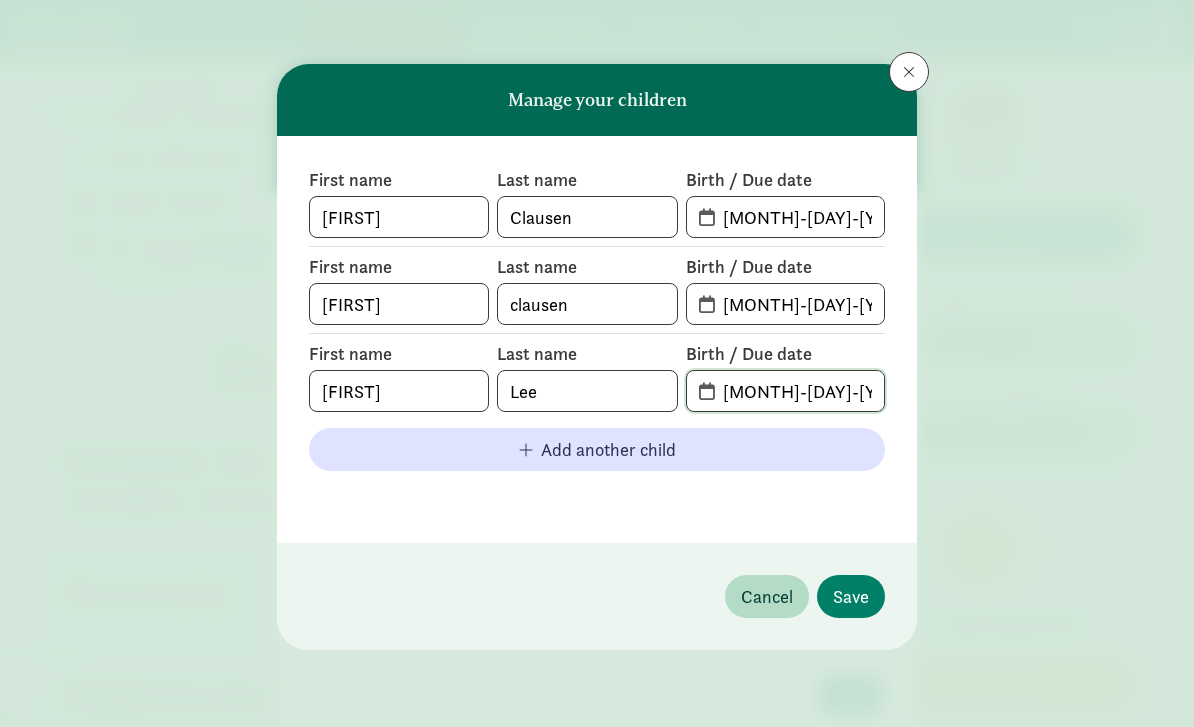 click on "08-08-2025" 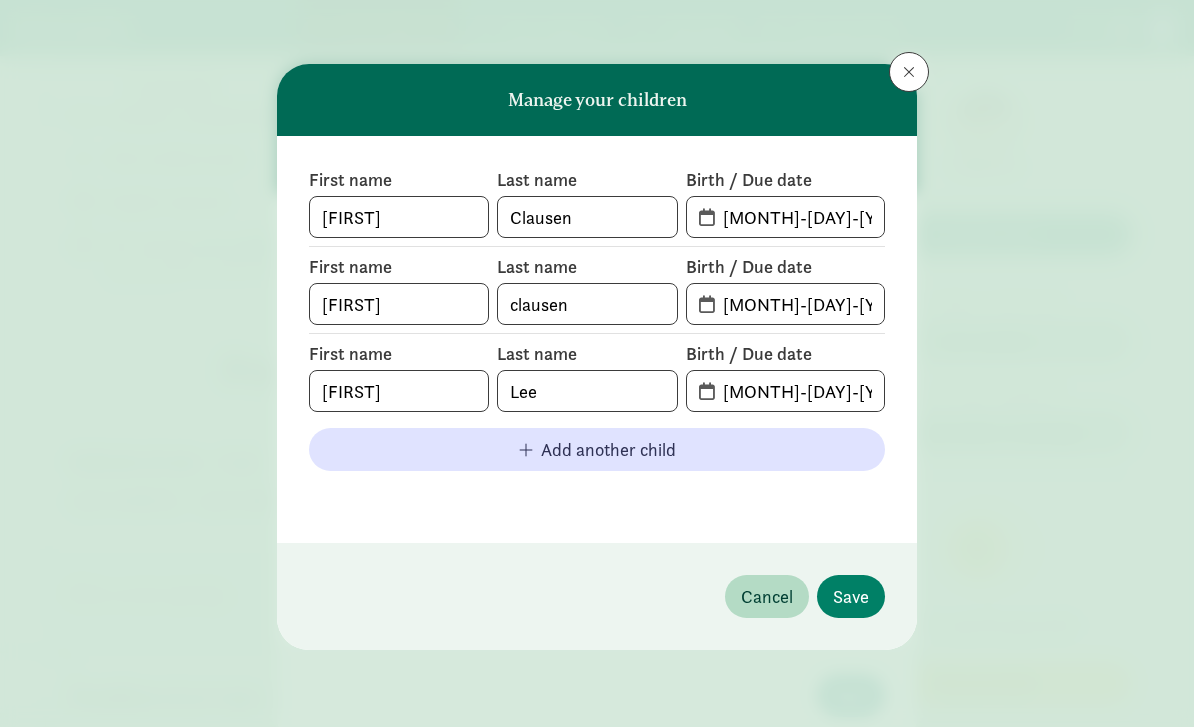 click on "08-08-2025" at bounding box center [785, 391] 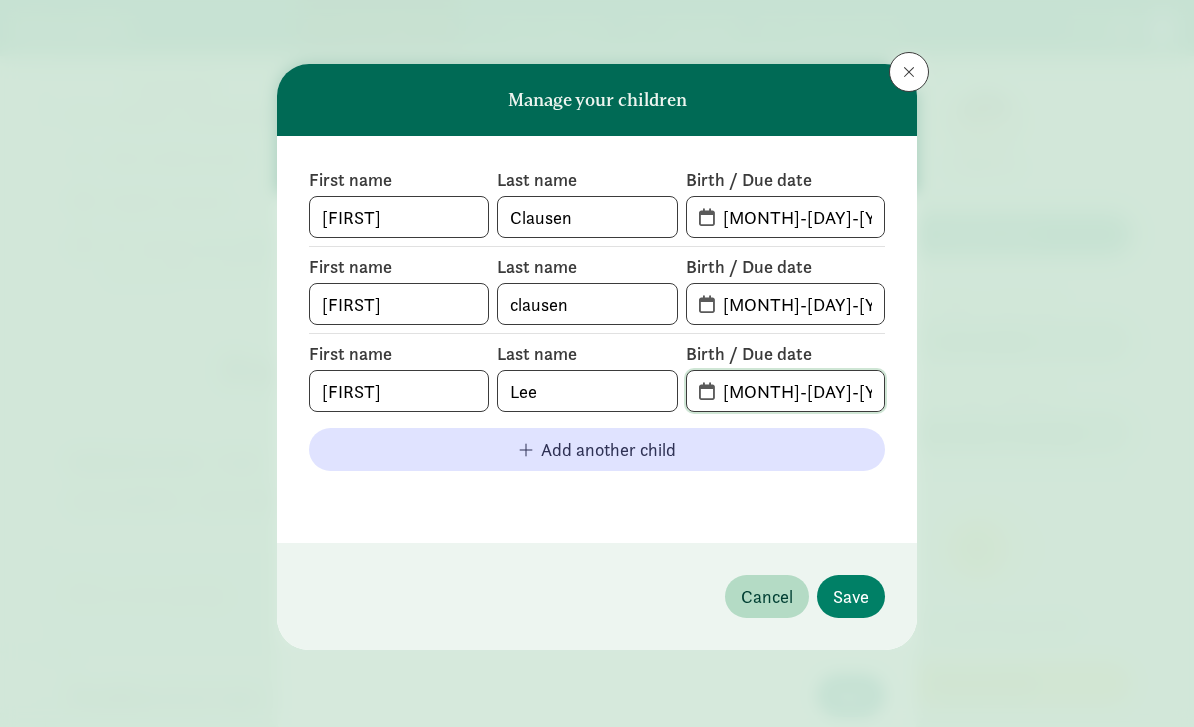 click on "08-08-2025" 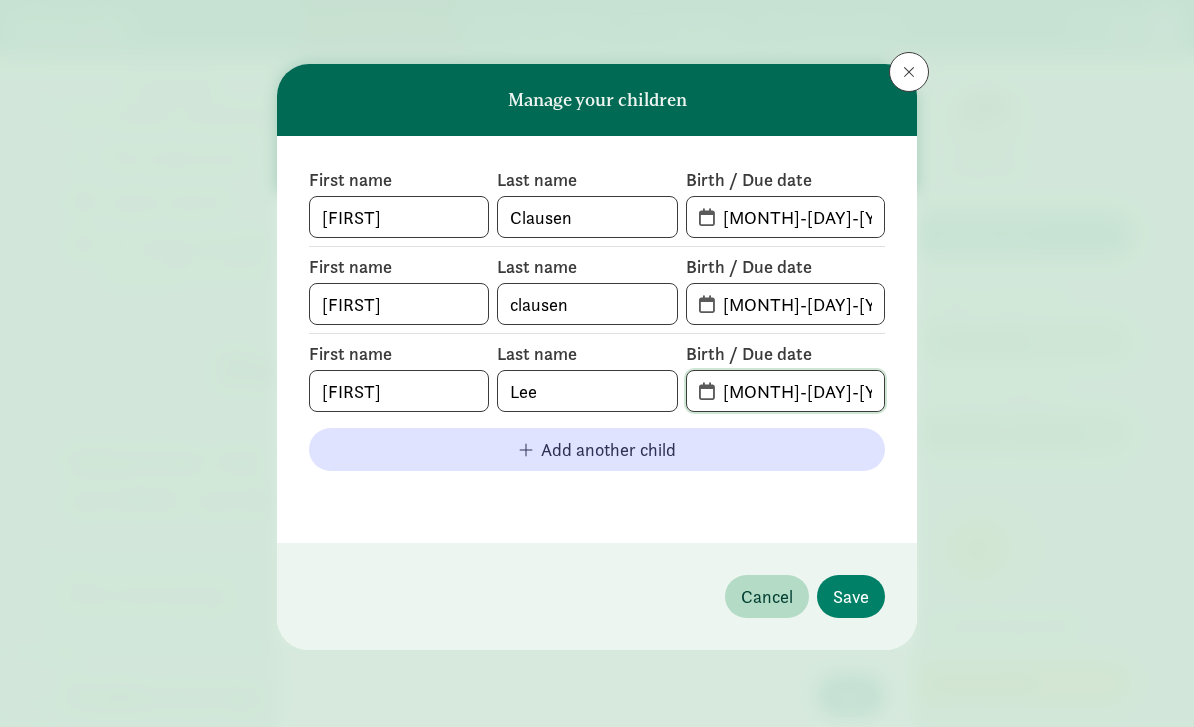 click on "08-08-2025" 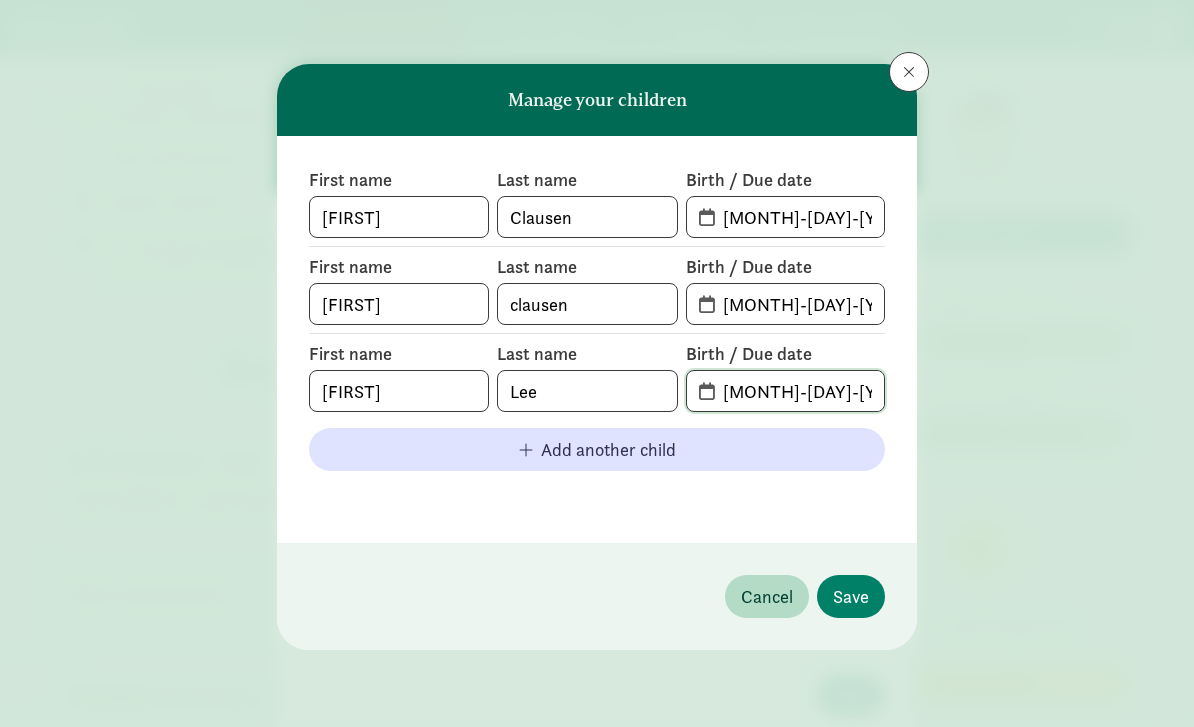 drag, startPoint x: 838, startPoint y: 376, endPoint x: 935, endPoint y: 394, distance: 98.65597 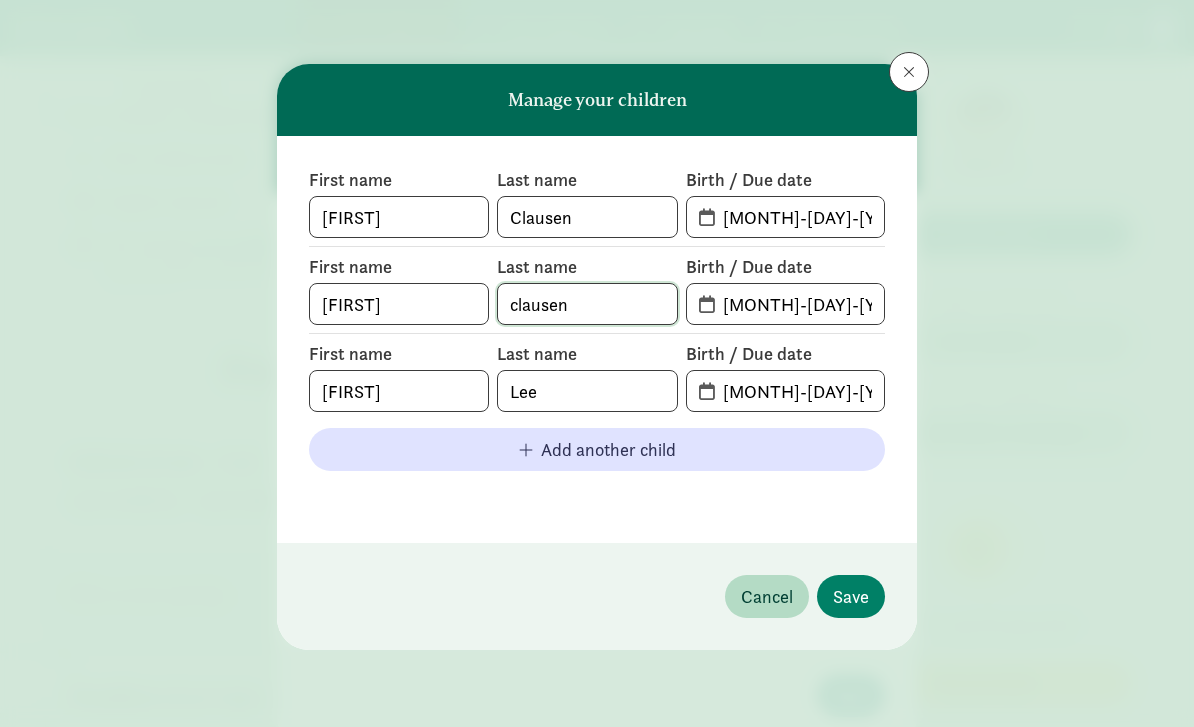 click on "clausen" 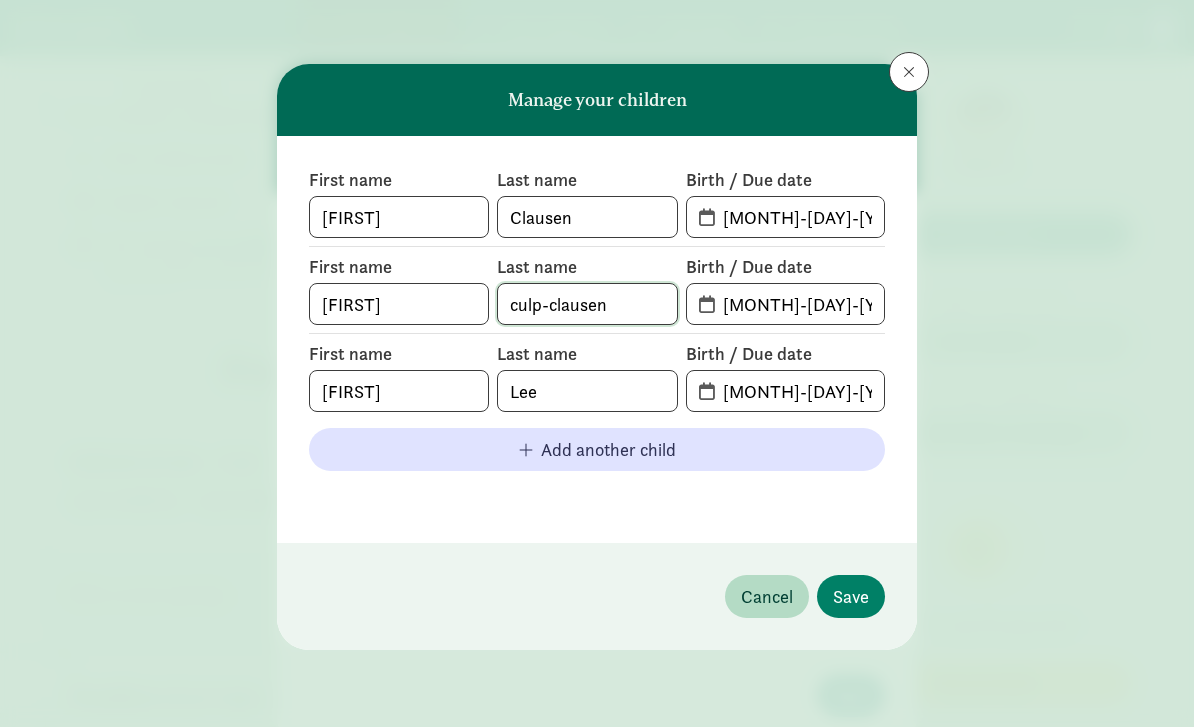 type on "culp-clausen" 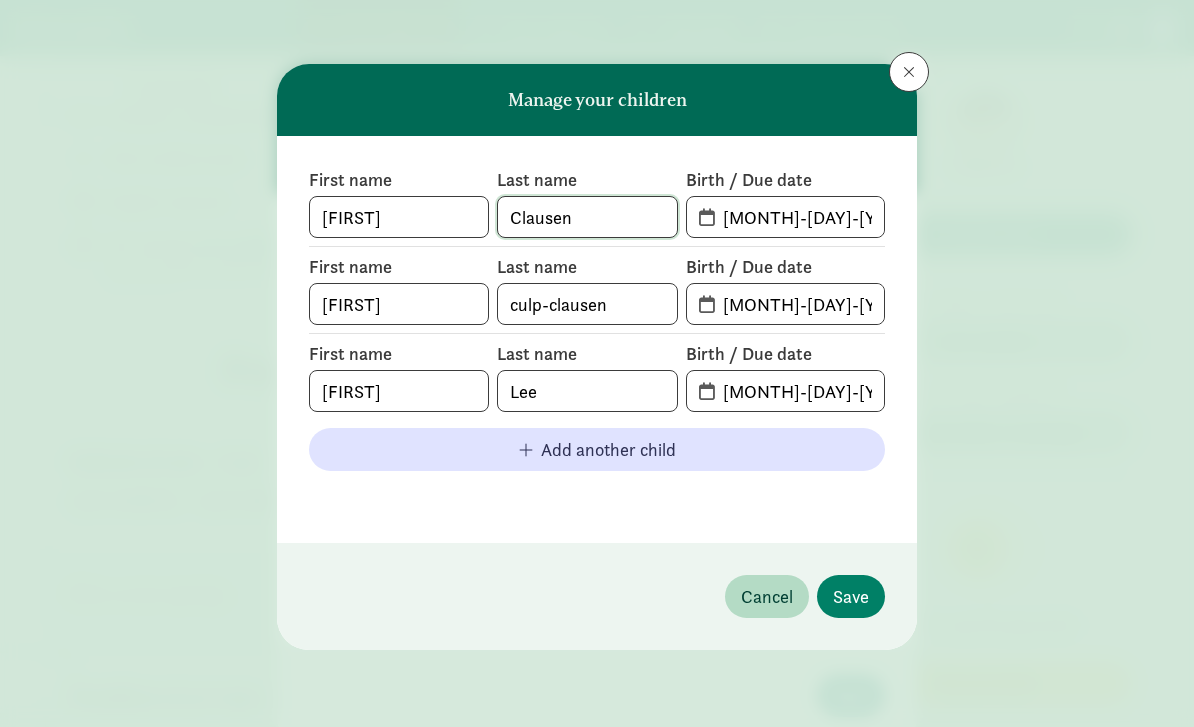click on "Clausen" 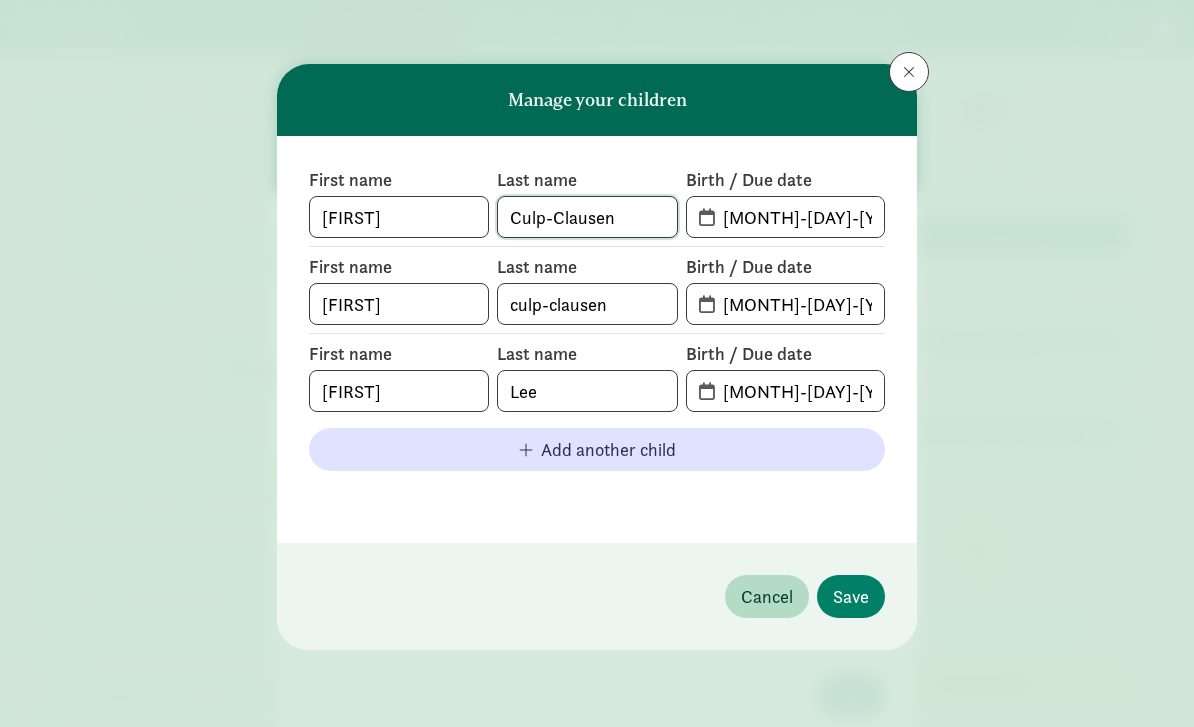 type on "Culp-Clausen" 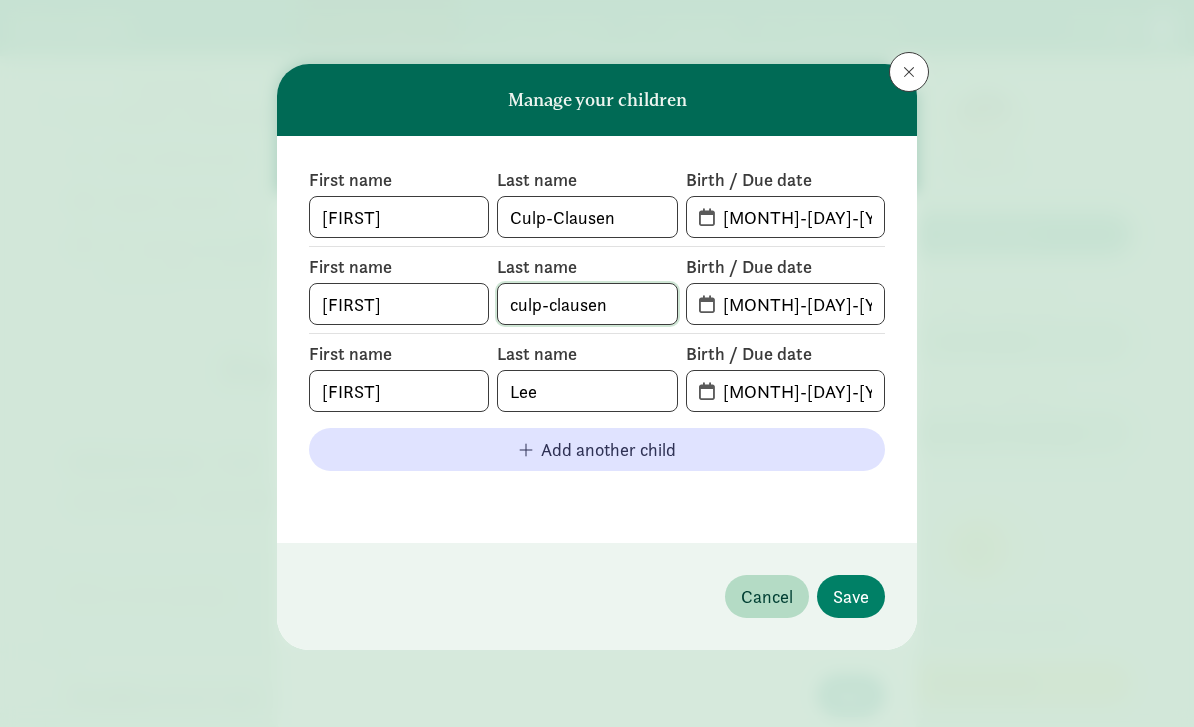click on "culp-clausen" 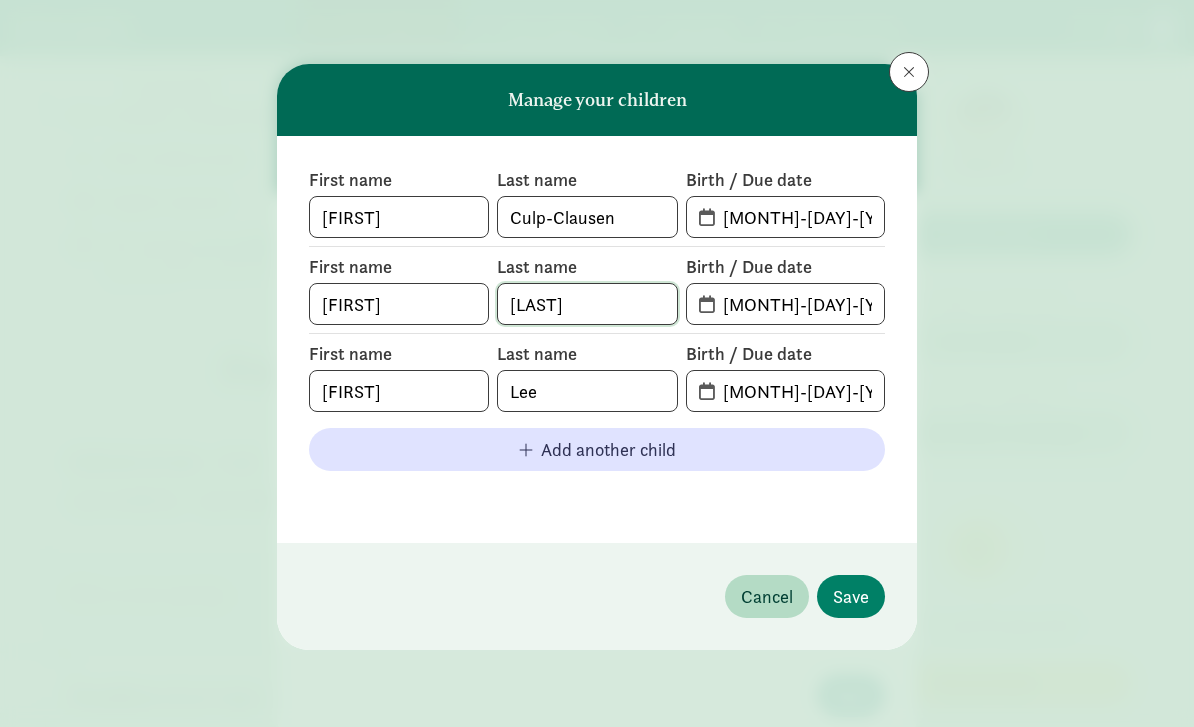 click on "culp-Clausen" 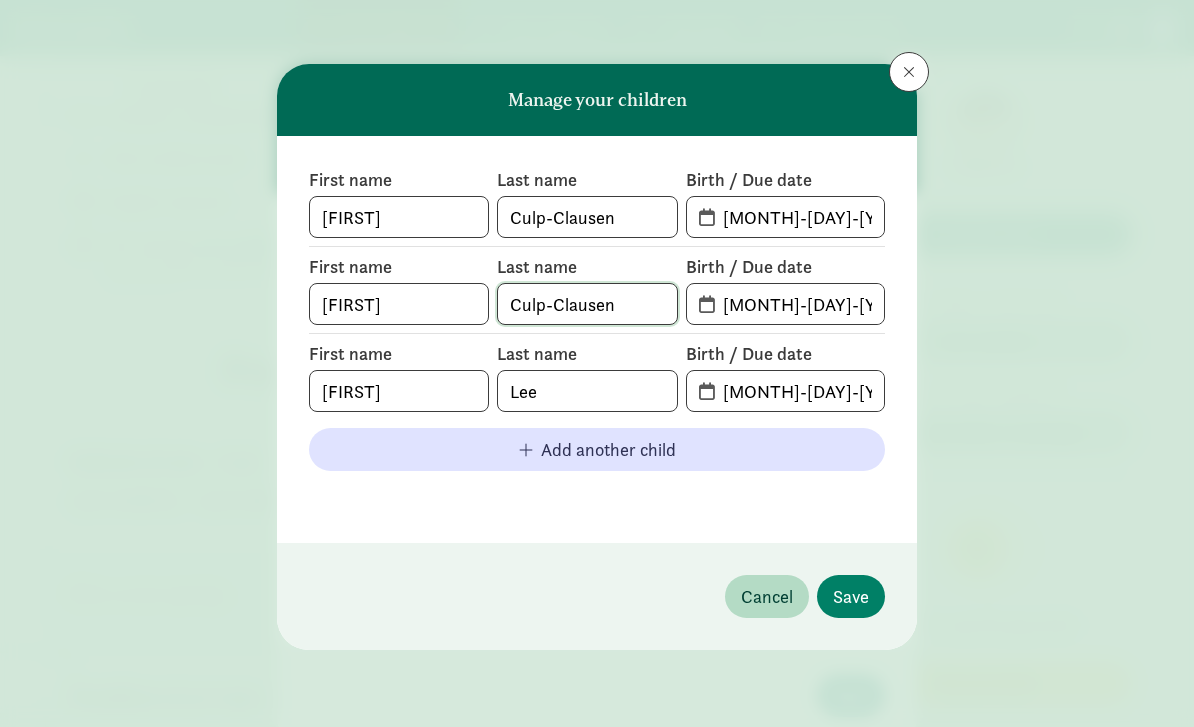 type on "Culp-Clausen" 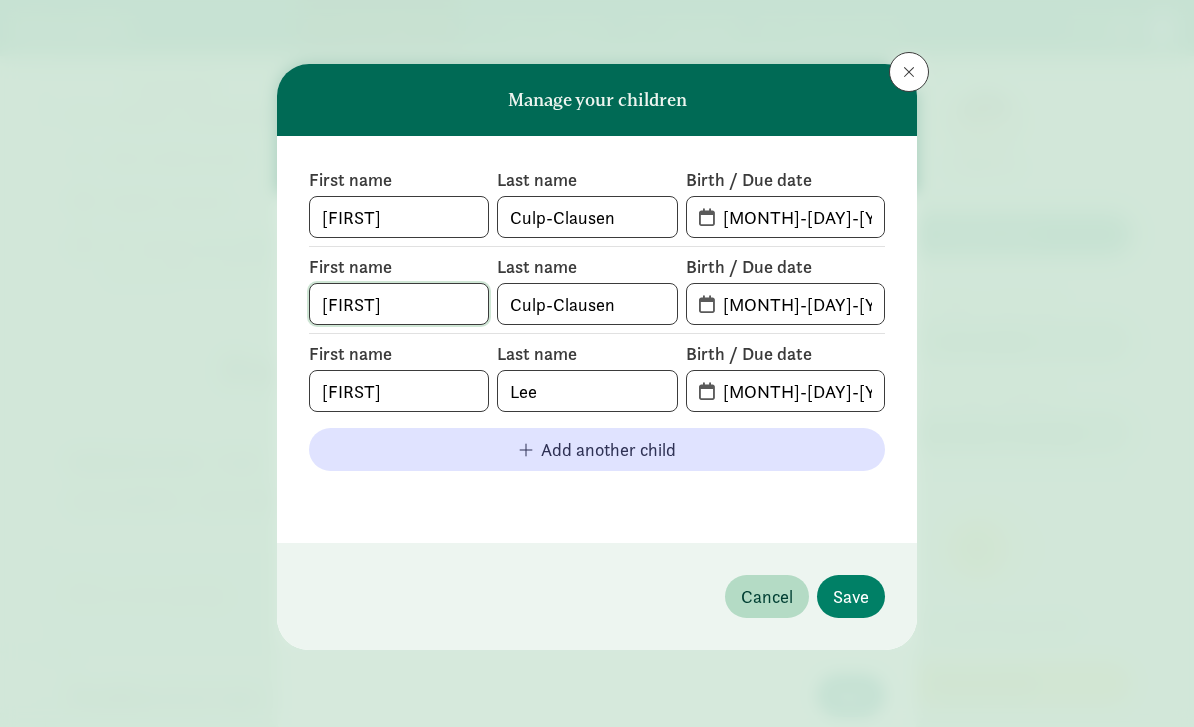 click on "bronwen" 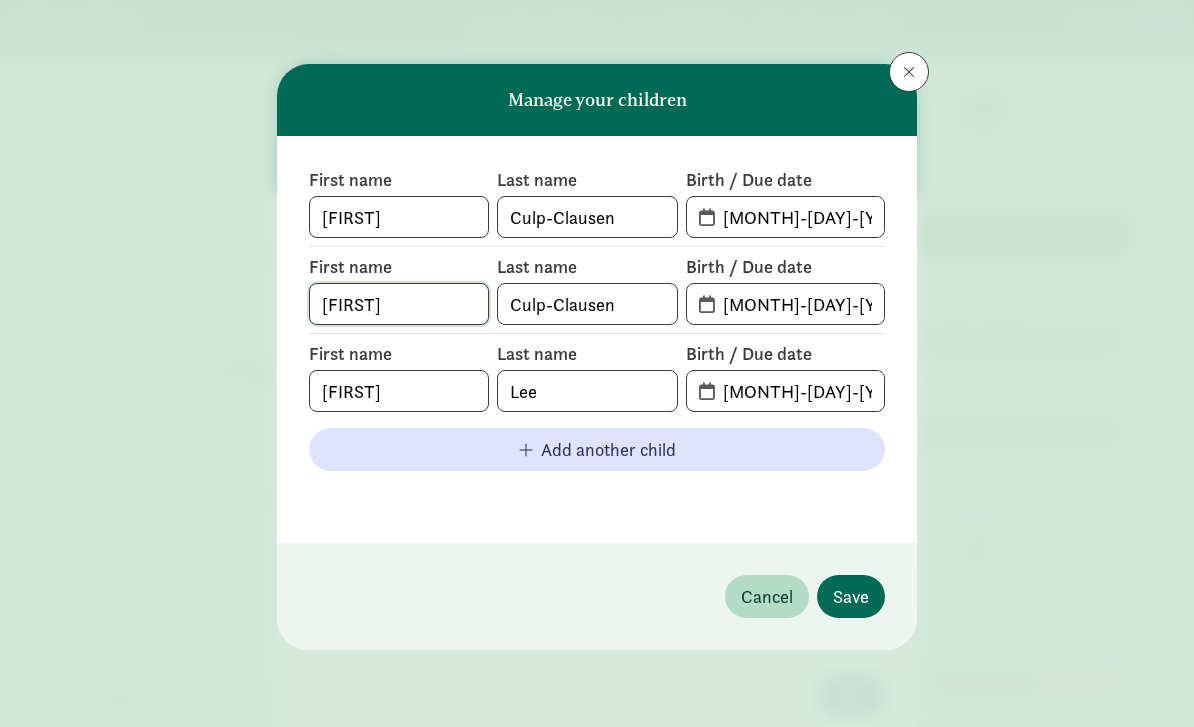 type on "Bronwen" 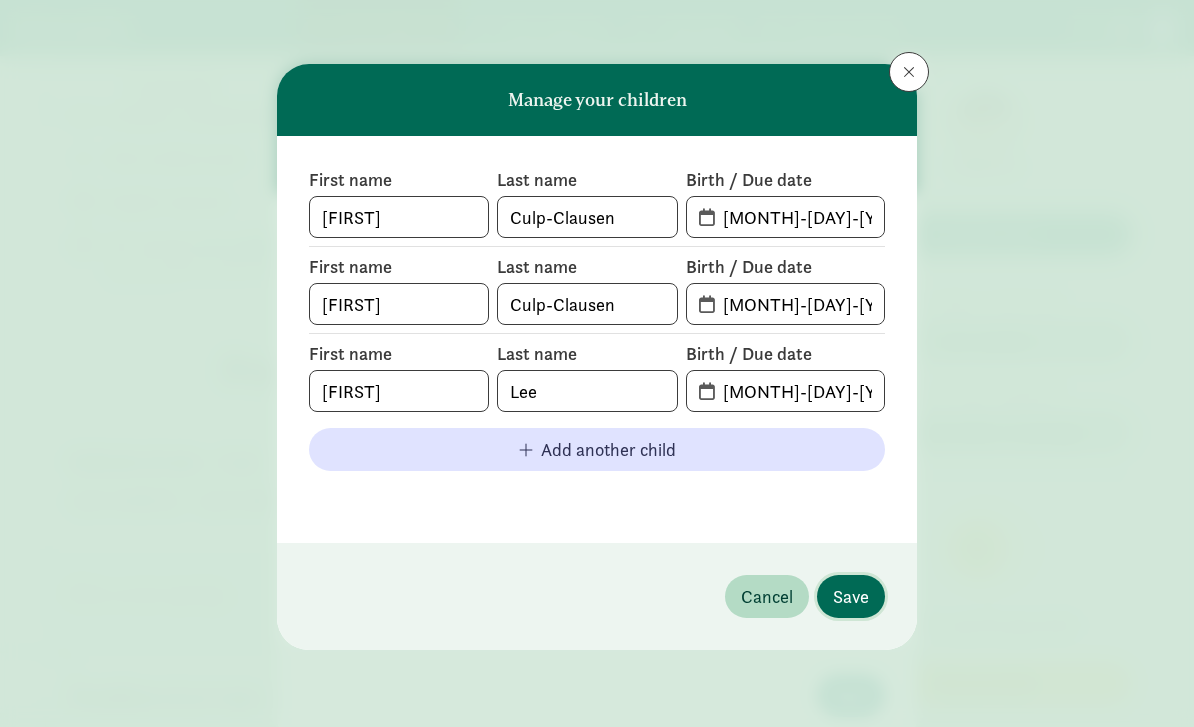 click on "Save" at bounding box center (851, 596) 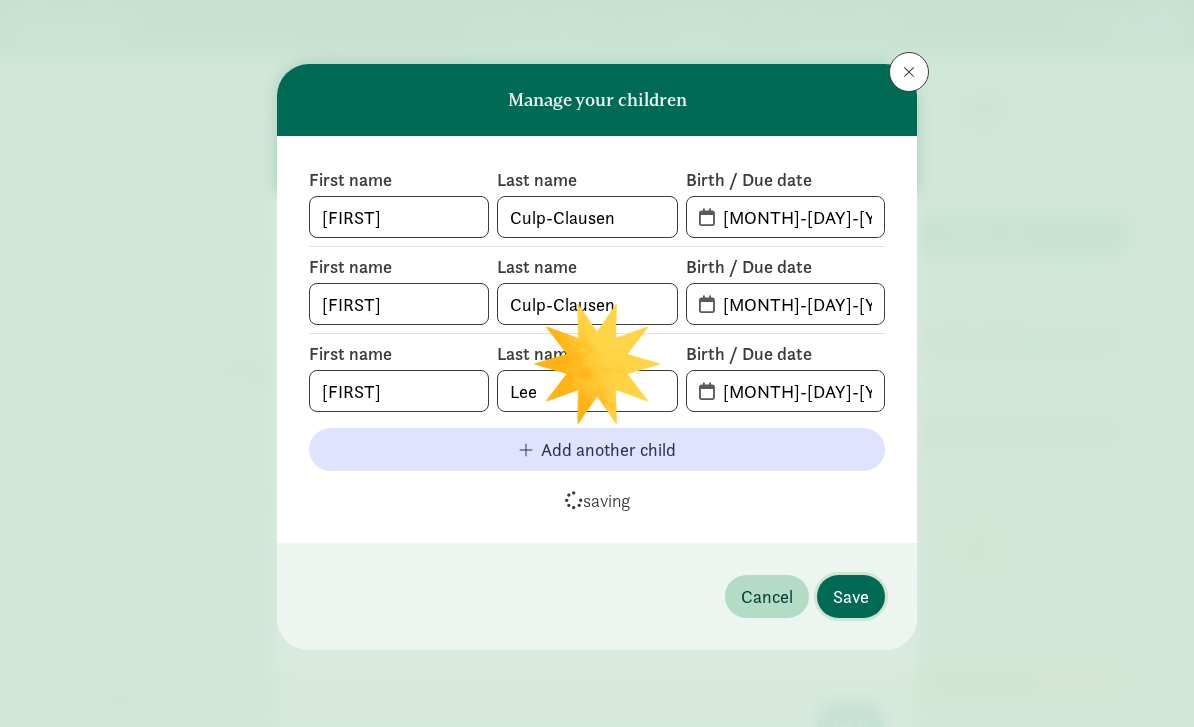 type 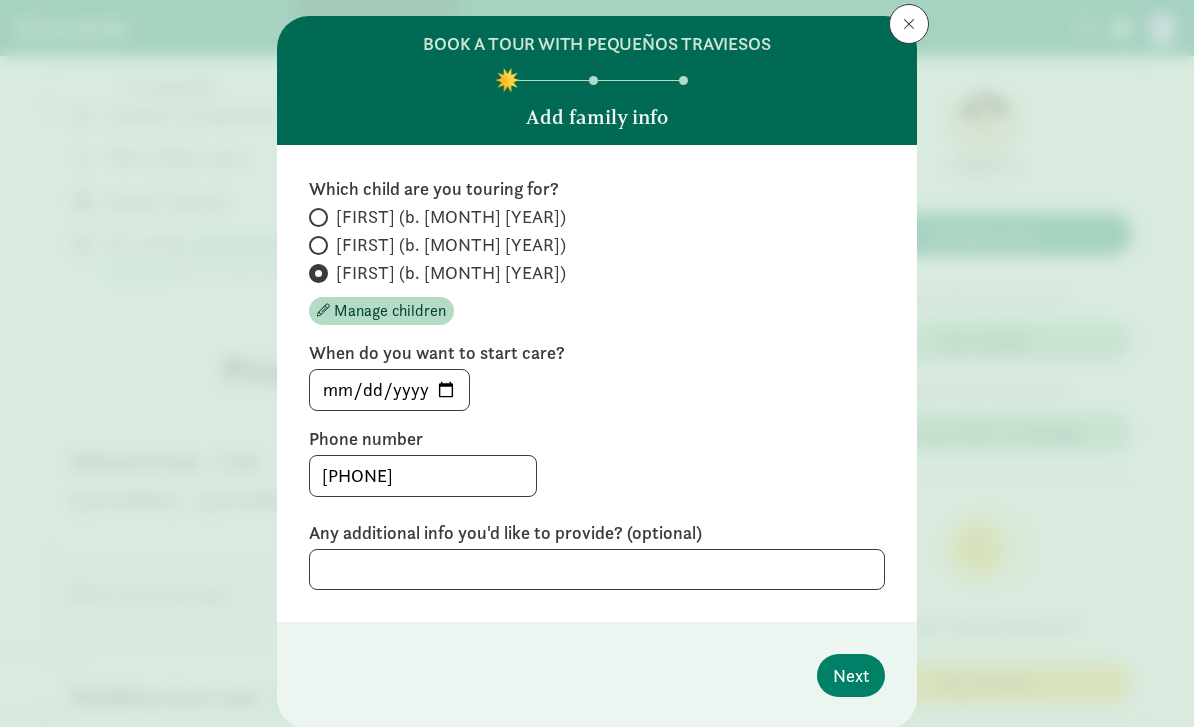 scroll, scrollTop: 47, scrollLeft: 0, axis: vertical 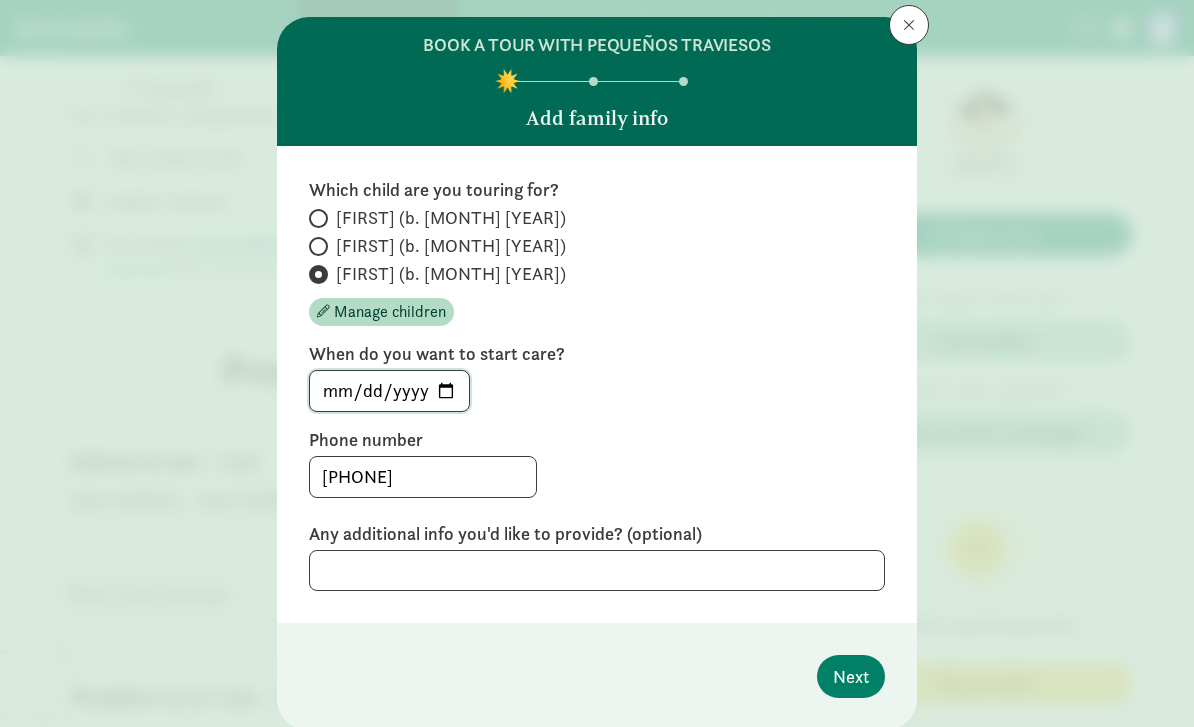 click on "2025-08-08" 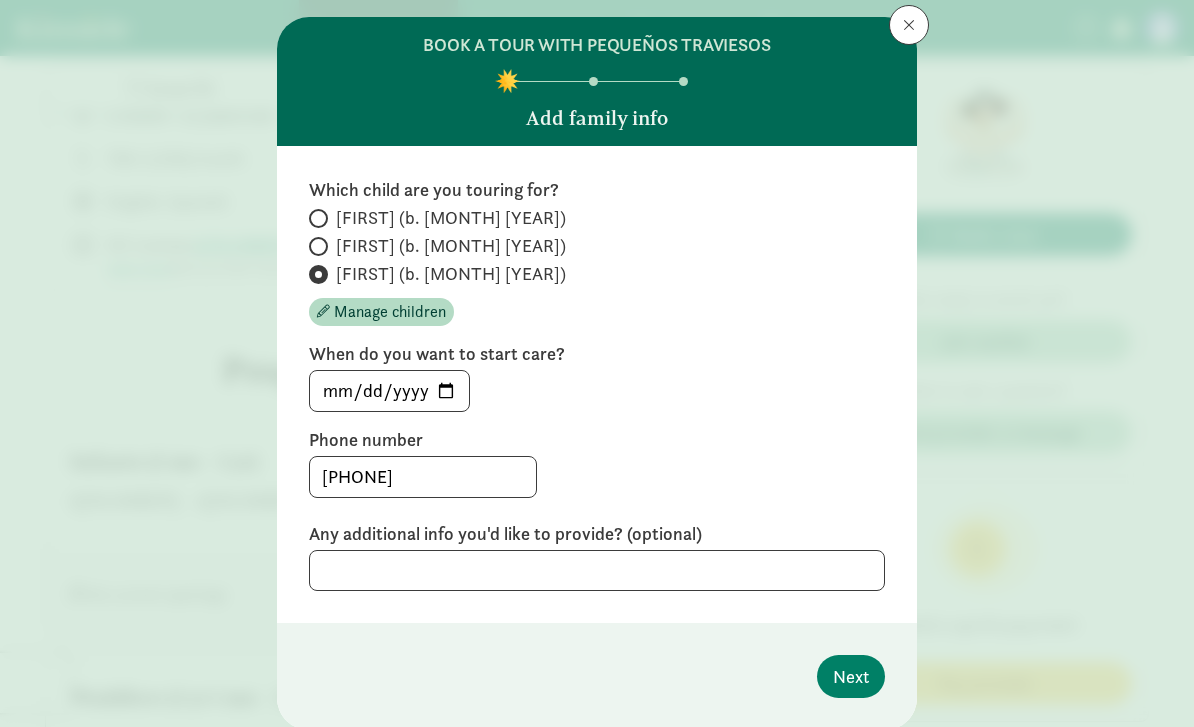 click on "Find child care
Find
My programs
Programs
Messages
Messages
My payments
Pay                                   ‹   ›   ×
Pequeños Traviesos
4.7  -
2 reviews
‹   ›   ×
Pequeños Traviesos is a licensed child care center in Madison, Wisconsin. Full time, part time, early drop-off, and late pickup schedules are offered for up to 74 children,  for ages 1 month - 12 years. Pedagogy includes bilingual and play based curricula. Send a message to this provider to learn more.
Read more    Center
Full time
Part time
Early drop-off
Late pickup
Great fit!       Maybe       Not a fit
1 month - 12 years old" at bounding box center (597, 1448) 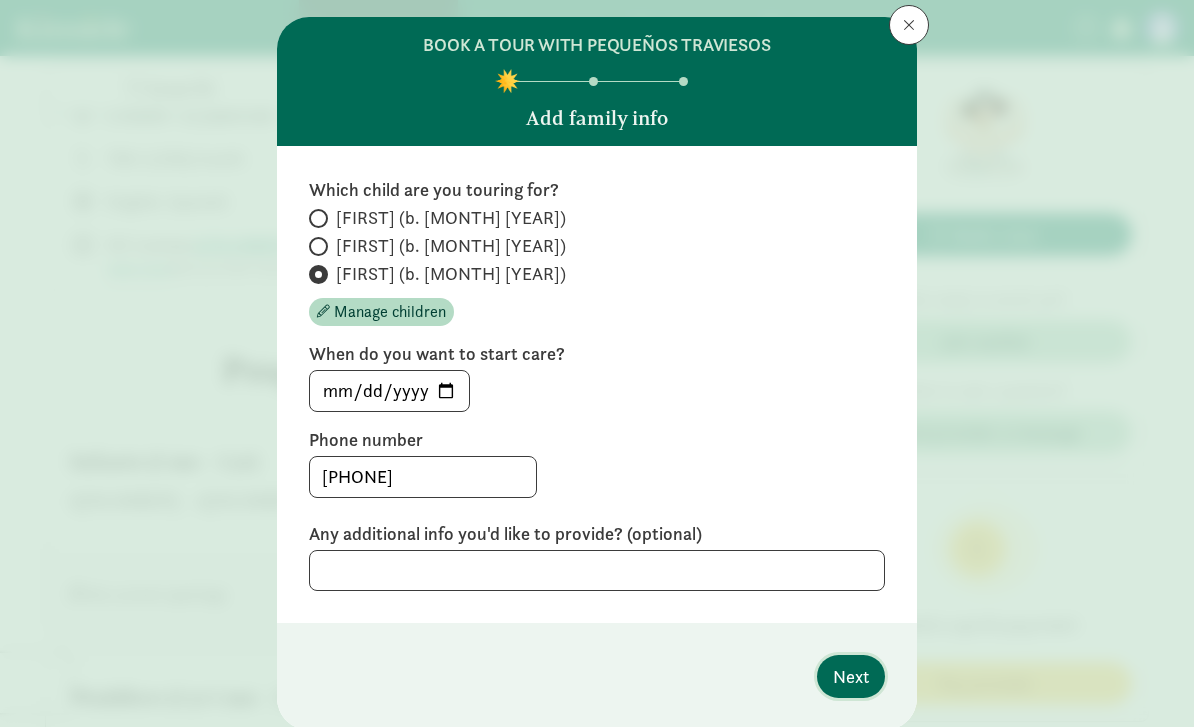 click on "Next" at bounding box center [851, 676] 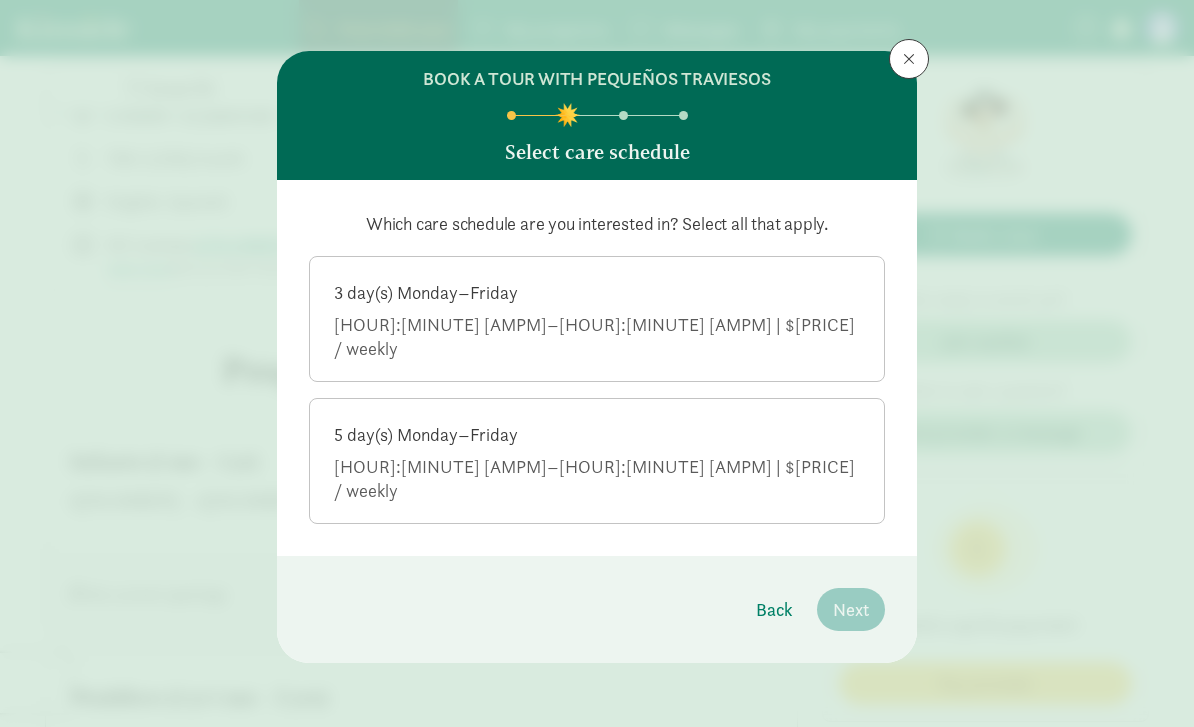 scroll, scrollTop: 0, scrollLeft: 0, axis: both 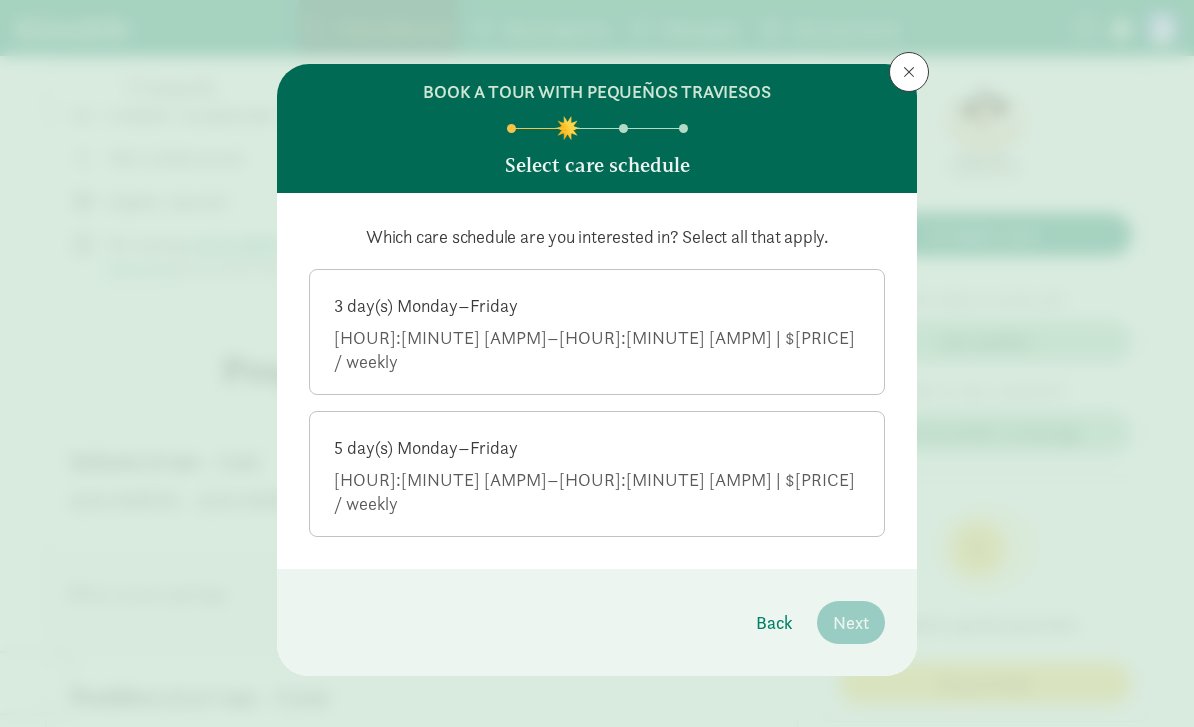 click on "5 day(s) Monday–Friday 5:30 AM–6:00 PM | $475.00 / weekly" at bounding box center (597, 472) 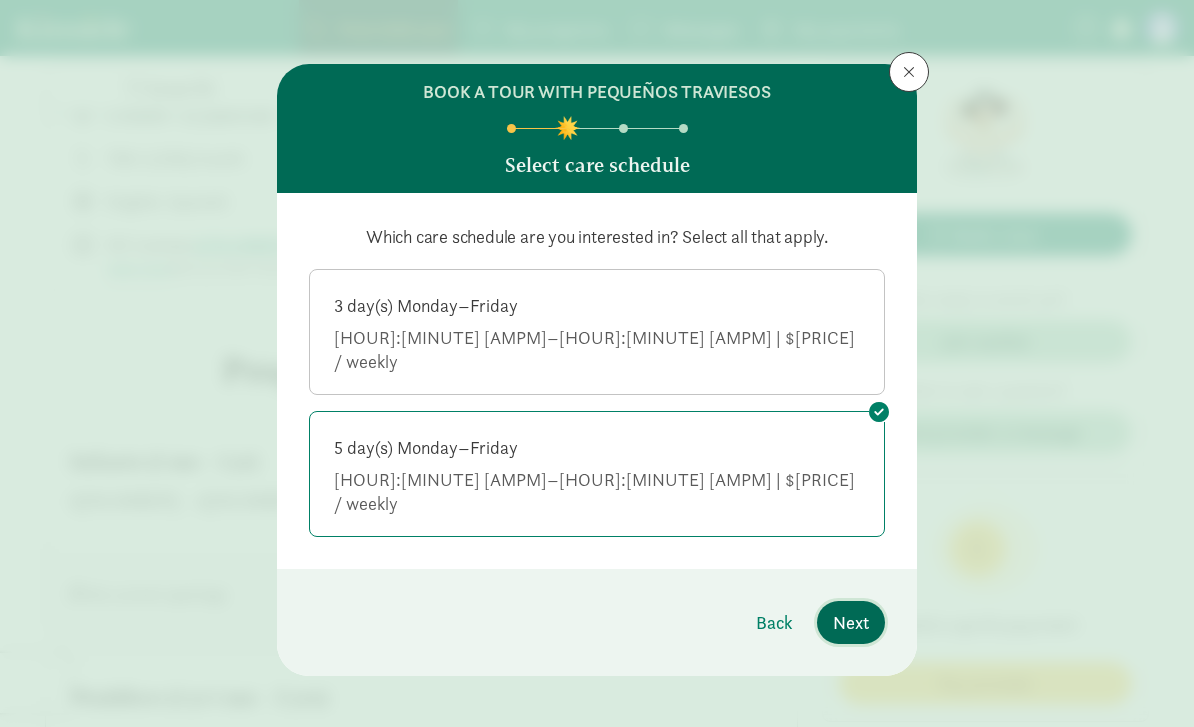 click on "Next" 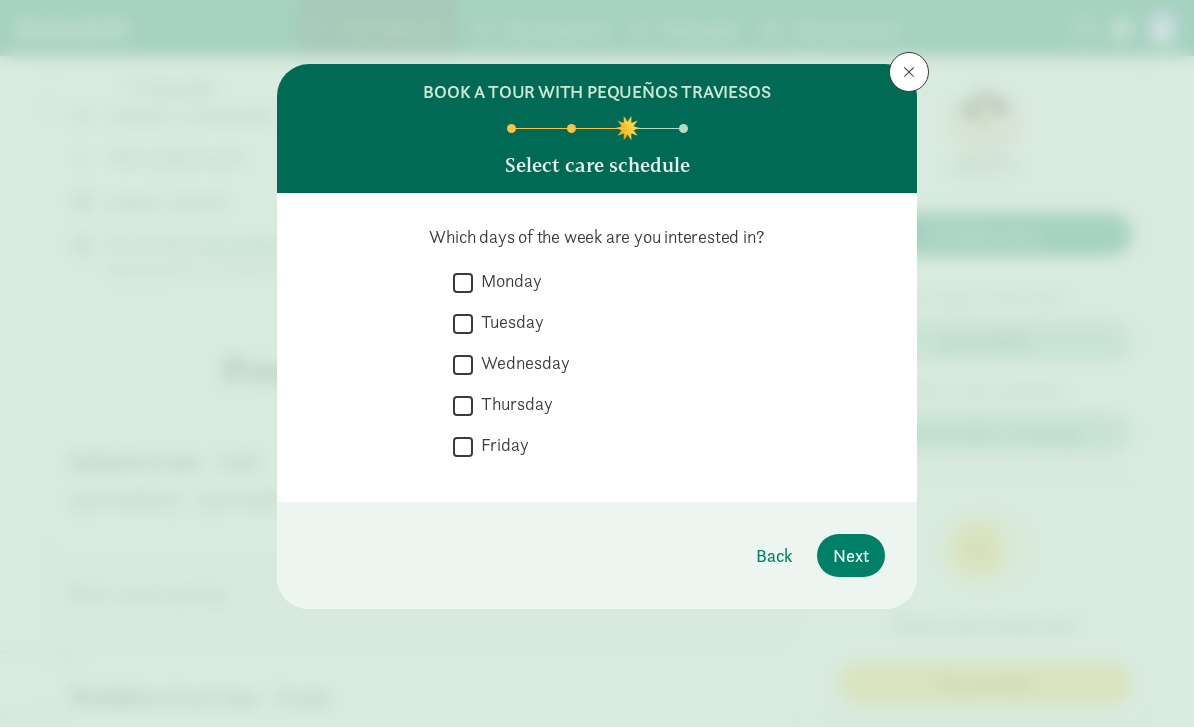 click on "Monday" at bounding box center (463, 282) 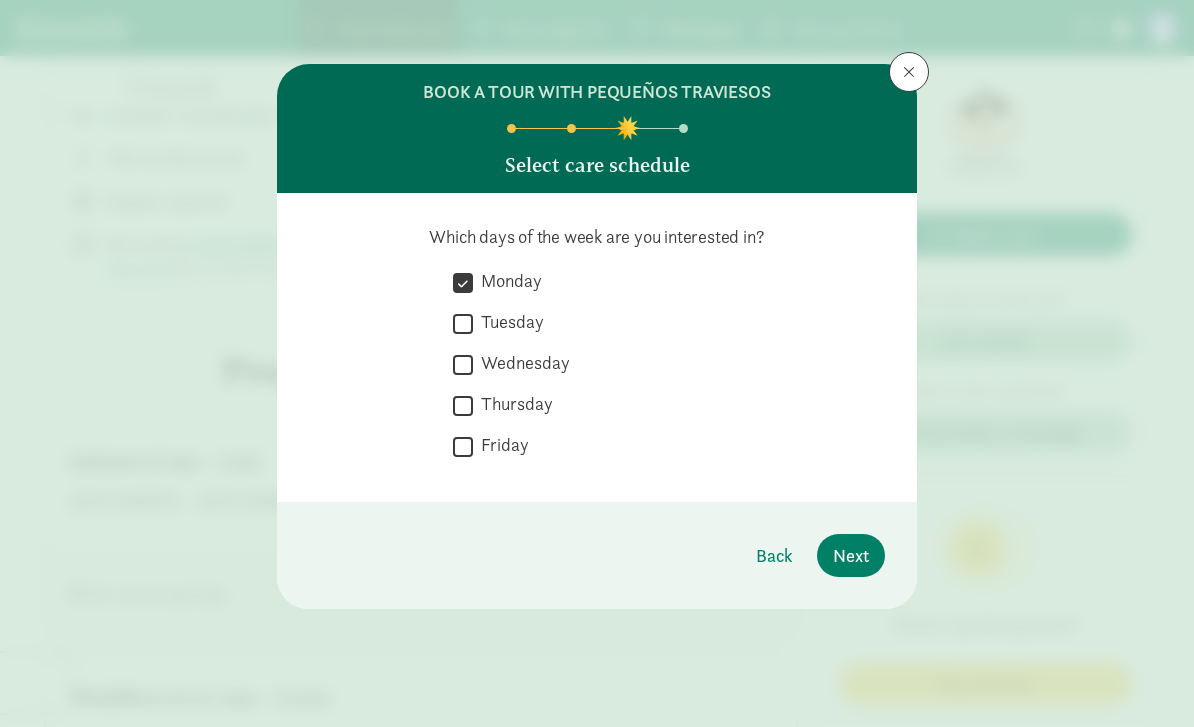 click on "Tuesday" at bounding box center (463, 323) 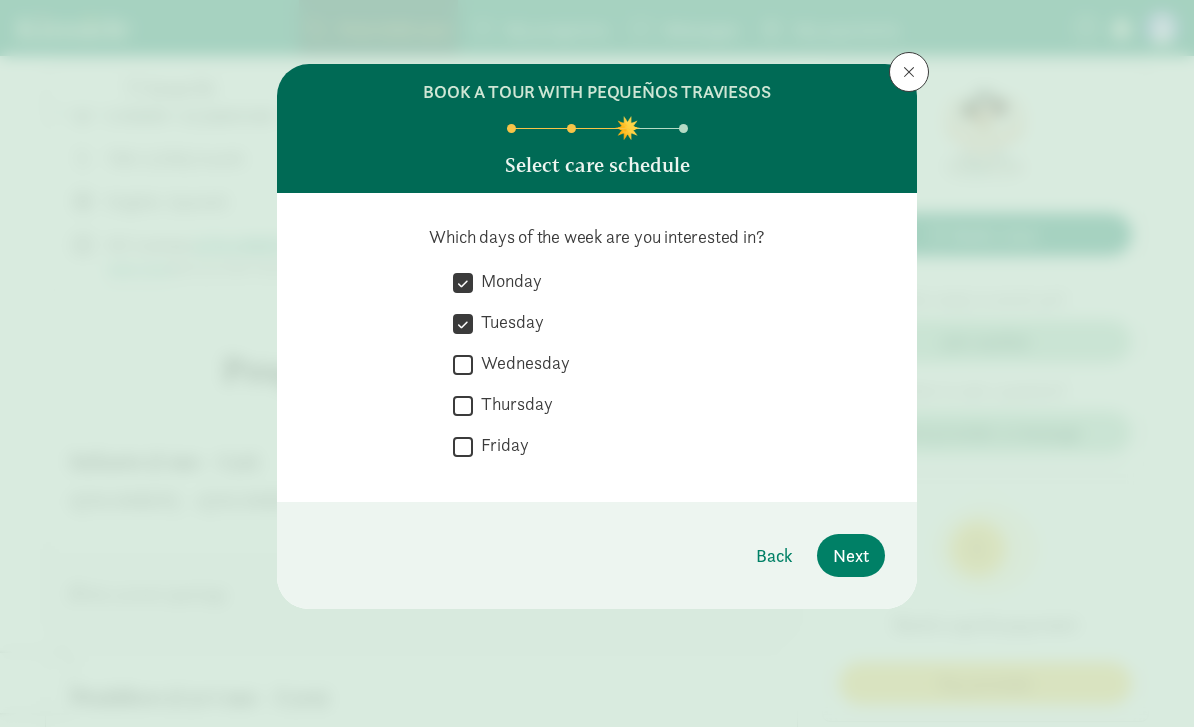 click on "Wednesday" at bounding box center [463, 364] 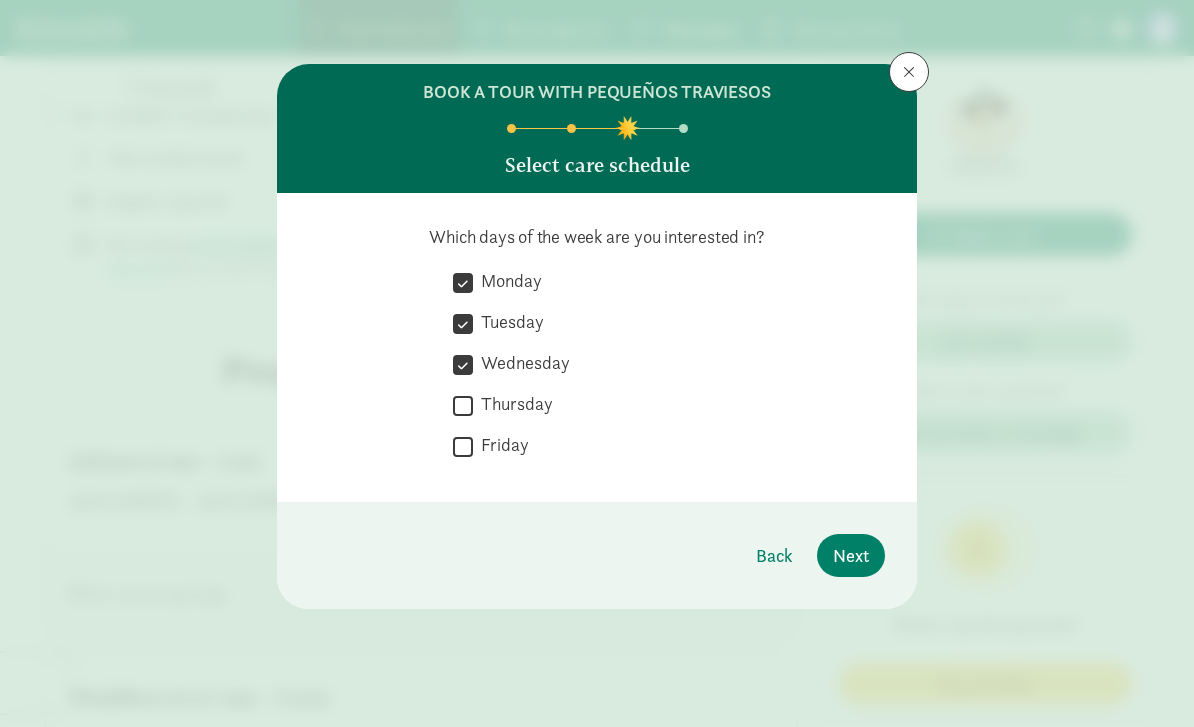click on "Thursday" at bounding box center [463, 405] 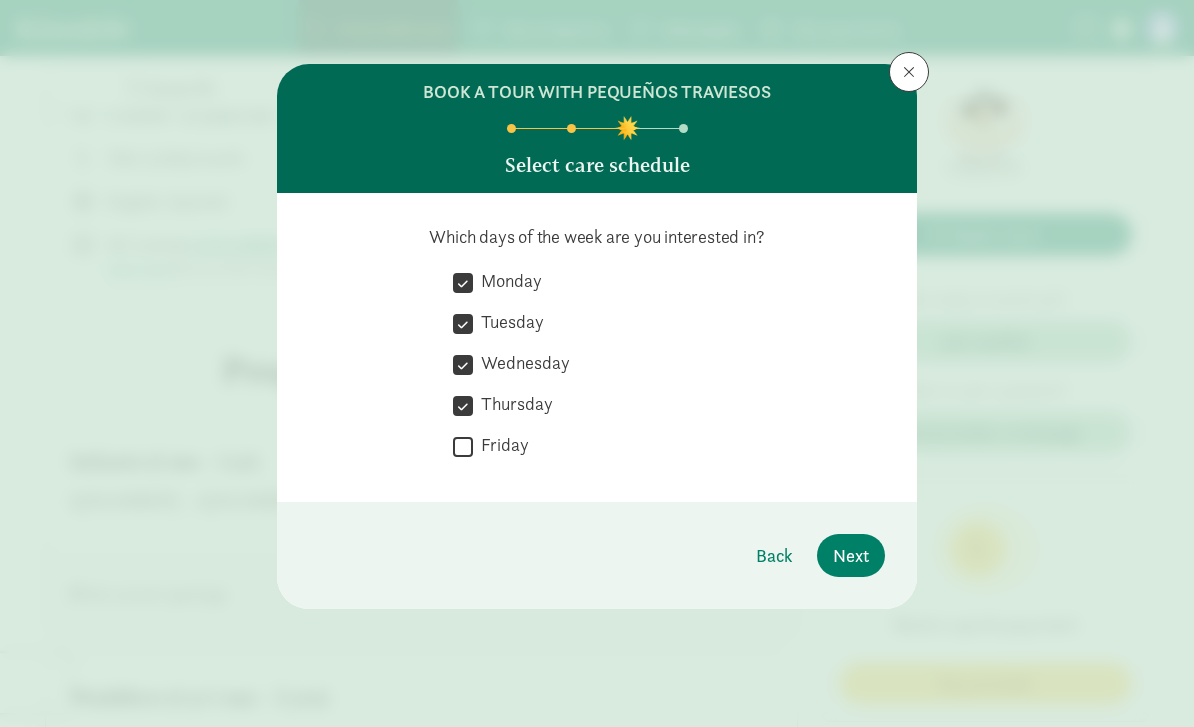 click on "Friday" at bounding box center [463, 446] 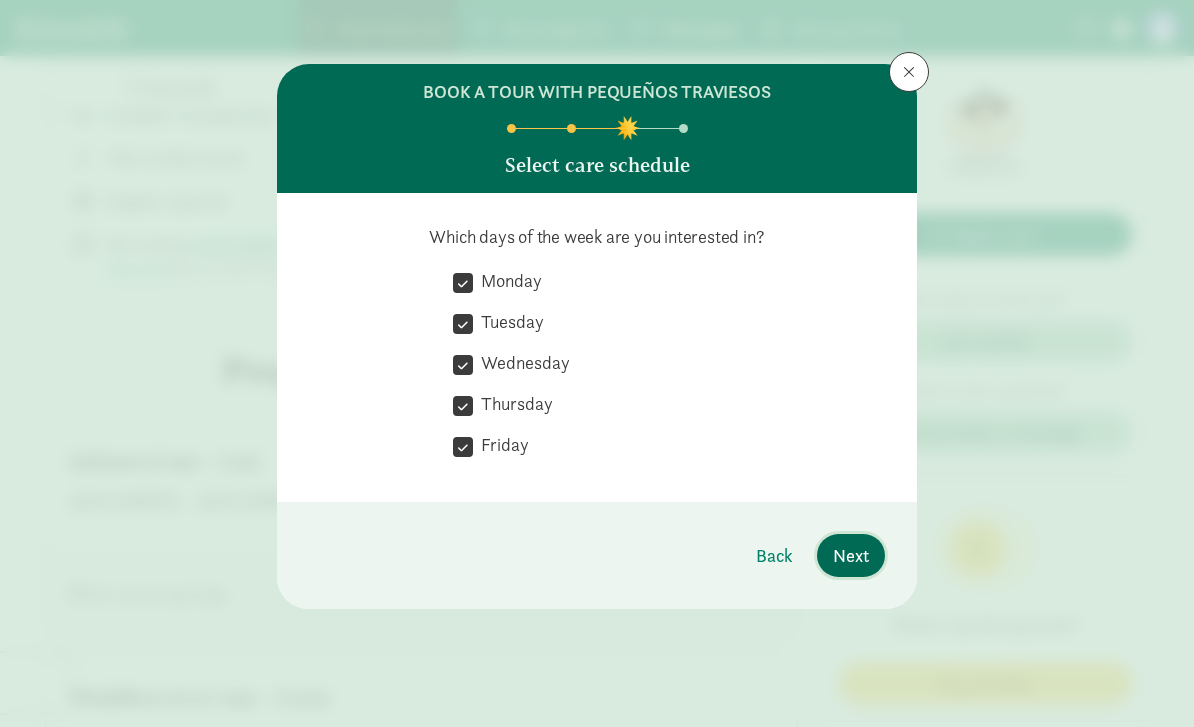 click on "Next" 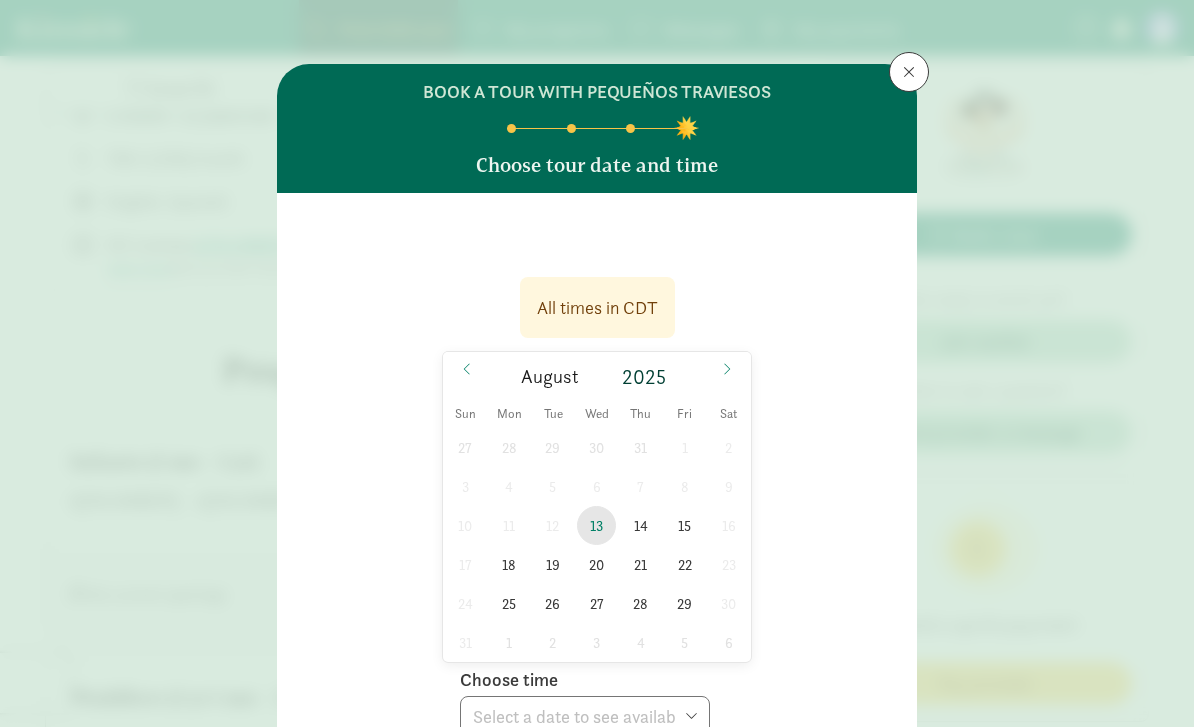 click on "13" at bounding box center (596, 525) 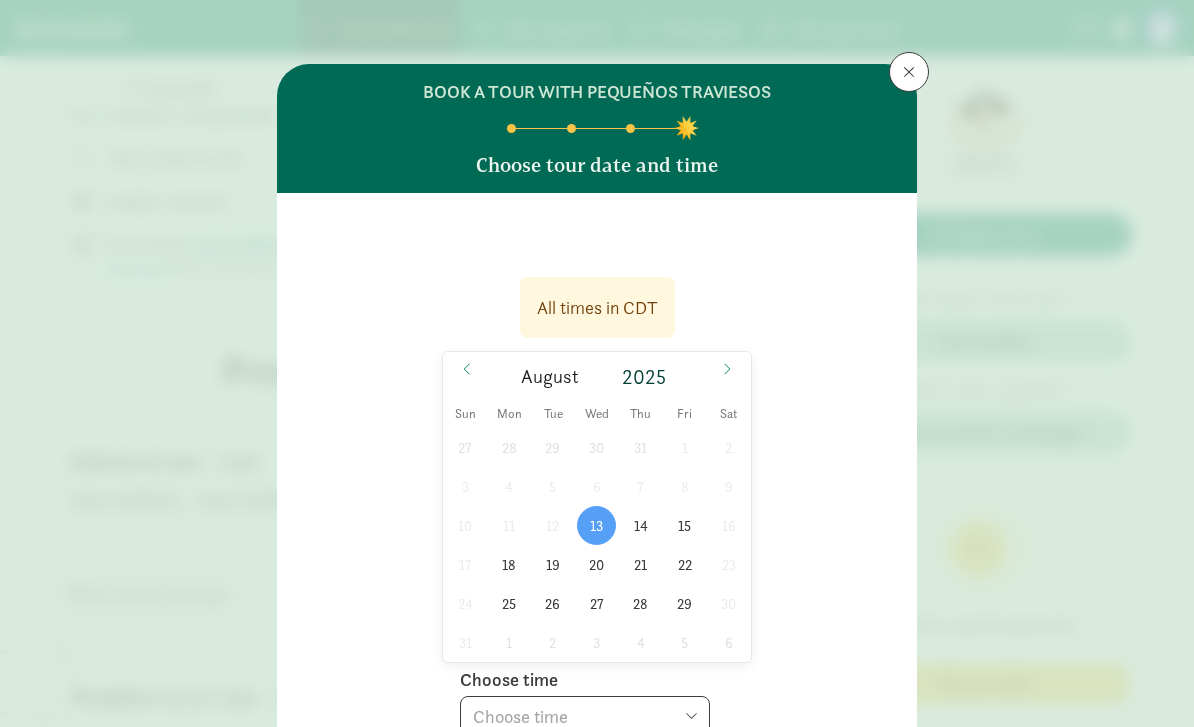 select on "2025-08-13T17:00:00.000-05:00" 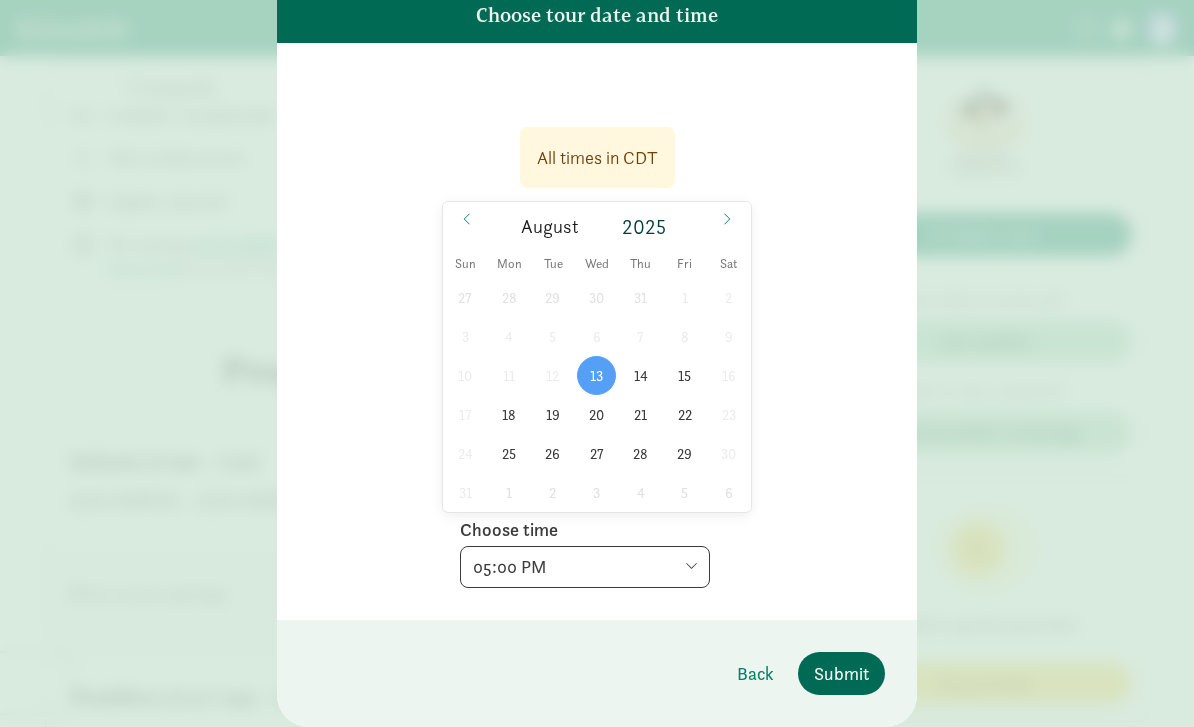 scroll, scrollTop: 148, scrollLeft: 0, axis: vertical 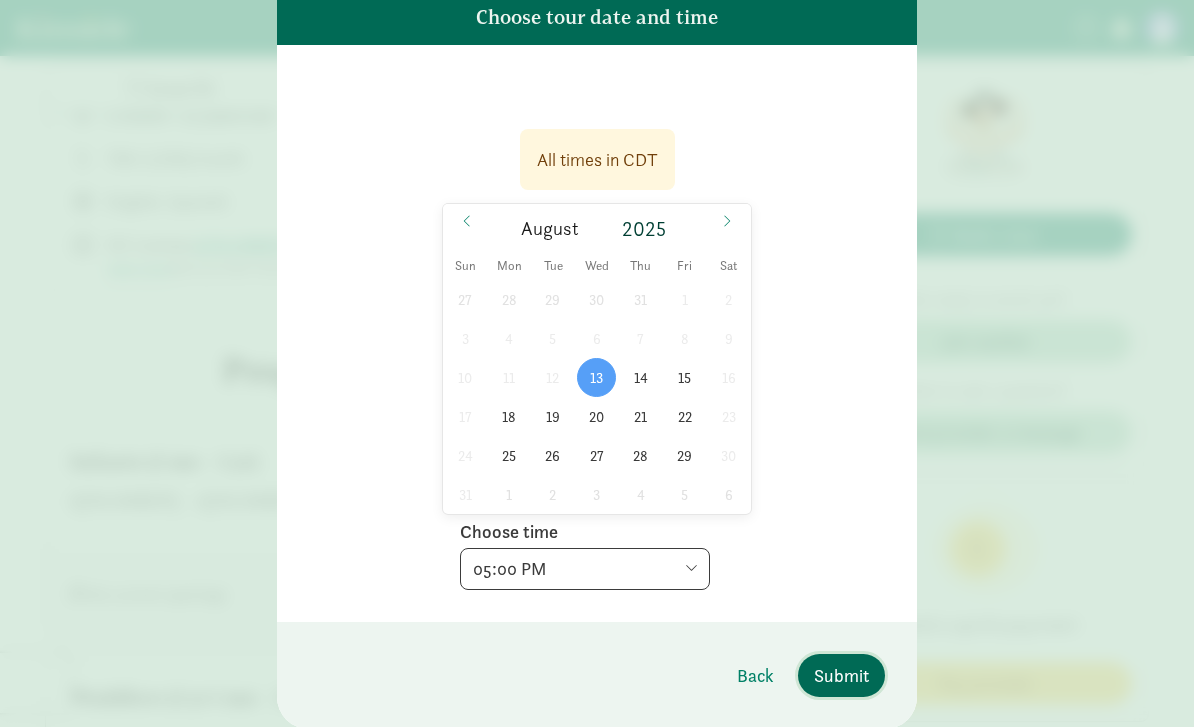 click on "Submit" at bounding box center [841, 675] 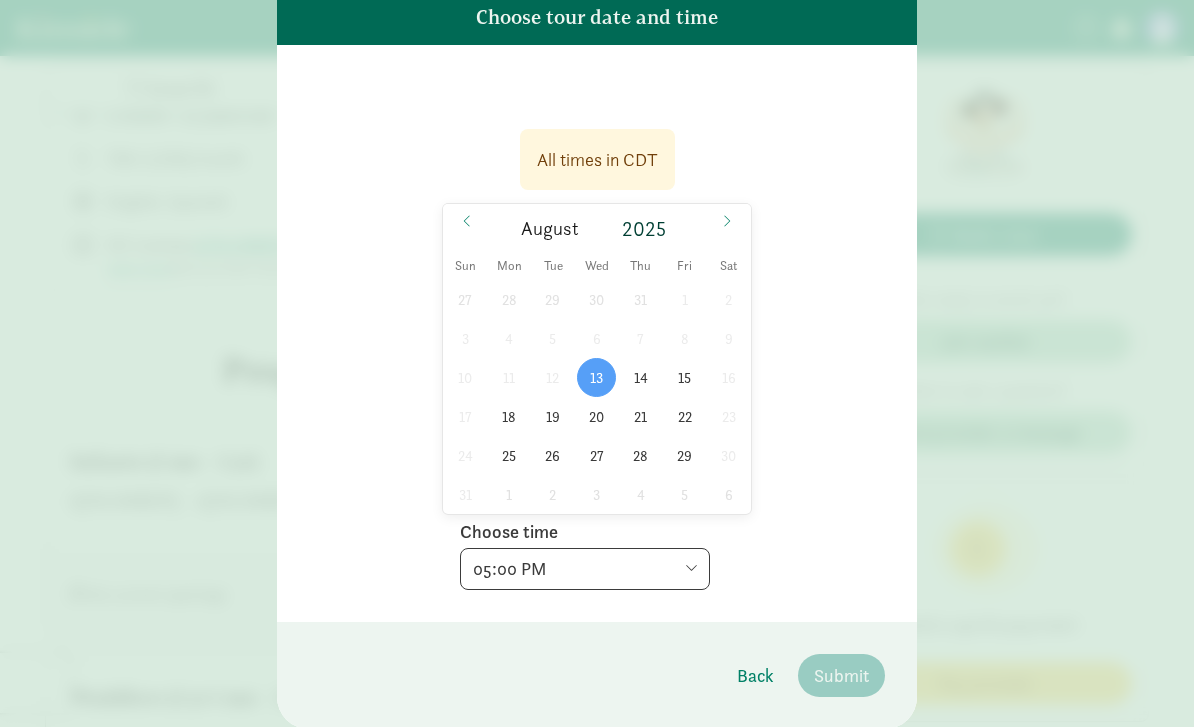scroll, scrollTop: 0, scrollLeft: 0, axis: both 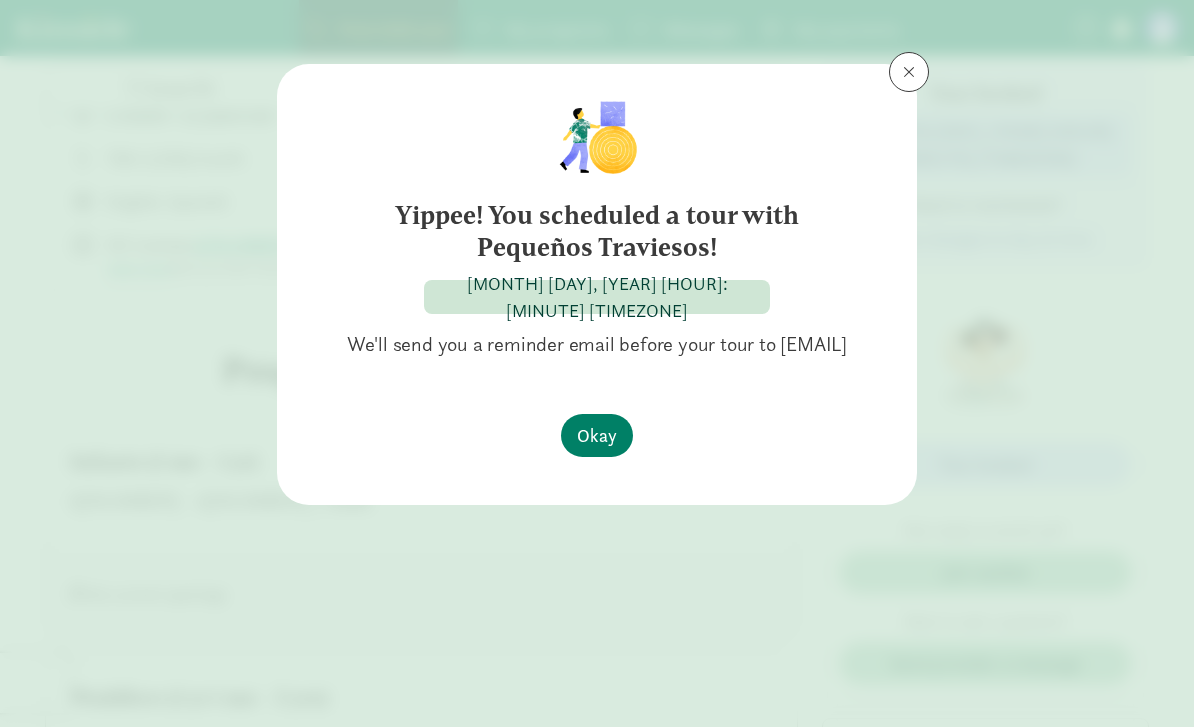 click at bounding box center (909, 72) 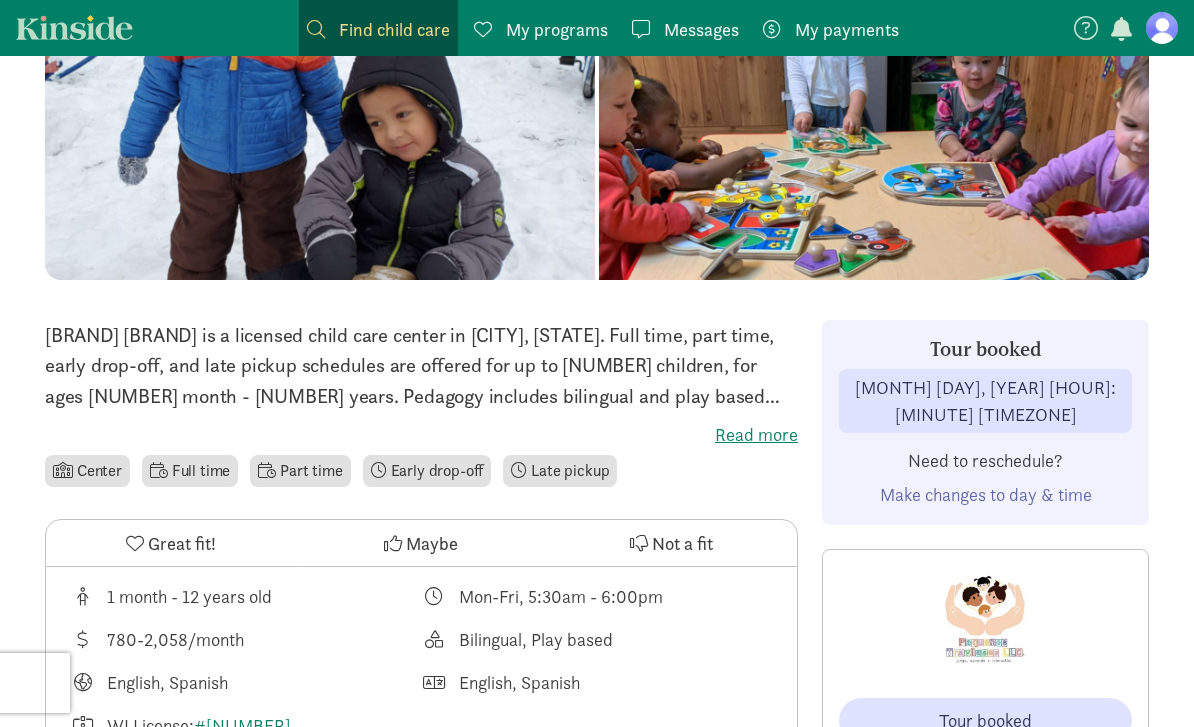 scroll, scrollTop: 0, scrollLeft: 0, axis: both 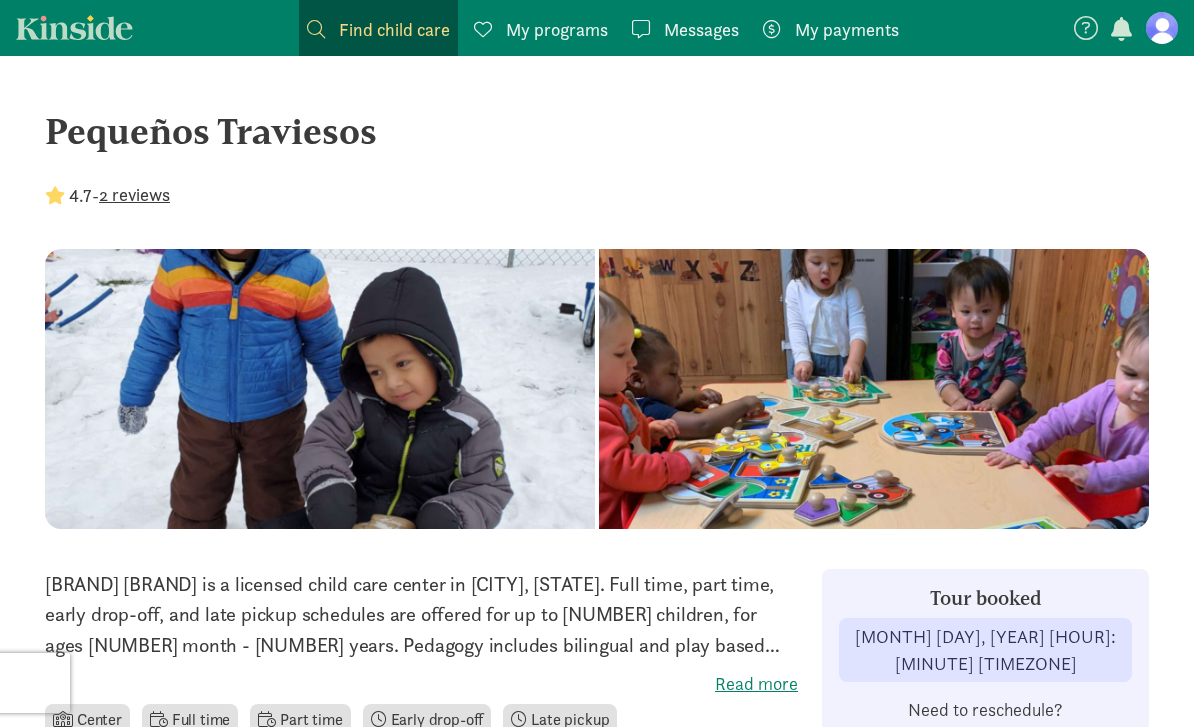 click on "Find child care" at bounding box center [394, 29] 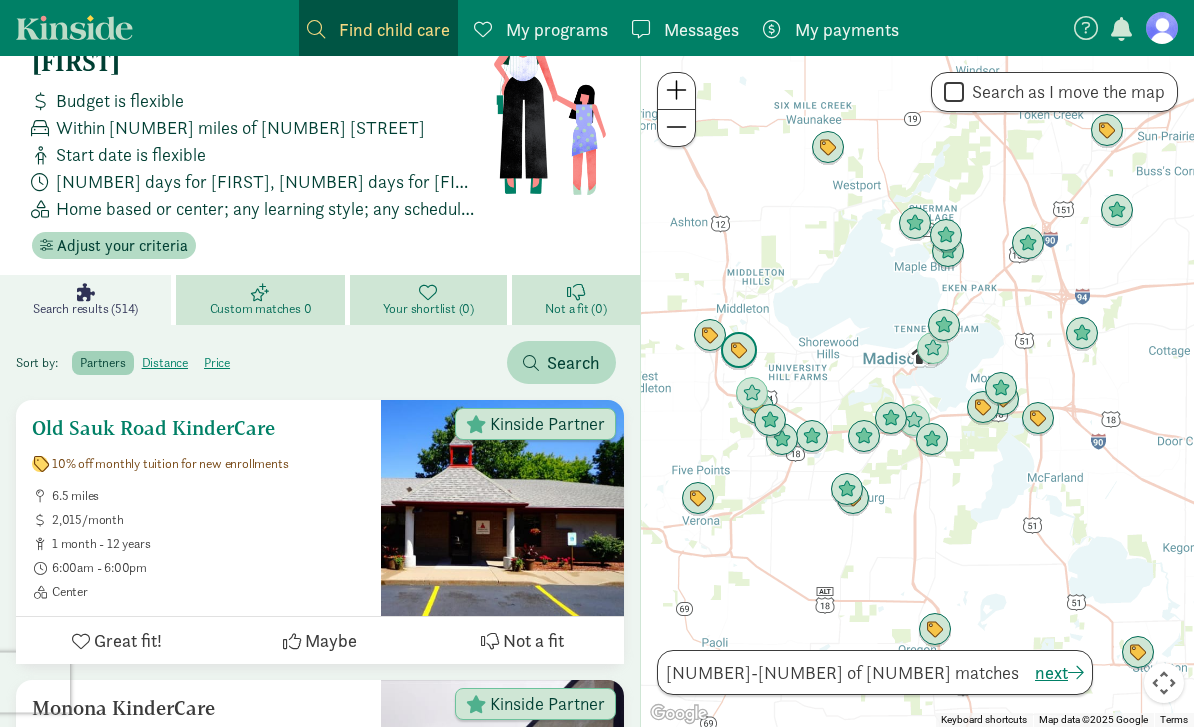 scroll, scrollTop: 0, scrollLeft: 0, axis: both 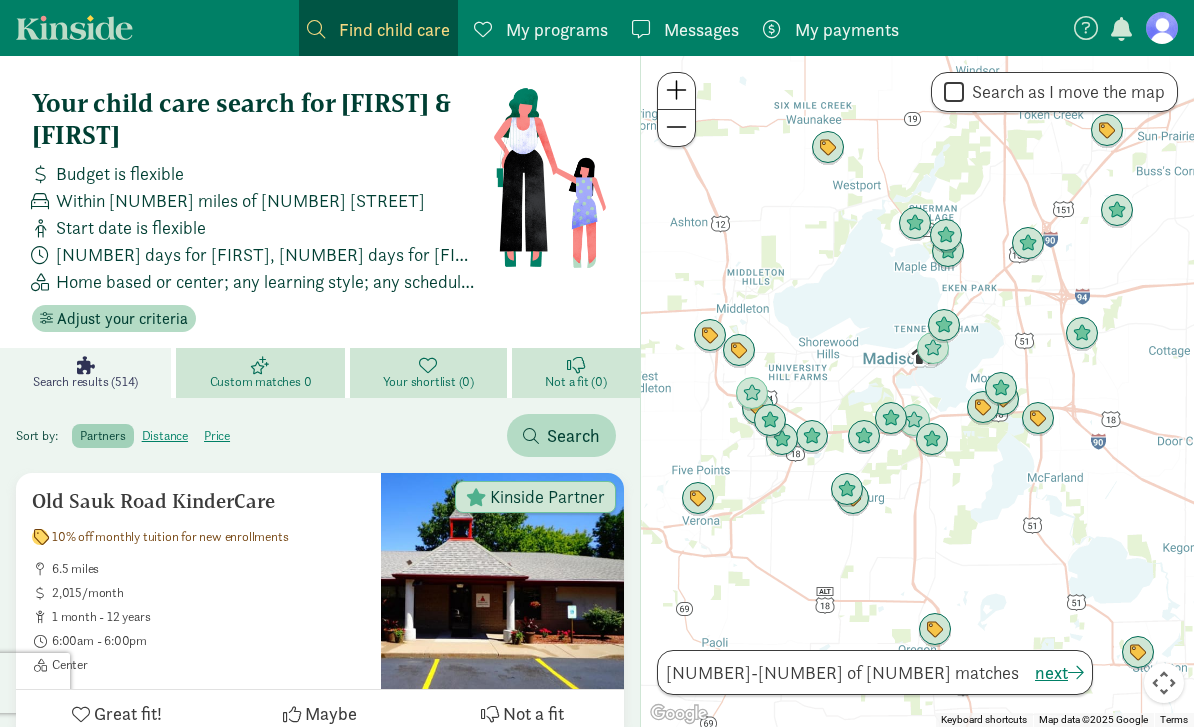 click on "Find child care" at bounding box center [394, 29] 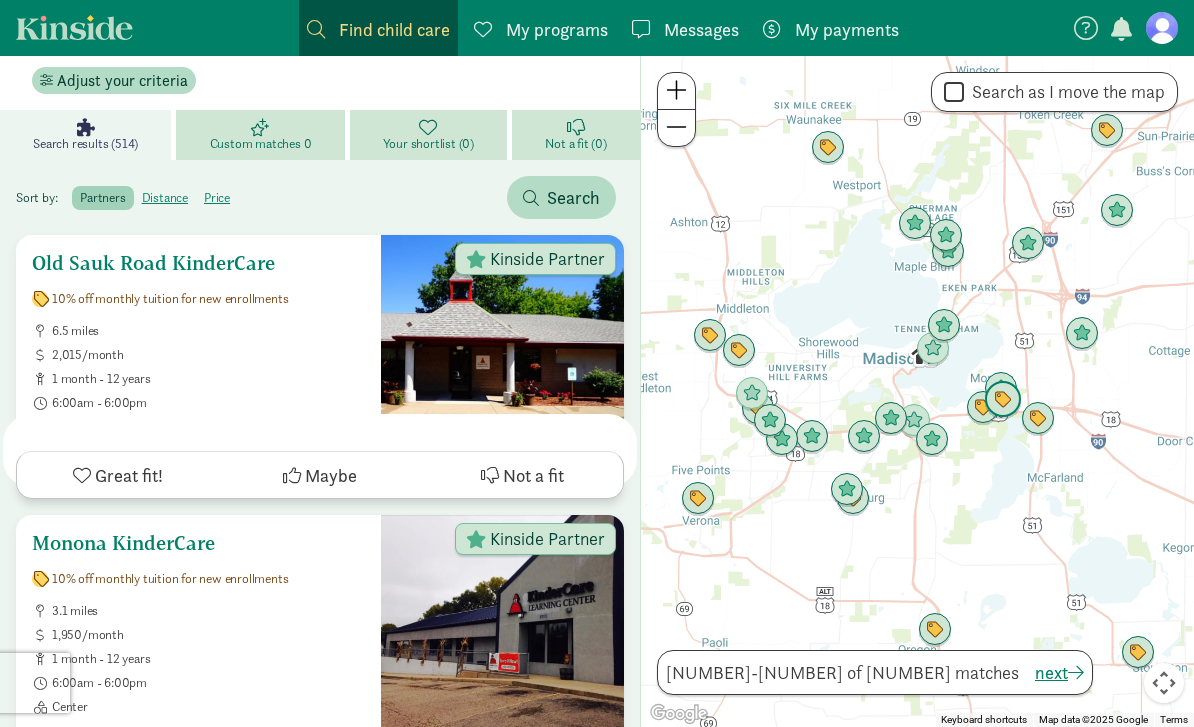 scroll, scrollTop: 0, scrollLeft: 0, axis: both 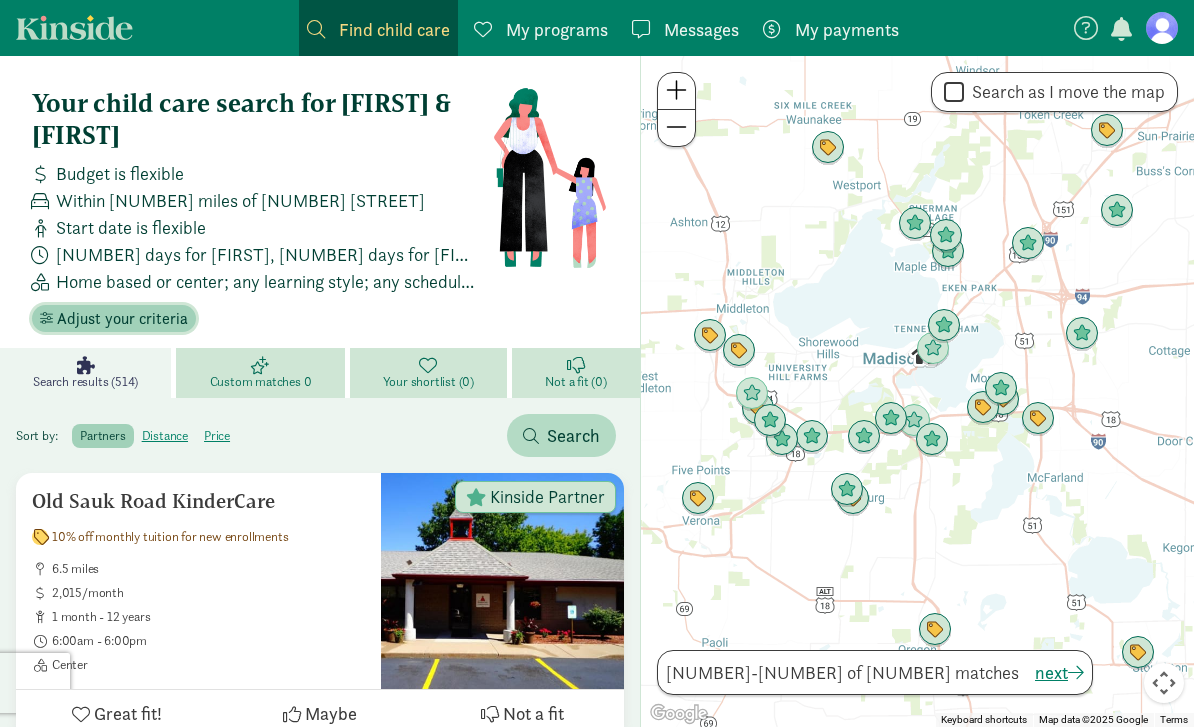 click on "Adjust your criteria" at bounding box center [122, 319] 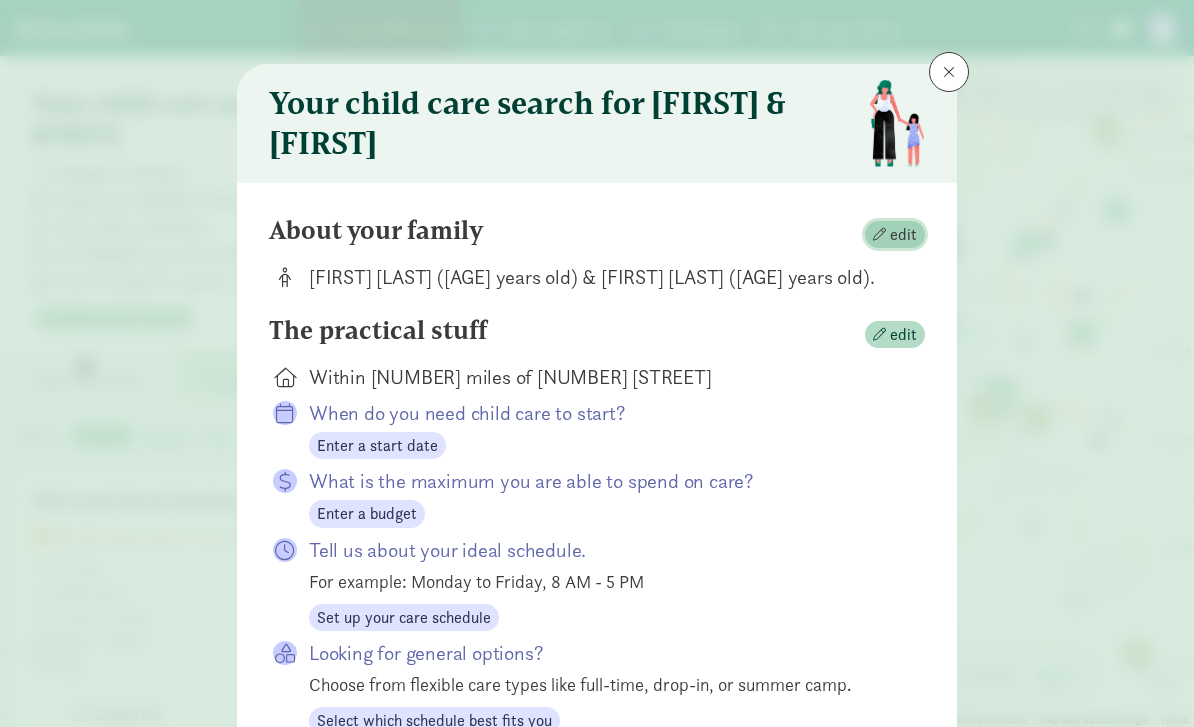 click on "edit" at bounding box center (903, 235) 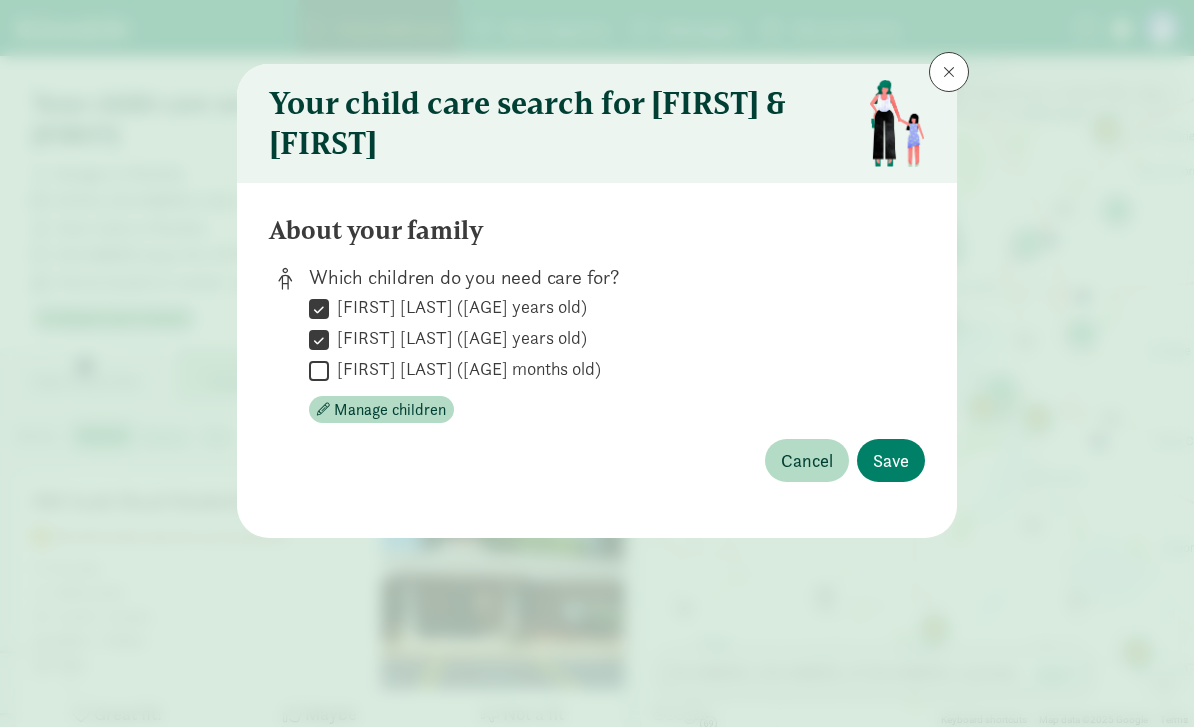 click on "Heath Culp-Clausen (6.5 years old)" at bounding box center (319, 308) 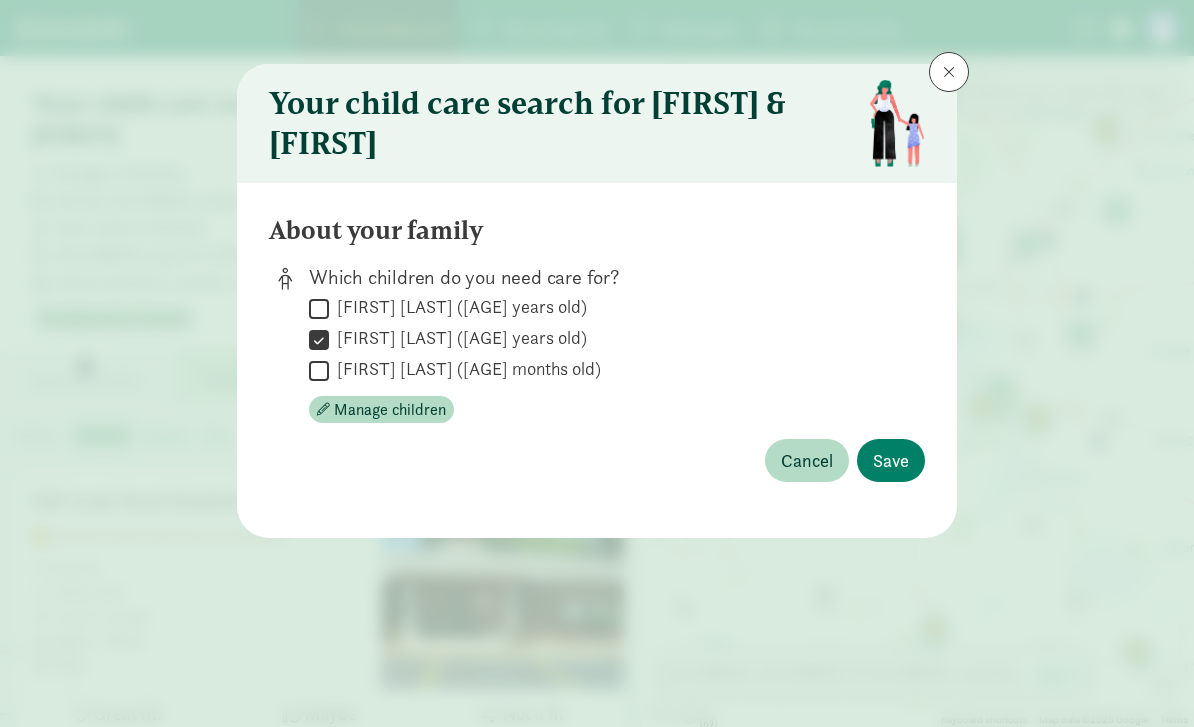 click on "Bronwen Culp-Clausen (5.5 years old)" at bounding box center [319, 339] 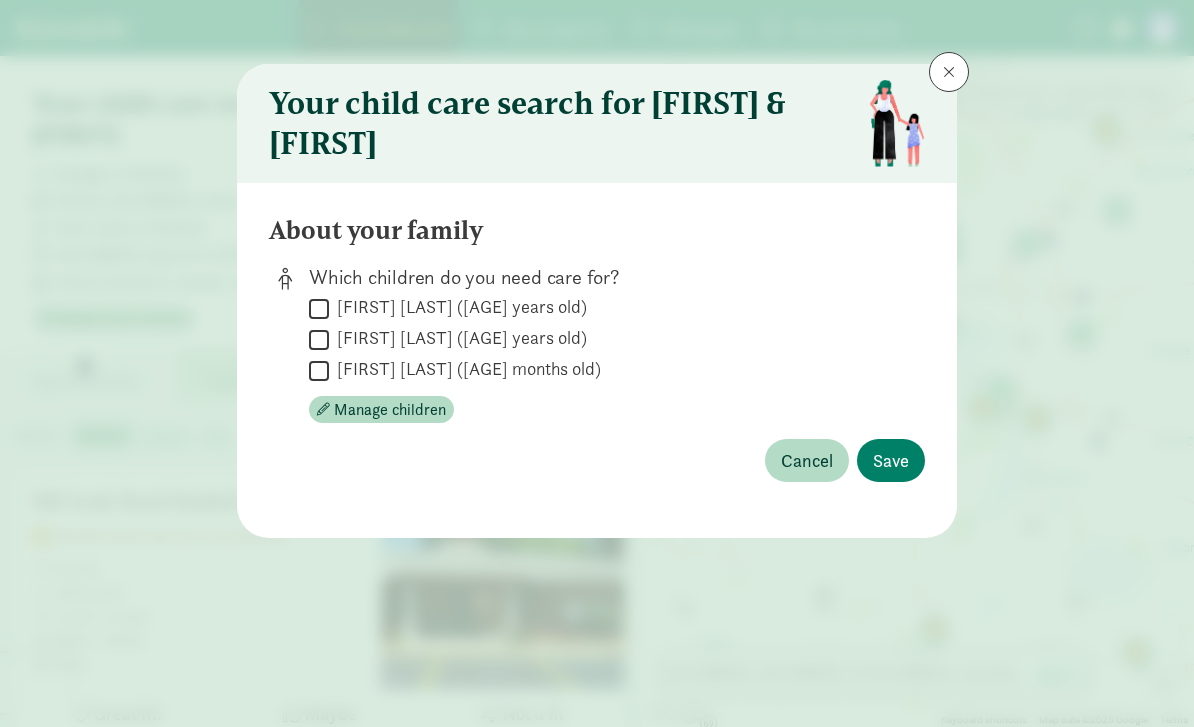 click on "Michael Lee (9.2 months old)" at bounding box center [319, 370] 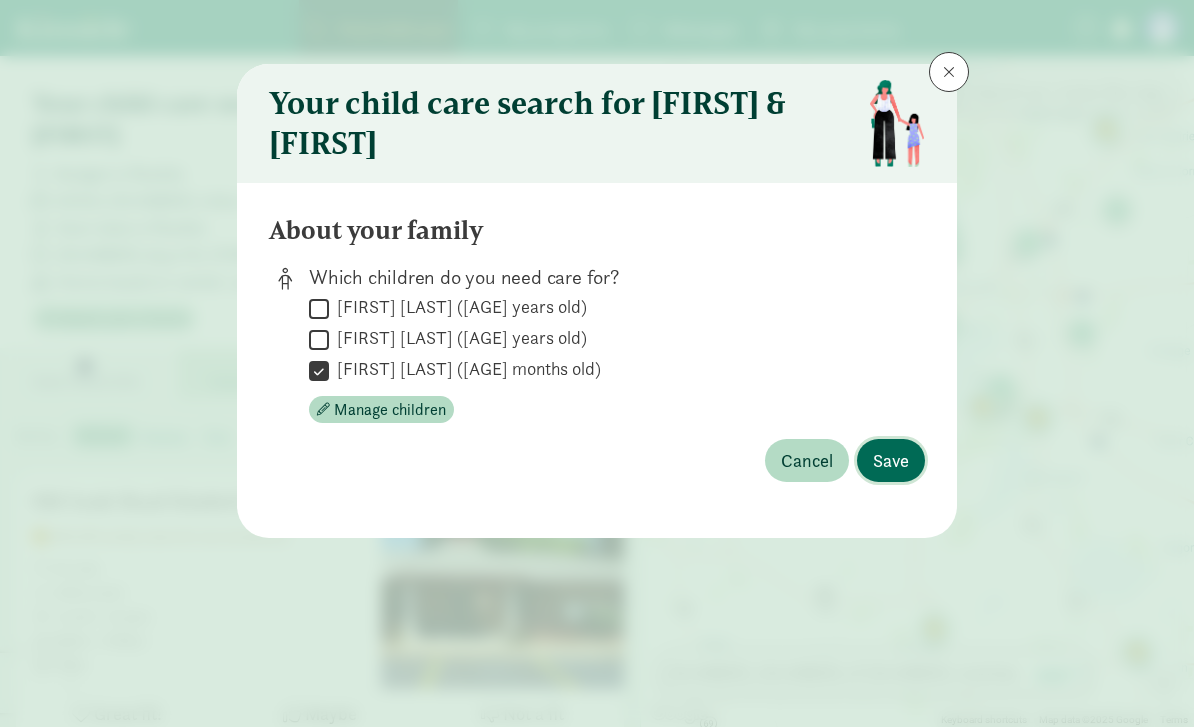 click on "Save" at bounding box center [891, 460] 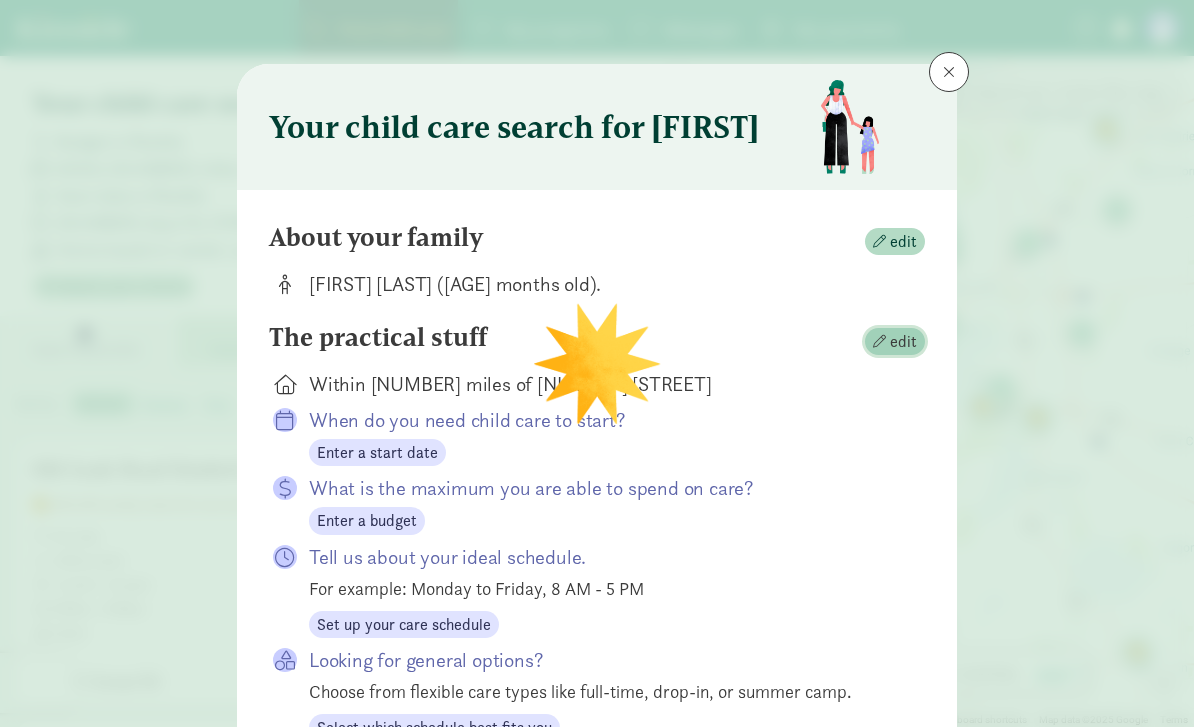 click at bounding box center [879, 341] 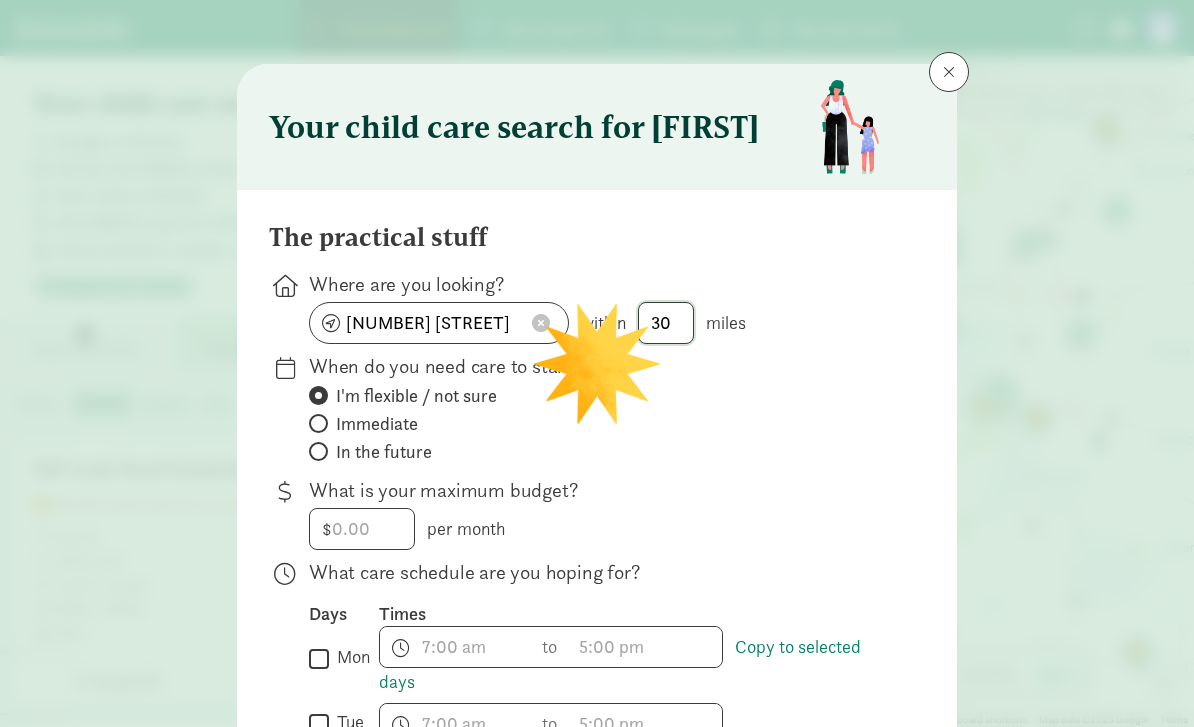 click on "30" 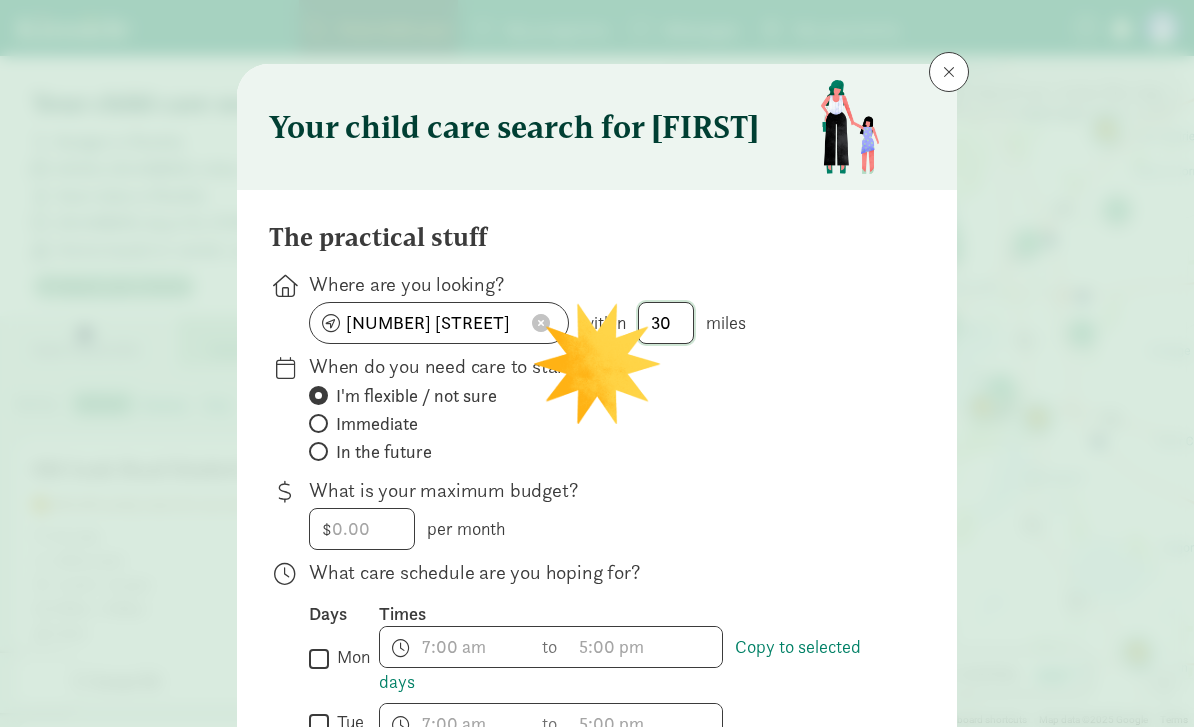 drag, startPoint x: 677, startPoint y: 323, endPoint x: 560, endPoint y: 323, distance: 117 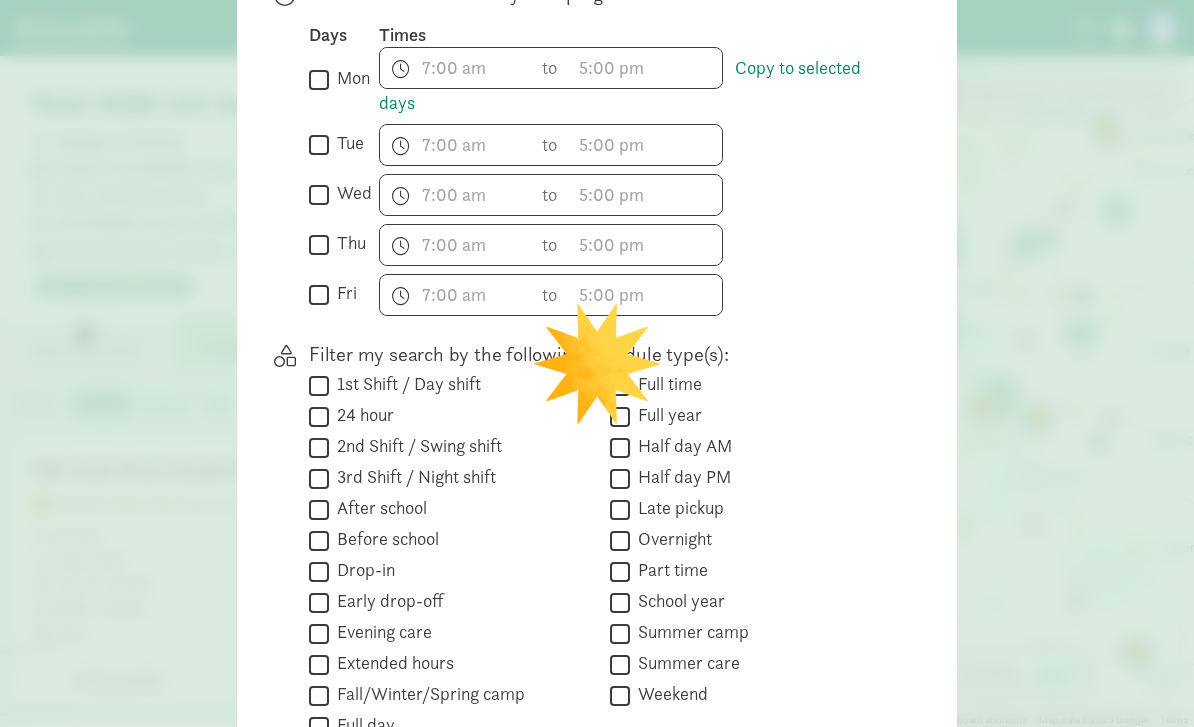 scroll, scrollTop: 583, scrollLeft: 0, axis: vertical 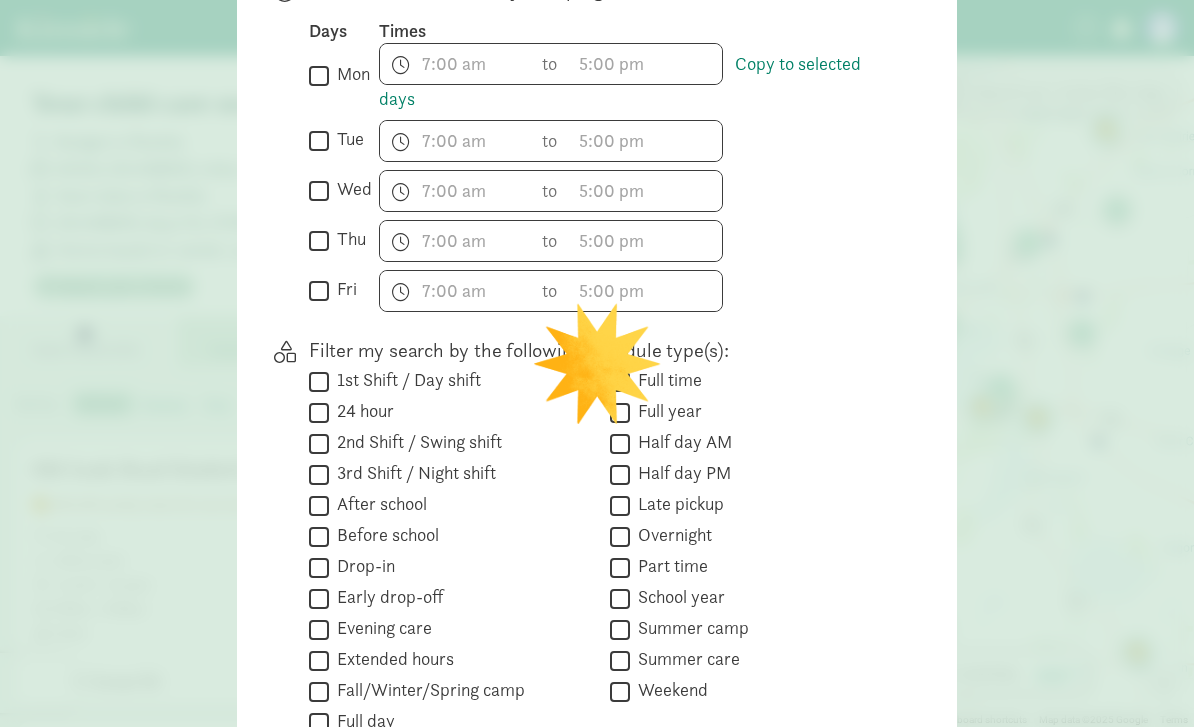type on "5" 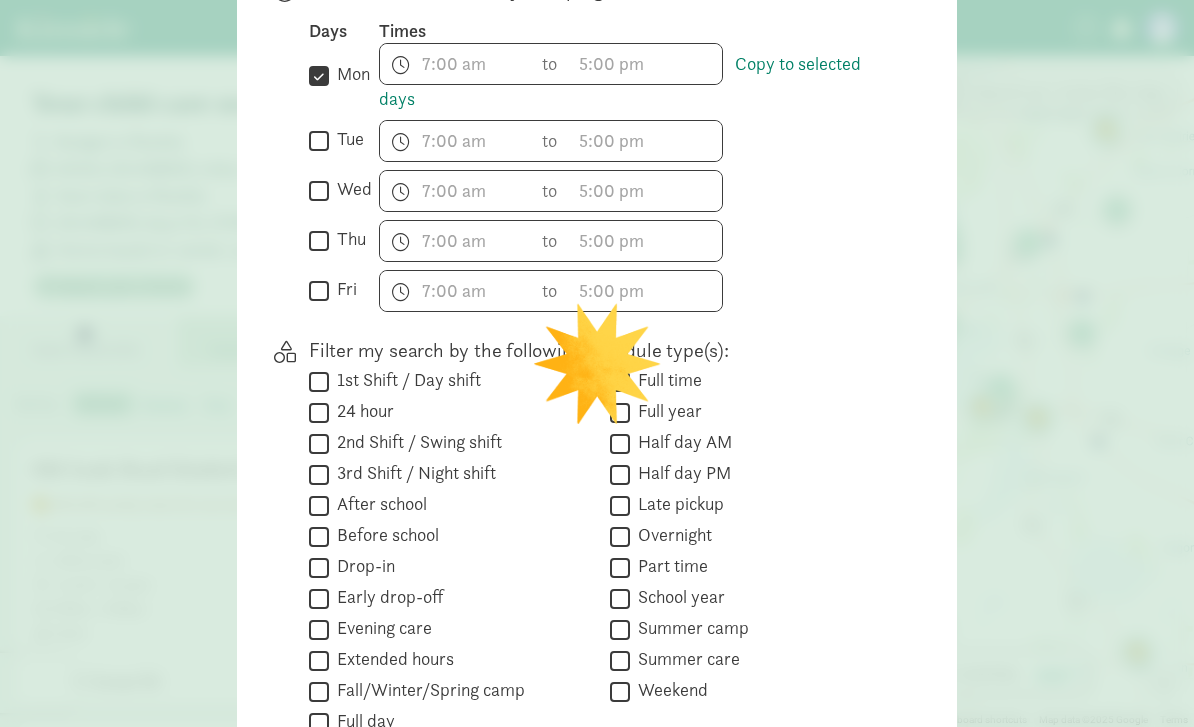 click on "tue" at bounding box center [319, 140] 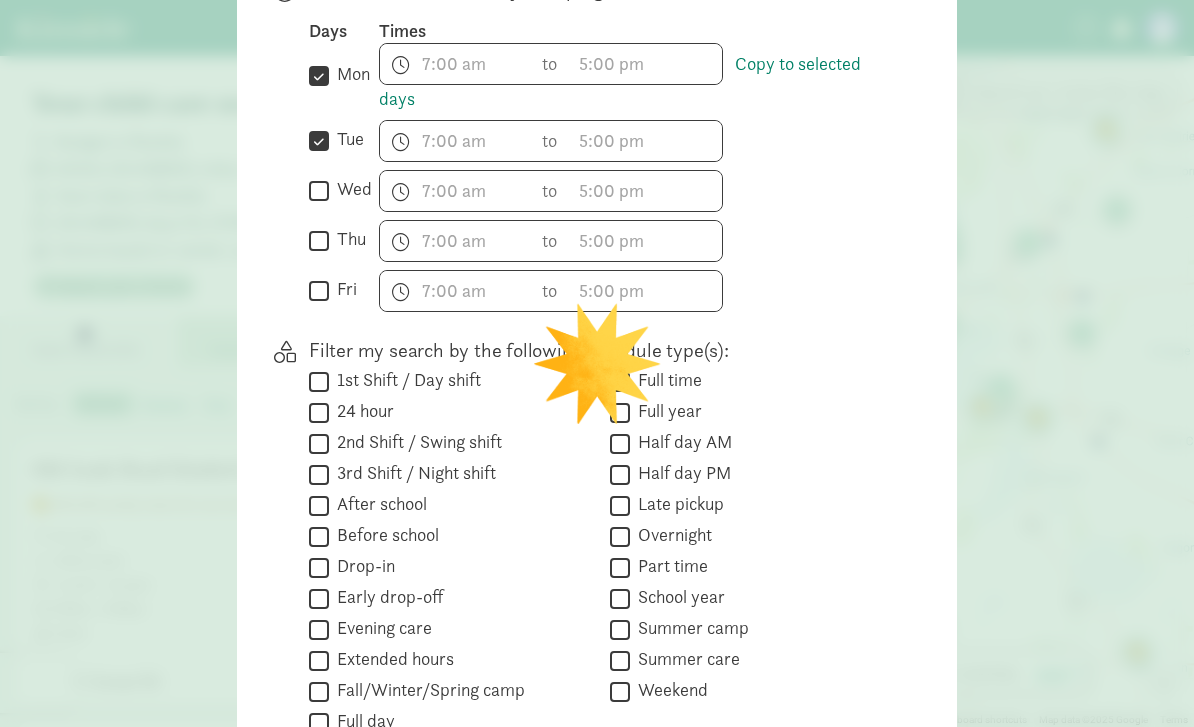 click on "wed" at bounding box center (350, 189) 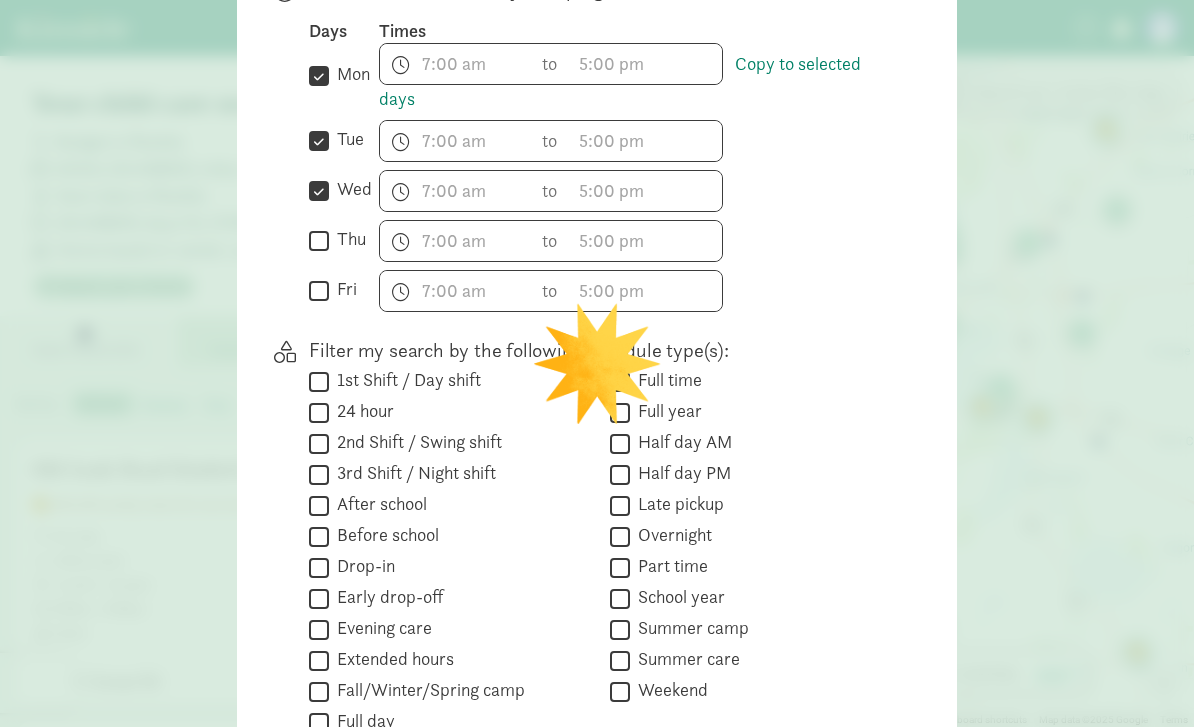 click on "thu" at bounding box center [319, 240] 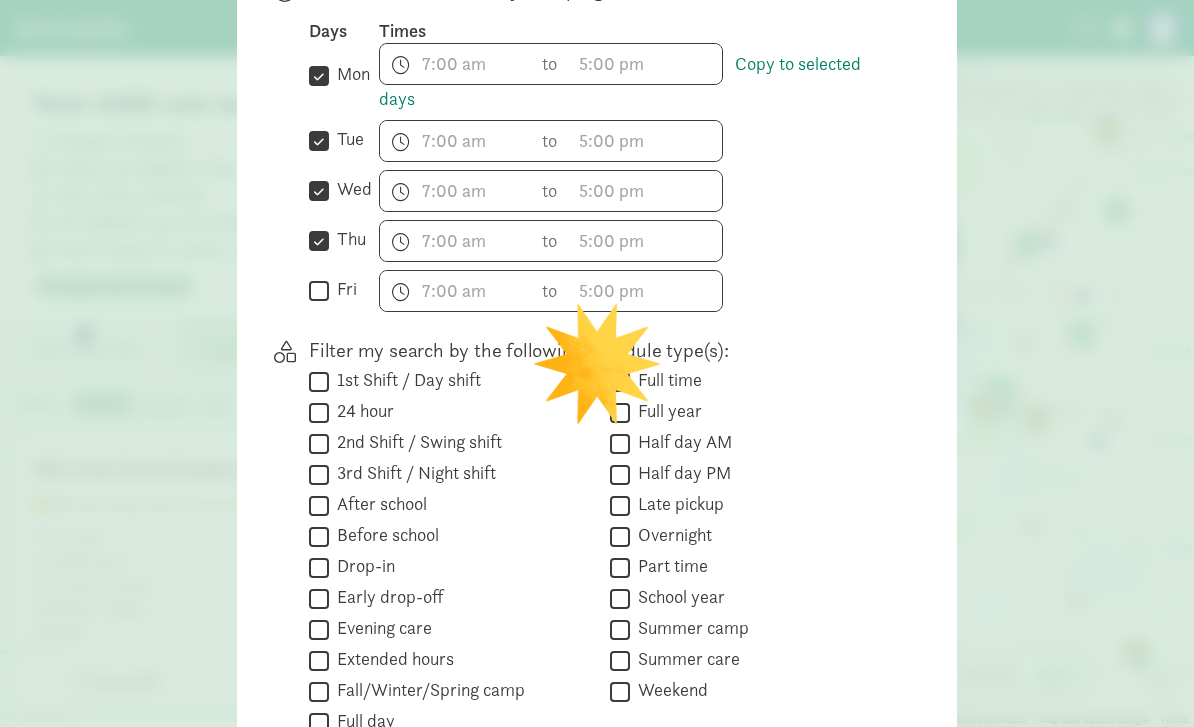 click on "What care schedule are you hoping for?
Days   Times        mon
Copy to selected days
h 12 1 2 3 4 5 6 7 8 9 10 11 mm 00 15 30 45 a am pm
to
h 12 1 2 3 4 5 6 7 8 9 10 11 mm 00 15 30 45 a am pm
Copy to selected days
   tue         h 12 1 2 3 4 5 6 7 8 9 10 11 mm 00 15 30 45 a am pm
to
h 12 1 2 3 4 5 6 7 8 9 10 11 mm 00 15 30 45 a am pm        wed         h 12 1 2 3 4 5 6 7 8 9 10 11 mm 00 15 30 45 a am pm
to
h 12 1 2 3 4 5 6 7 8 9 10 11 mm 00 15 30 45 a am pm        thu         h 12 1 2 3 4 5 6 7 8 9 10 11 mm 00 15 30 45 a am pm
to
h 12 1 2 3 4 5 6 7 8 9 10 11 mm 00 15 30 45 a am pm        fri         h 12 1 2 3 4 5 6 7 8 9 10 11 mm 00 15 30 45 a am pm
to
h 12 1 2 3 4 5 6 7 8 9 10 11 mm 00 15 30 45 a am pm" at bounding box center (601, 151) 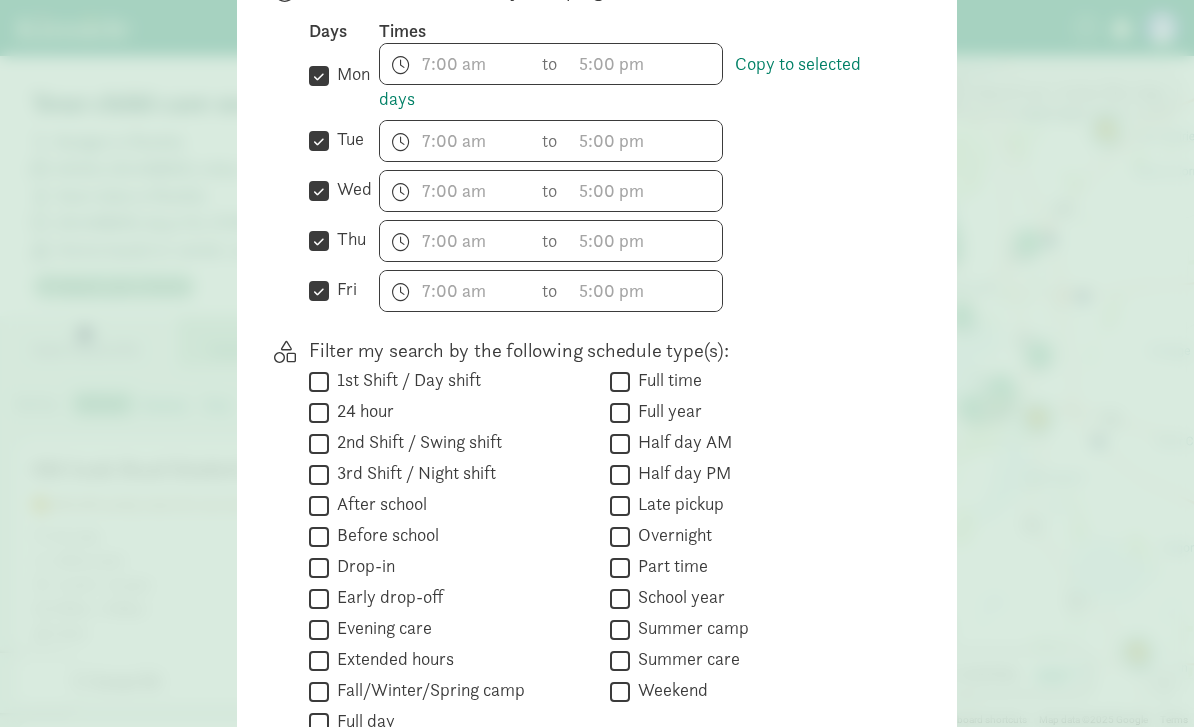 click on "1st Shift / Day shift" at bounding box center [319, 381] 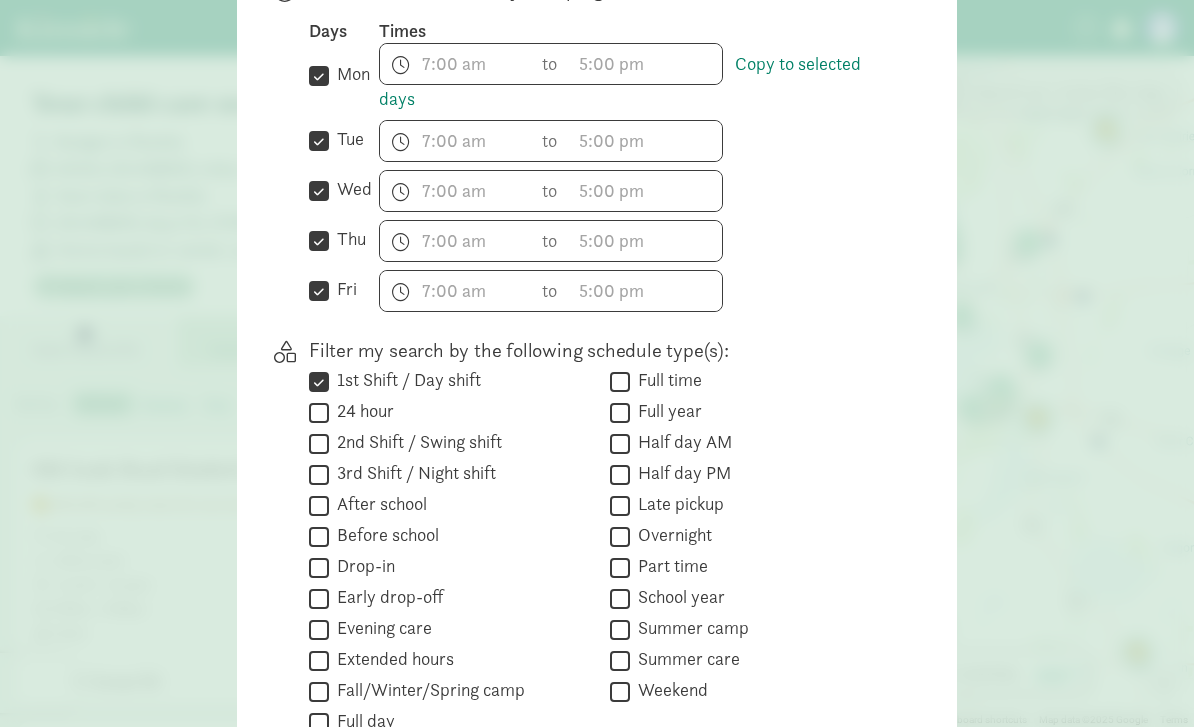 click on "Full time" at bounding box center (620, 381) 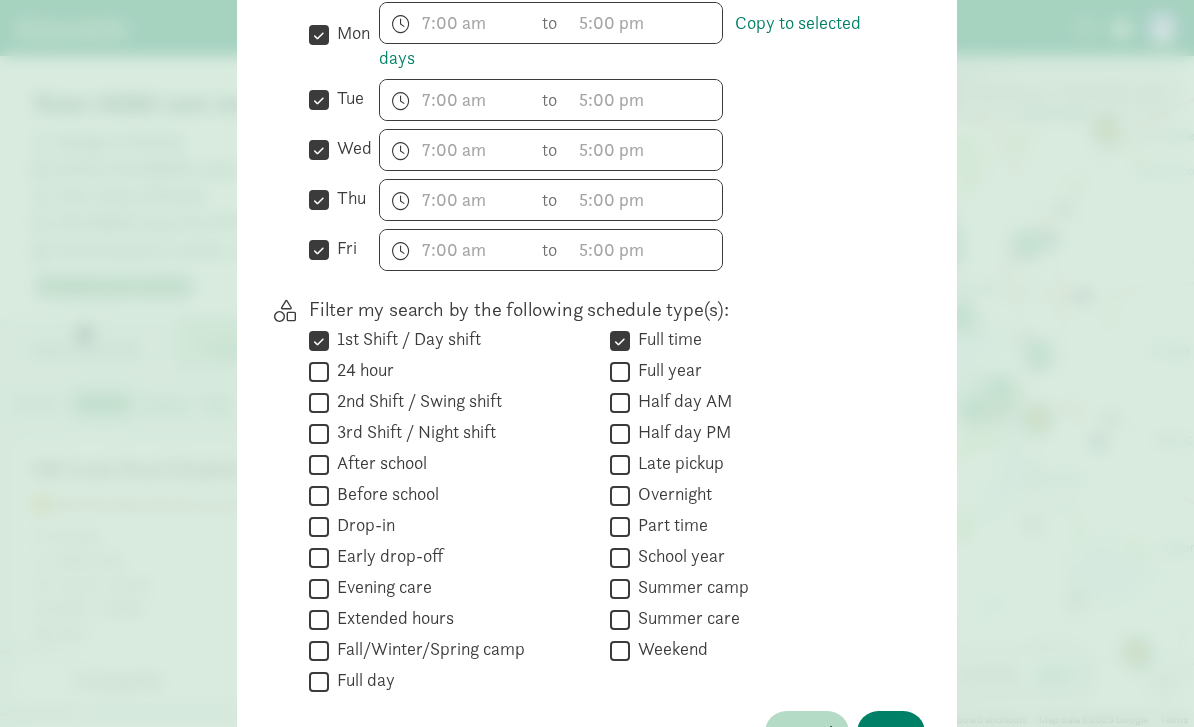scroll, scrollTop: 634, scrollLeft: 0, axis: vertical 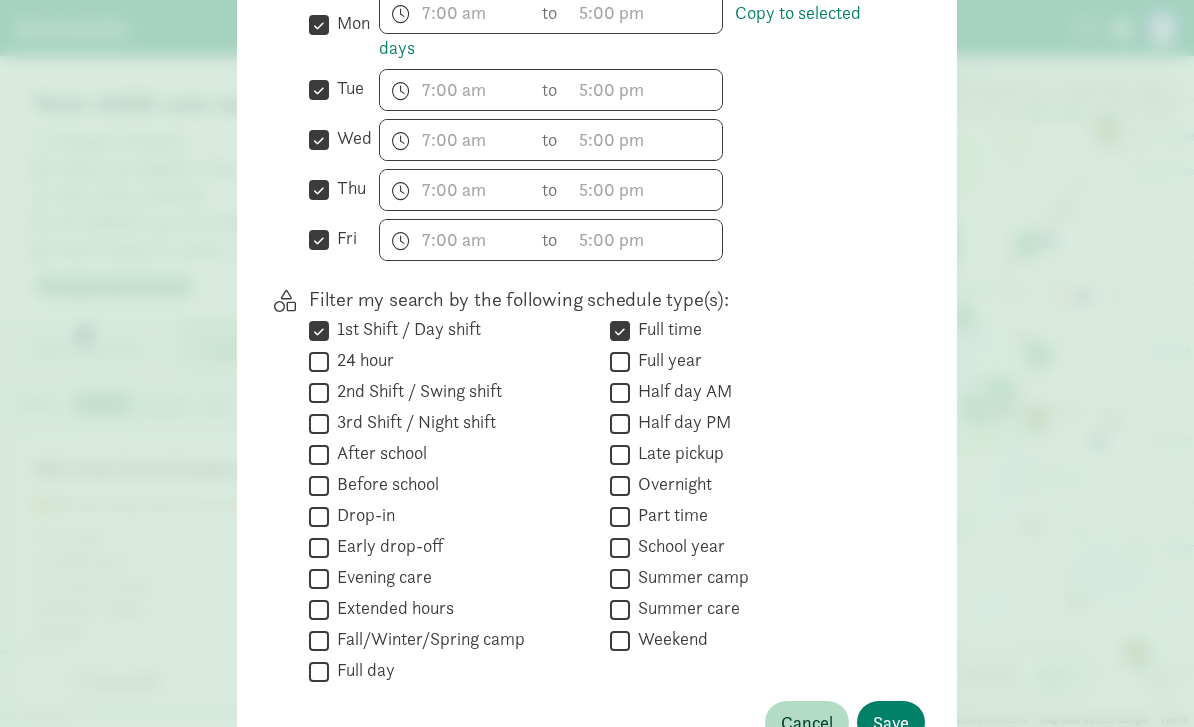 click on "Full year" at bounding box center [620, 361] 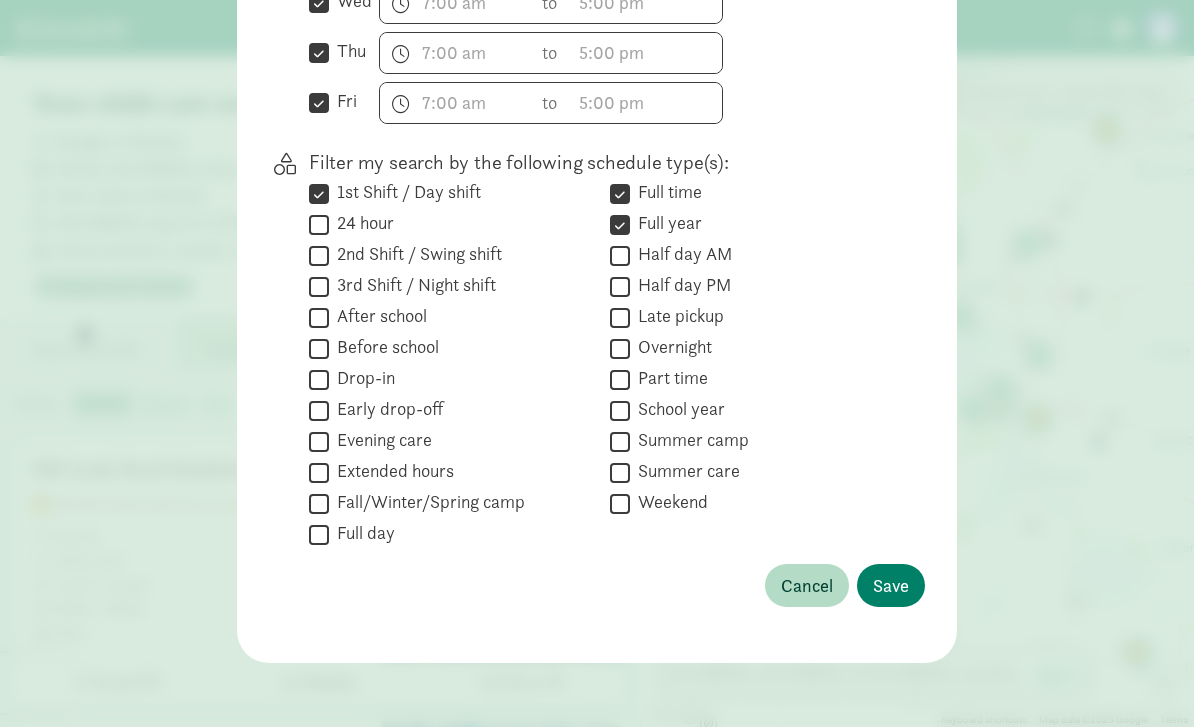 scroll, scrollTop: 772, scrollLeft: 0, axis: vertical 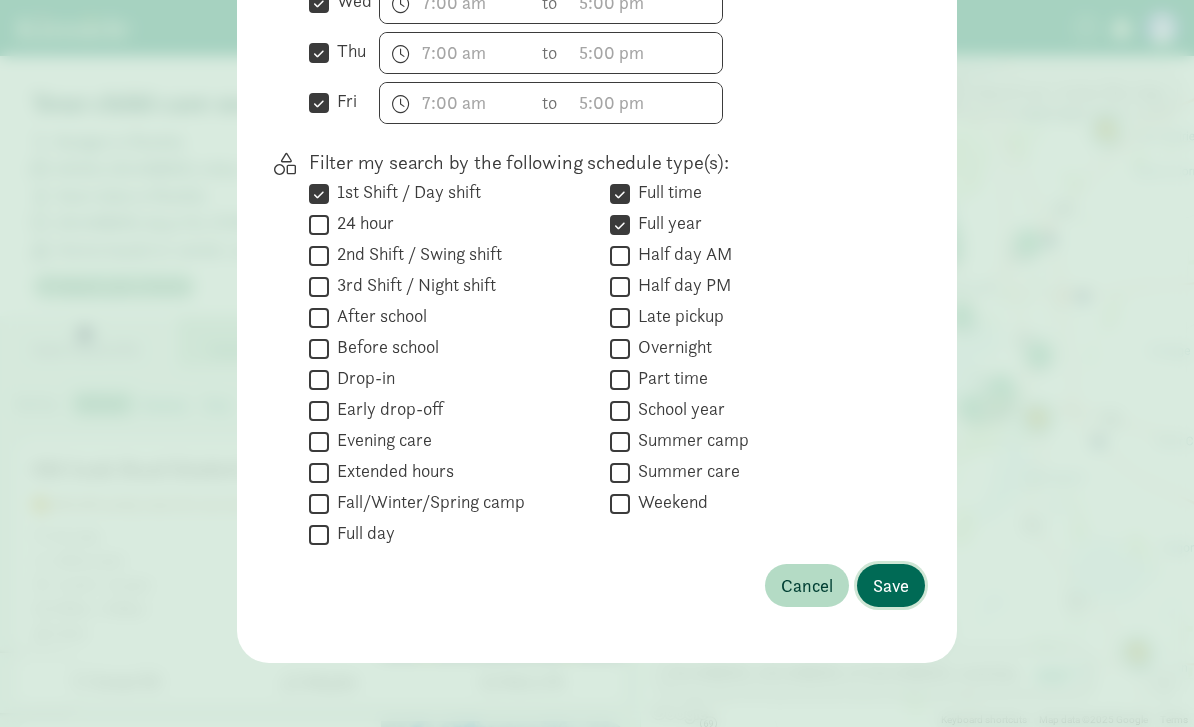 click on "Save" at bounding box center [891, 585] 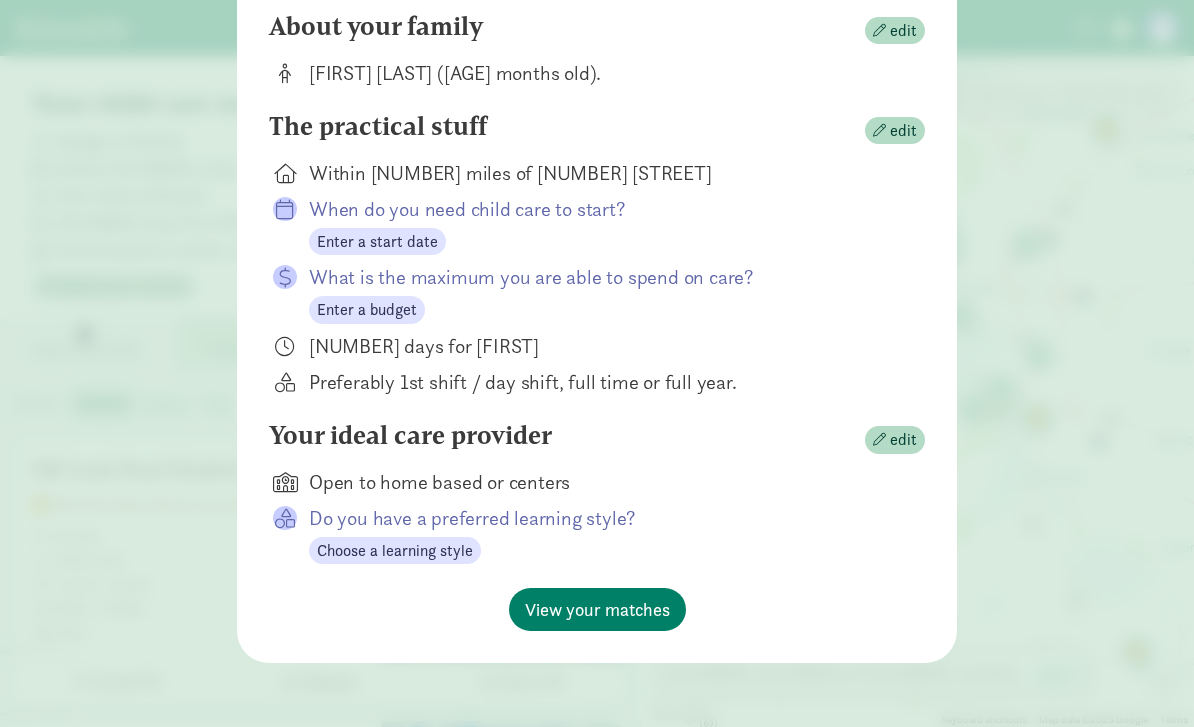 scroll, scrollTop: 207, scrollLeft: 0, axis: vertical 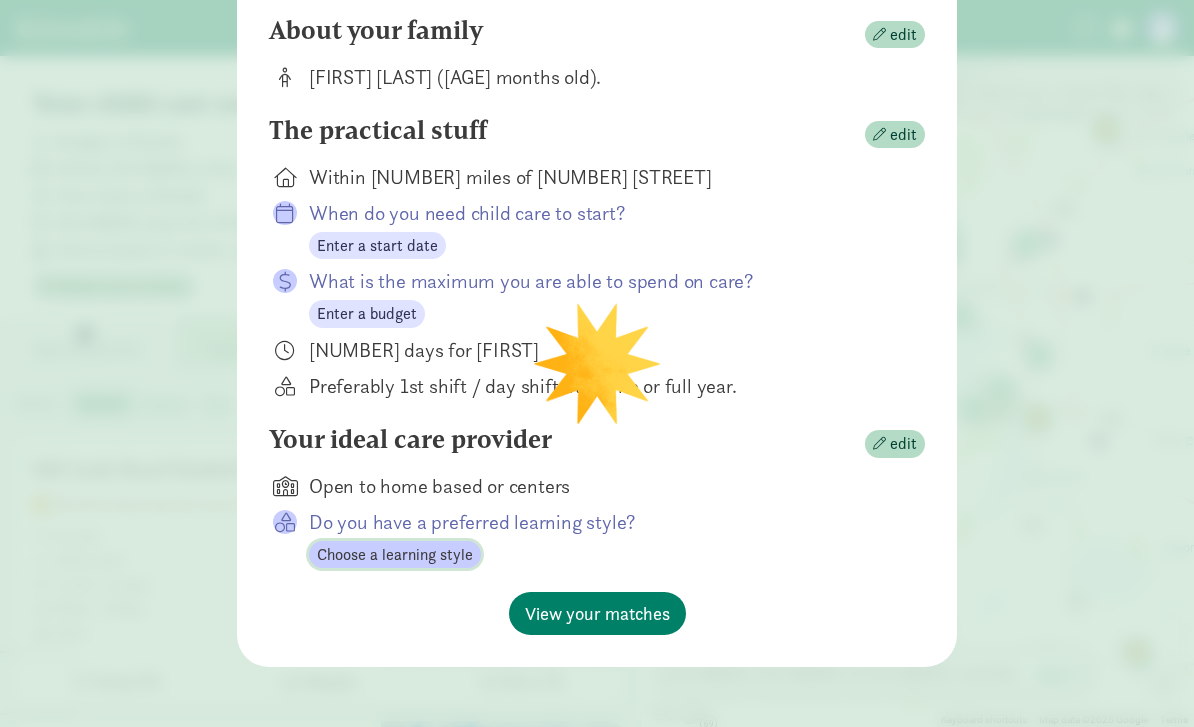 click on "Choose a learning style" at bounding box center [395, 555] 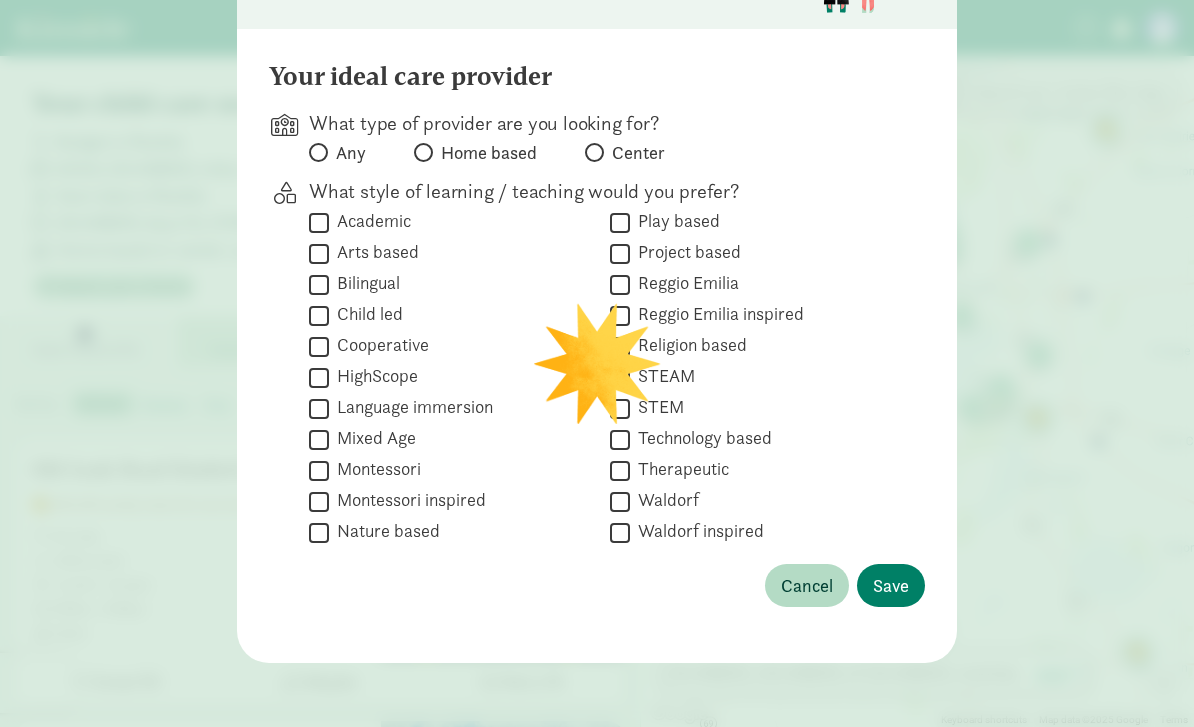 scroll, scrollTop: 161, scrollLeft: 0, axis: vertical 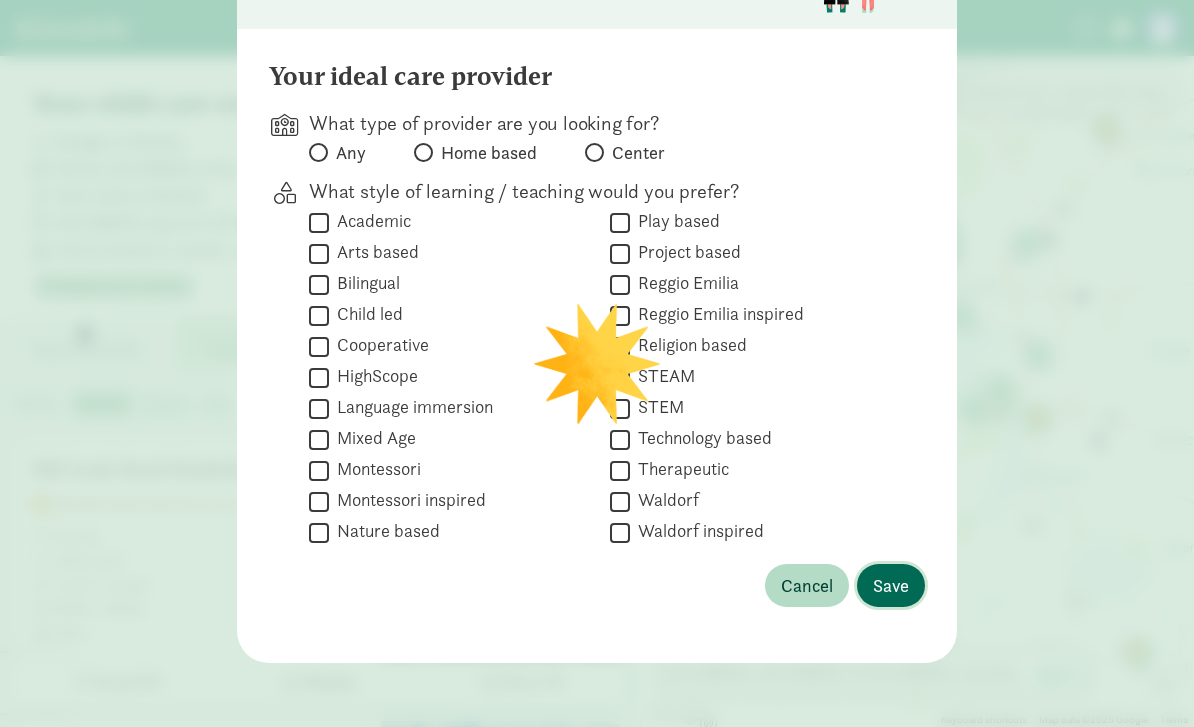 click on "Save" at bounding box center (891, 585) 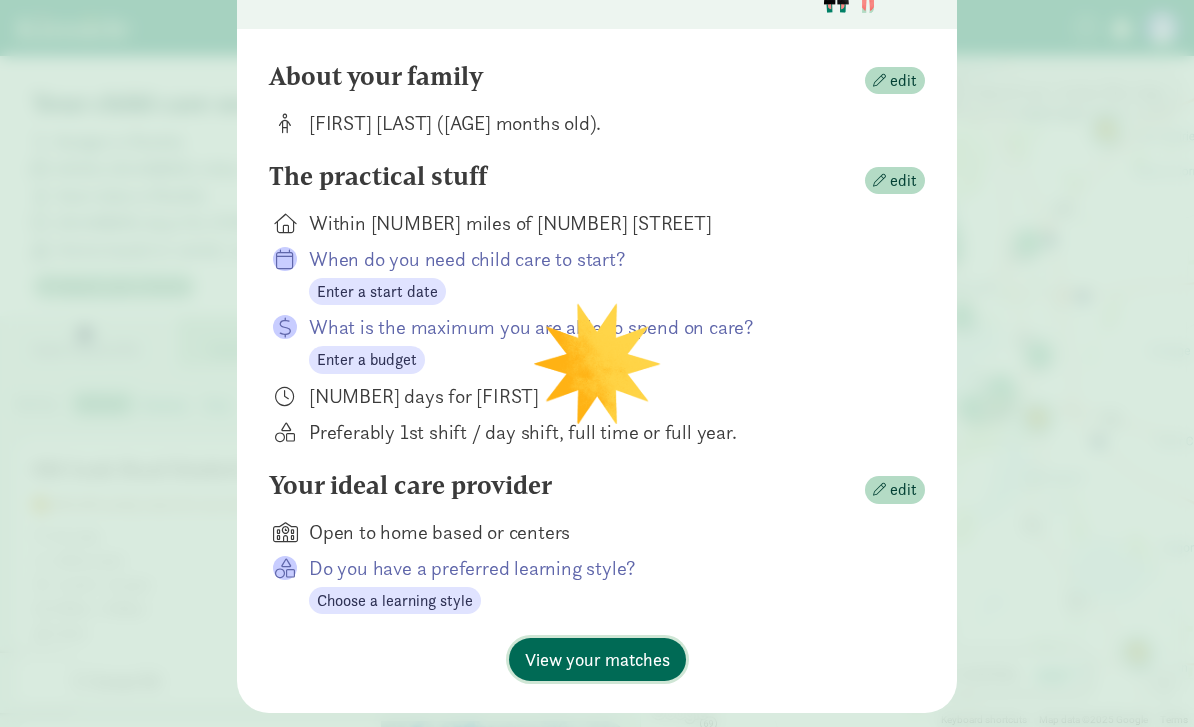 click on "View your matches" at bounding box center (597, 659) 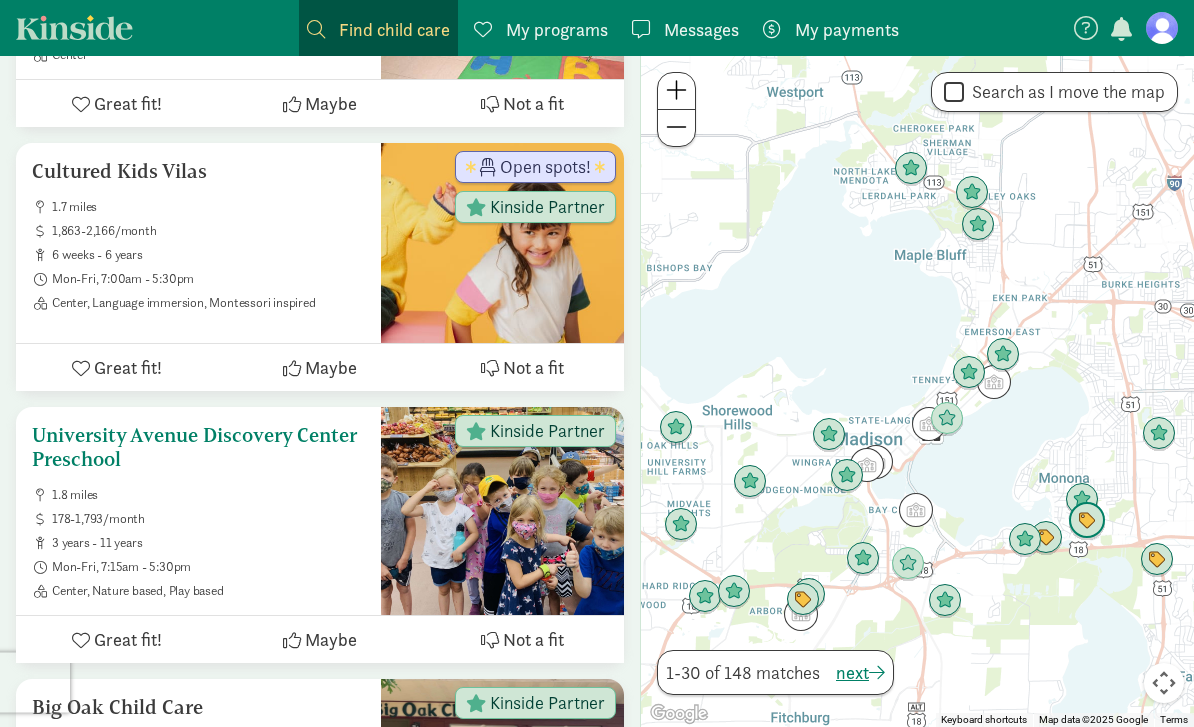 scroll, scrollTop: 1179, scrollLeft: 0, axis: vertical 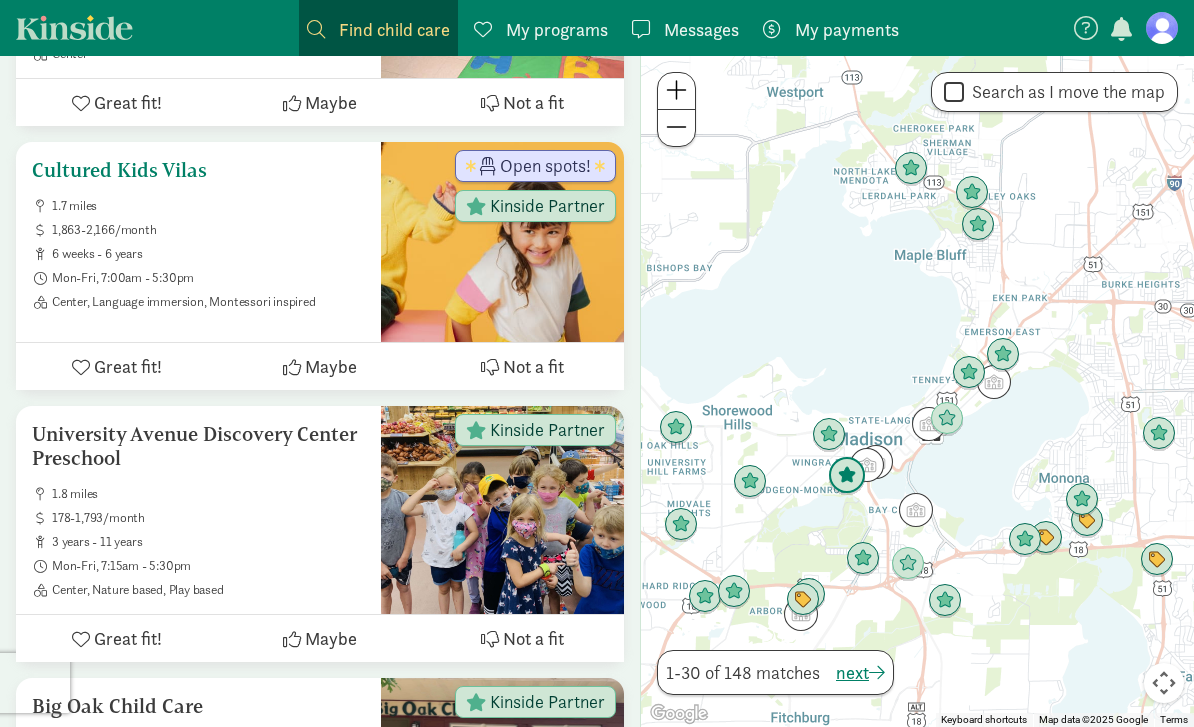 click on "Cultured Kids Vilas" at bounding box center [198, 170] 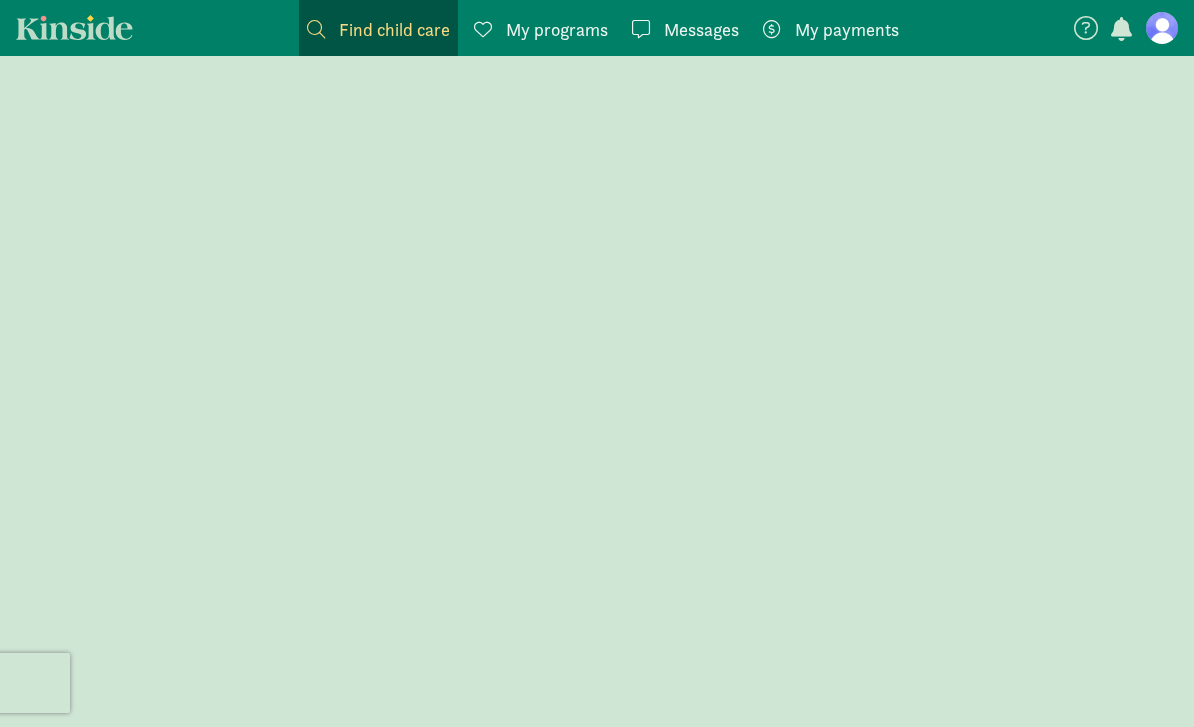 scroll, scrollTop: 0, scrollLeft: 0, axis: both 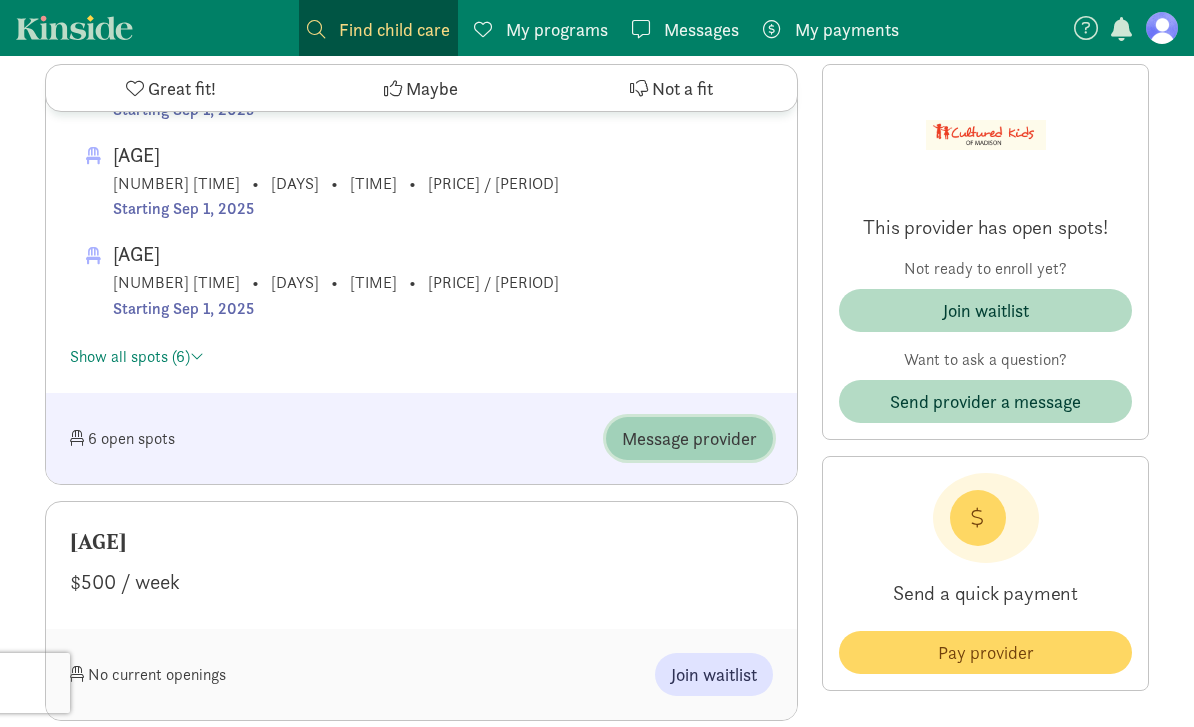 click on "Message provider" at bounding box center (689, 438) 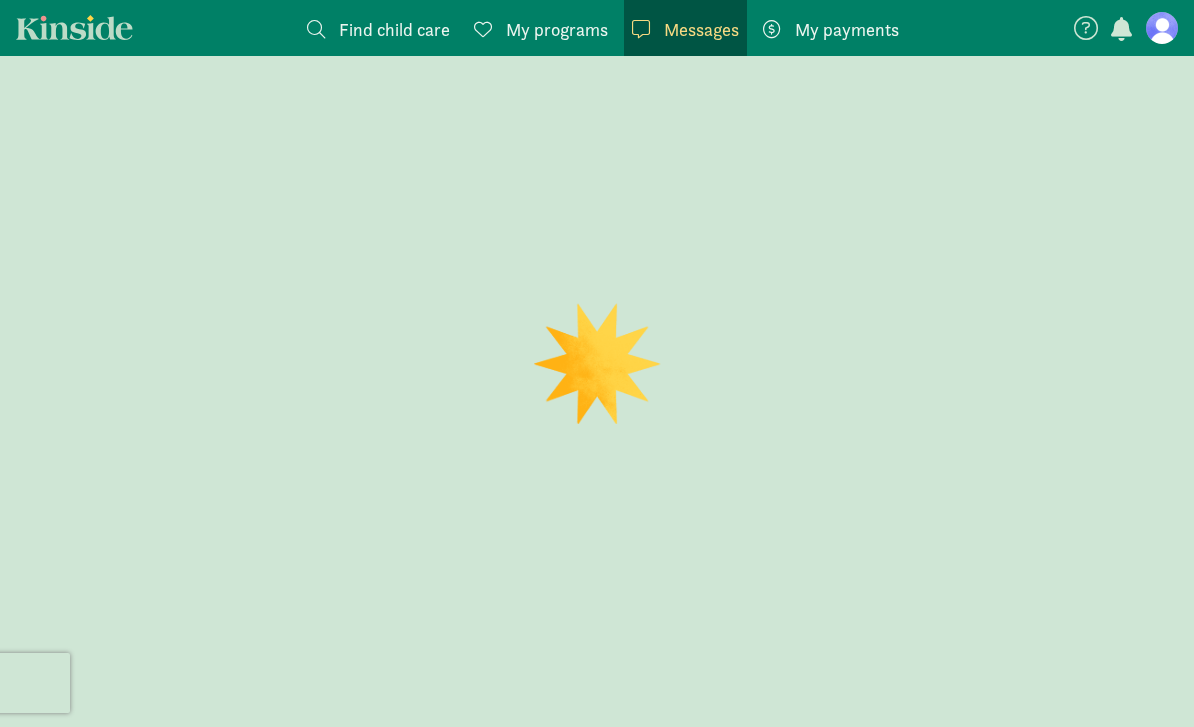 scroll, scrollTop: 0, scrollLeft: 0, axis: both 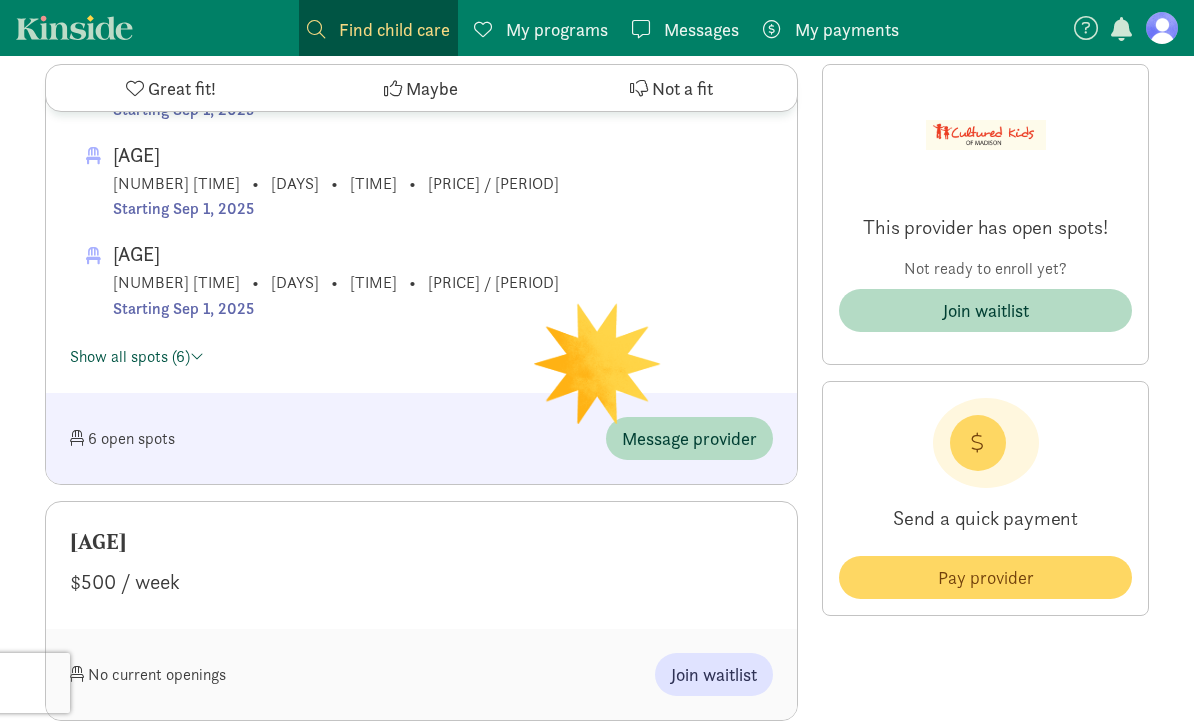 click on "Show all spots (6)" at bounding box center (137, 356) 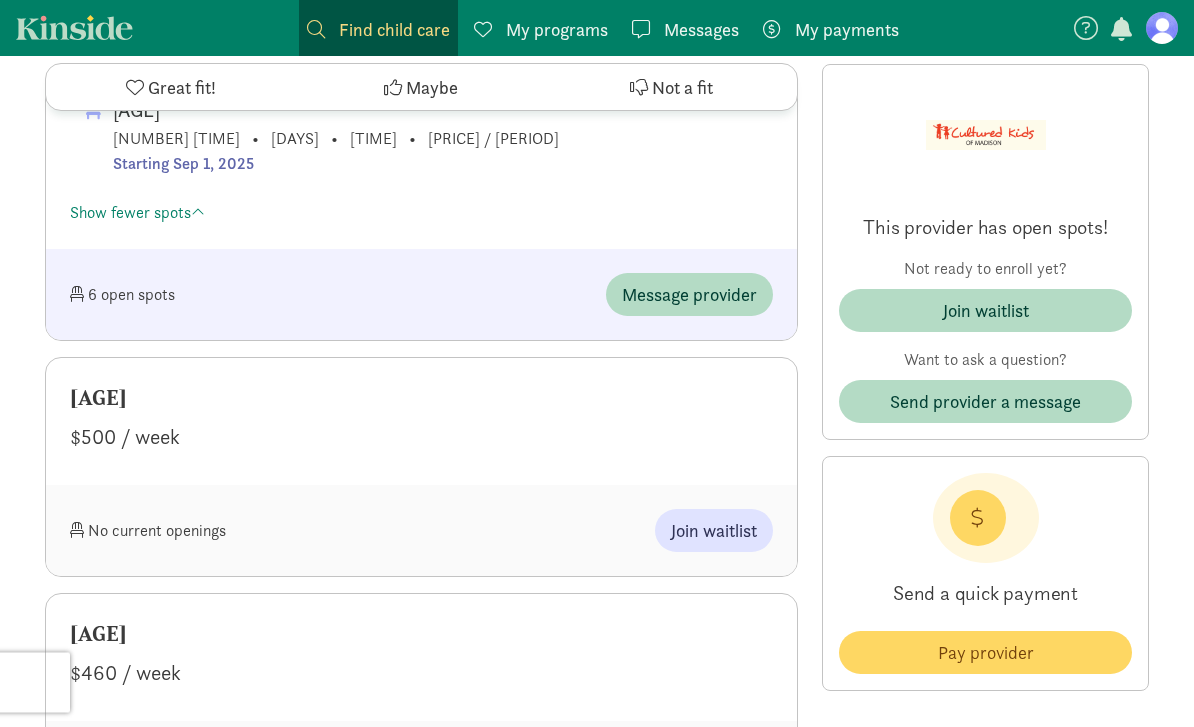 scroll, scrollTop: 1785, scrollLeft: 0, axis: vertical 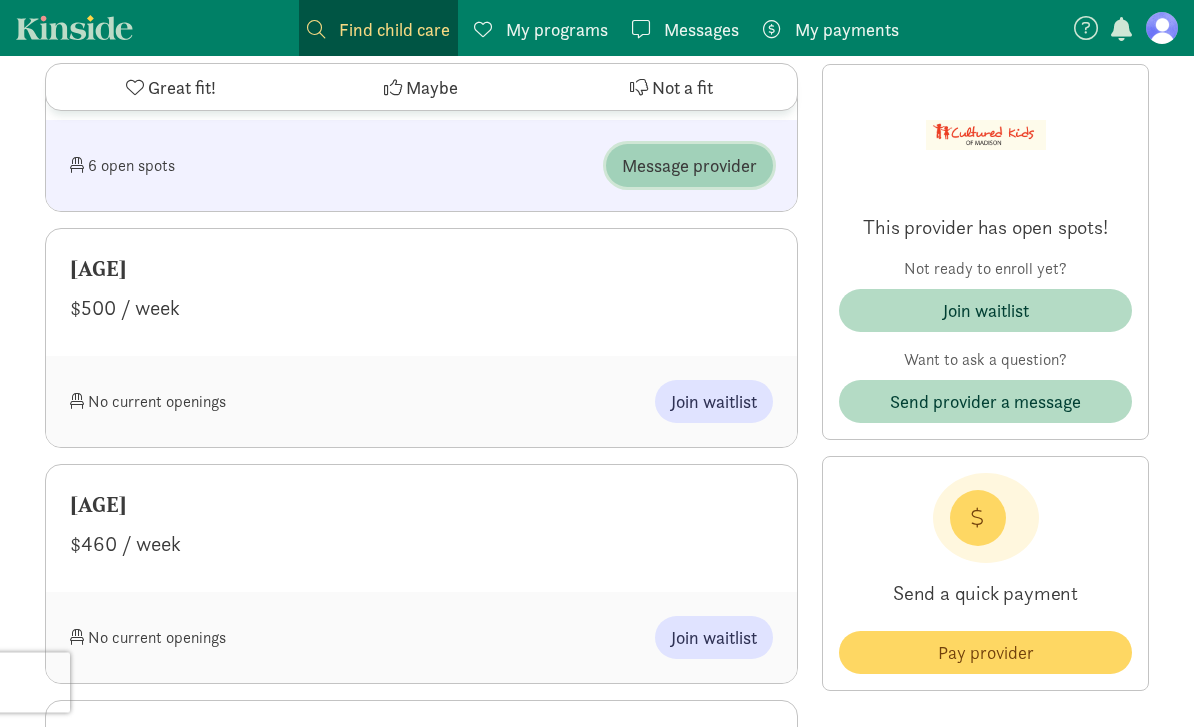 click on "Message provider" at bounding box center (689, 166) 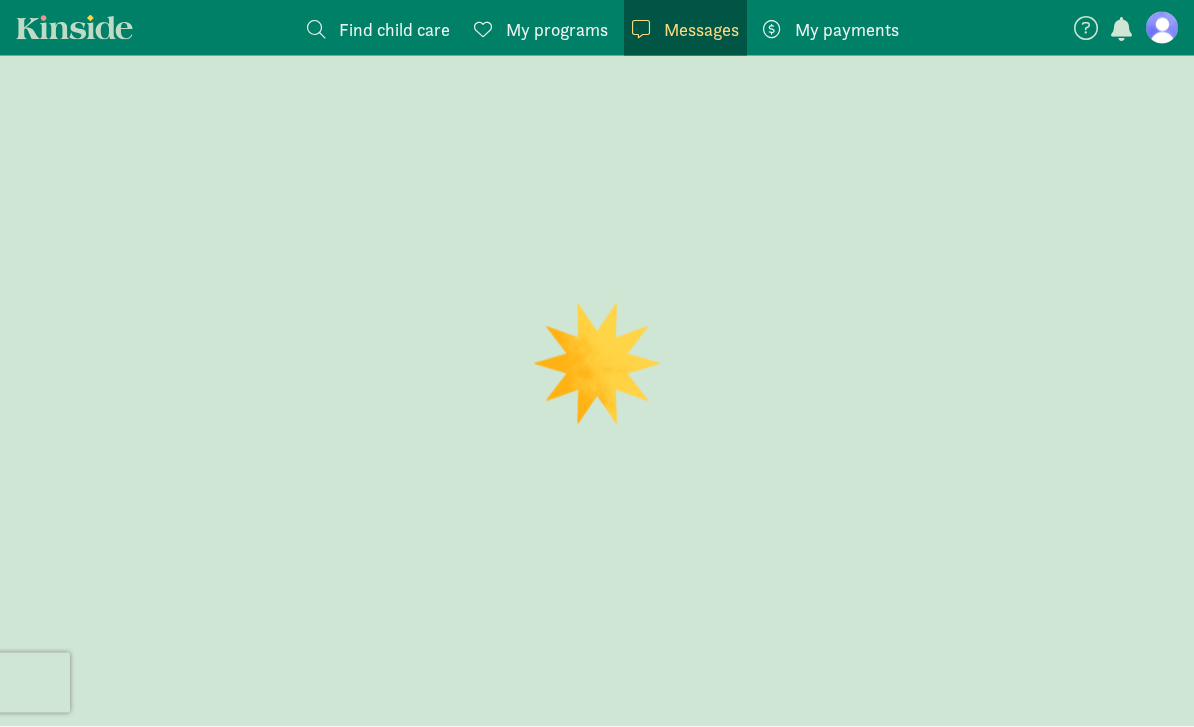 scroll, scrollTop: 0, scrollLeft: 0, axis: both 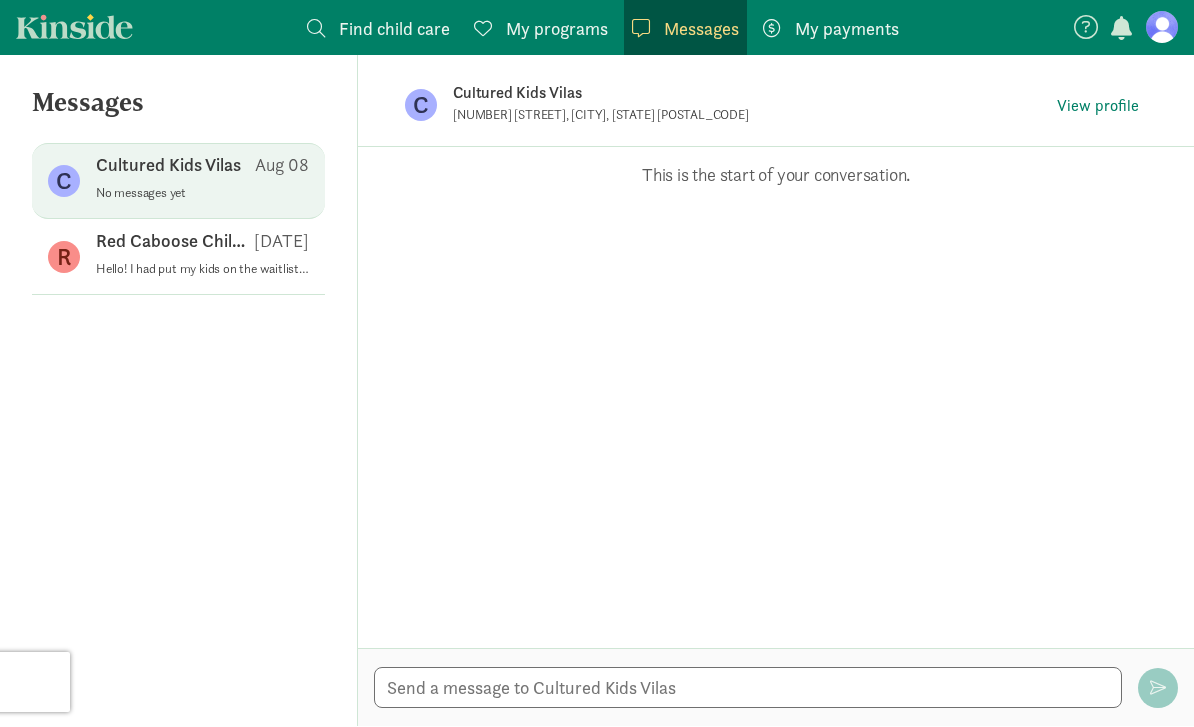 click on "My programs" at bounding box center [557, 29] 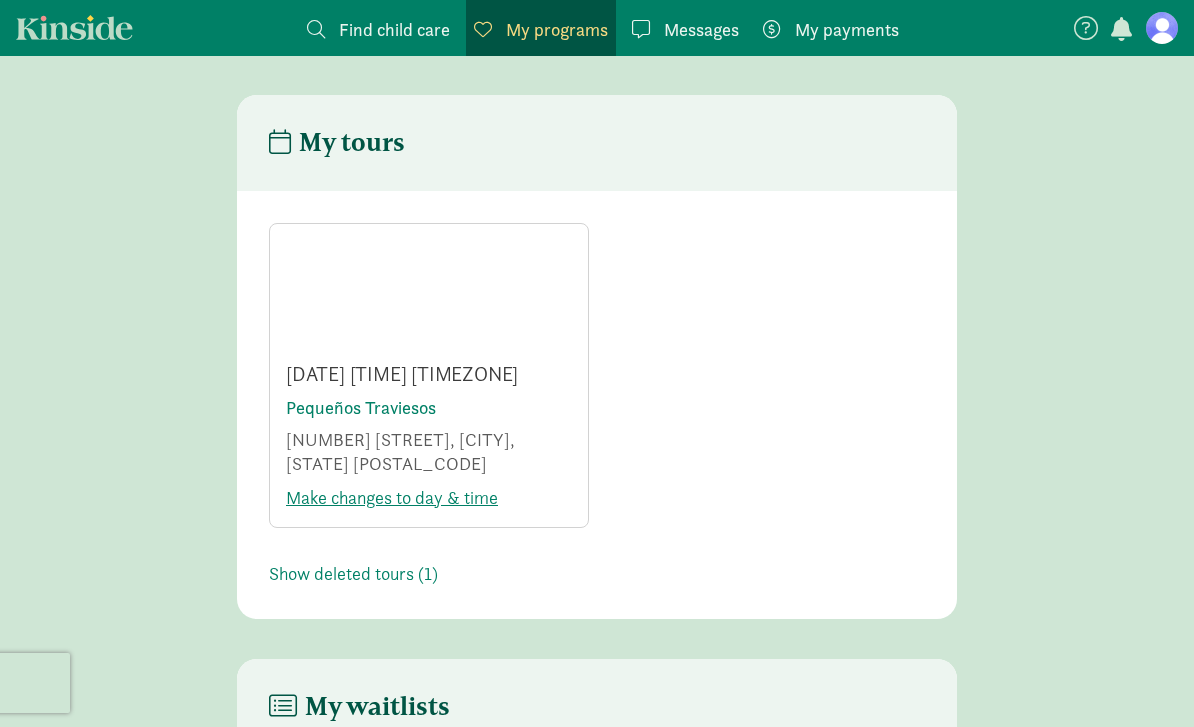 click on "Messages" at bounding box center [701, 29] 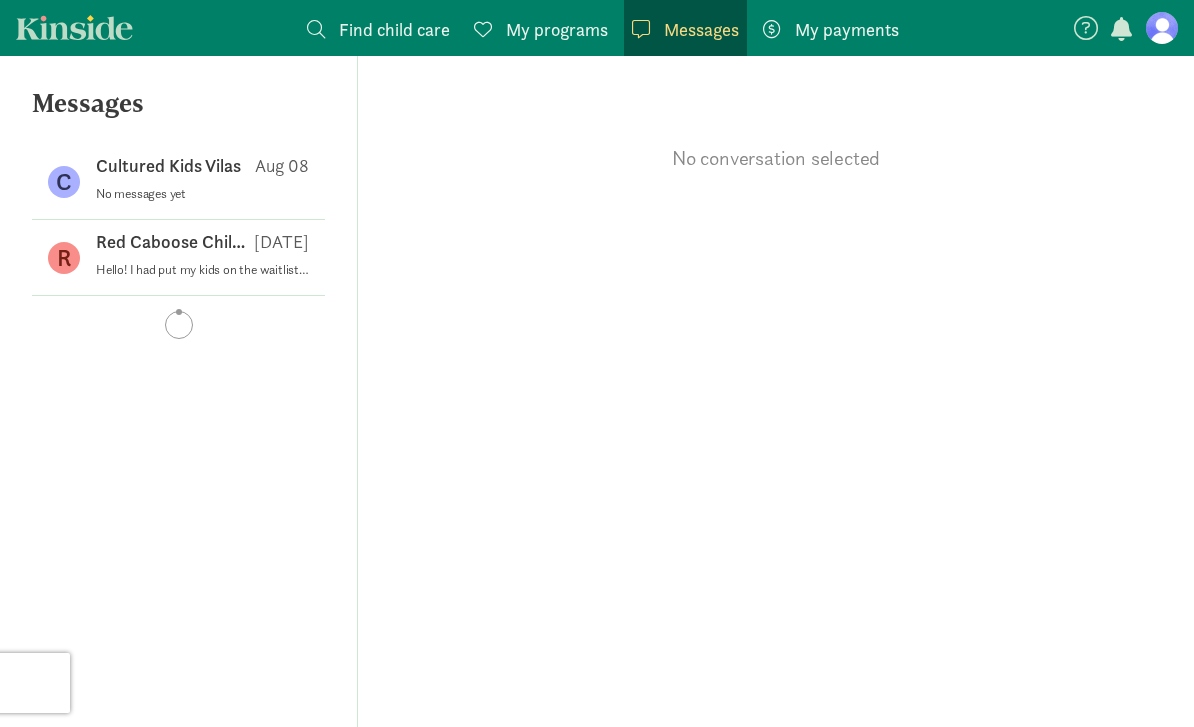 scroll, scrollTop: 0, scrollLeft: 0, axis: both 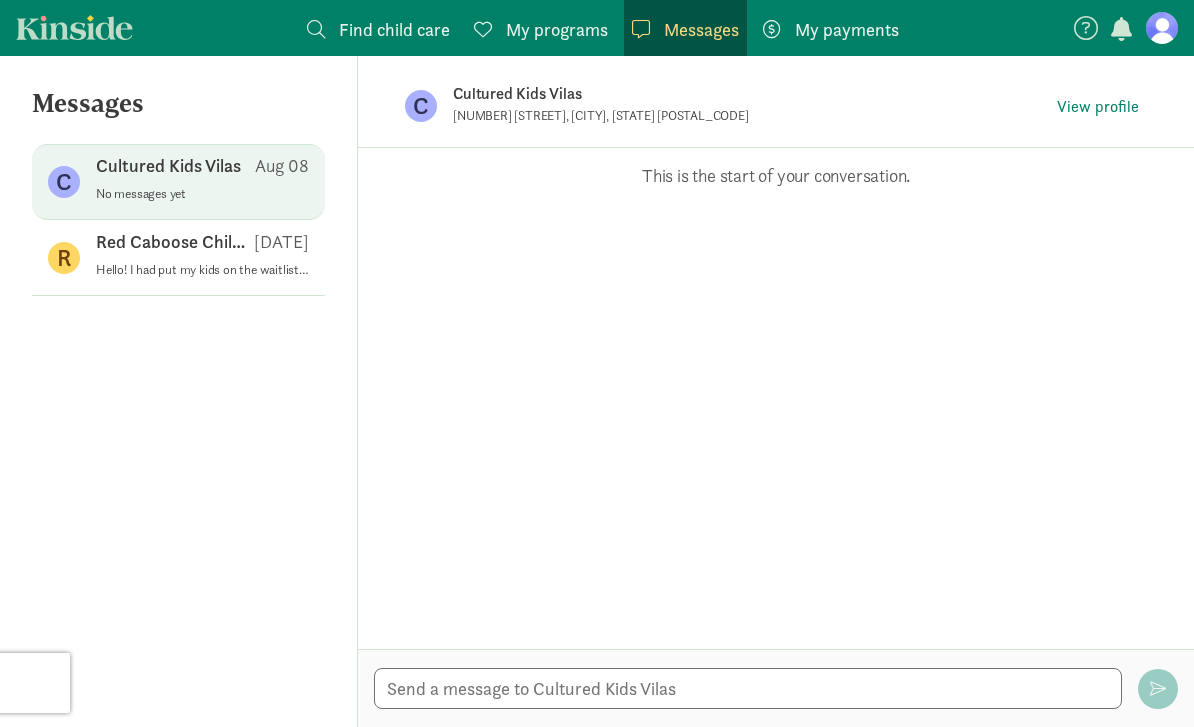 click on "Cultured Kids Vilas" at bounding box center (168, 166) 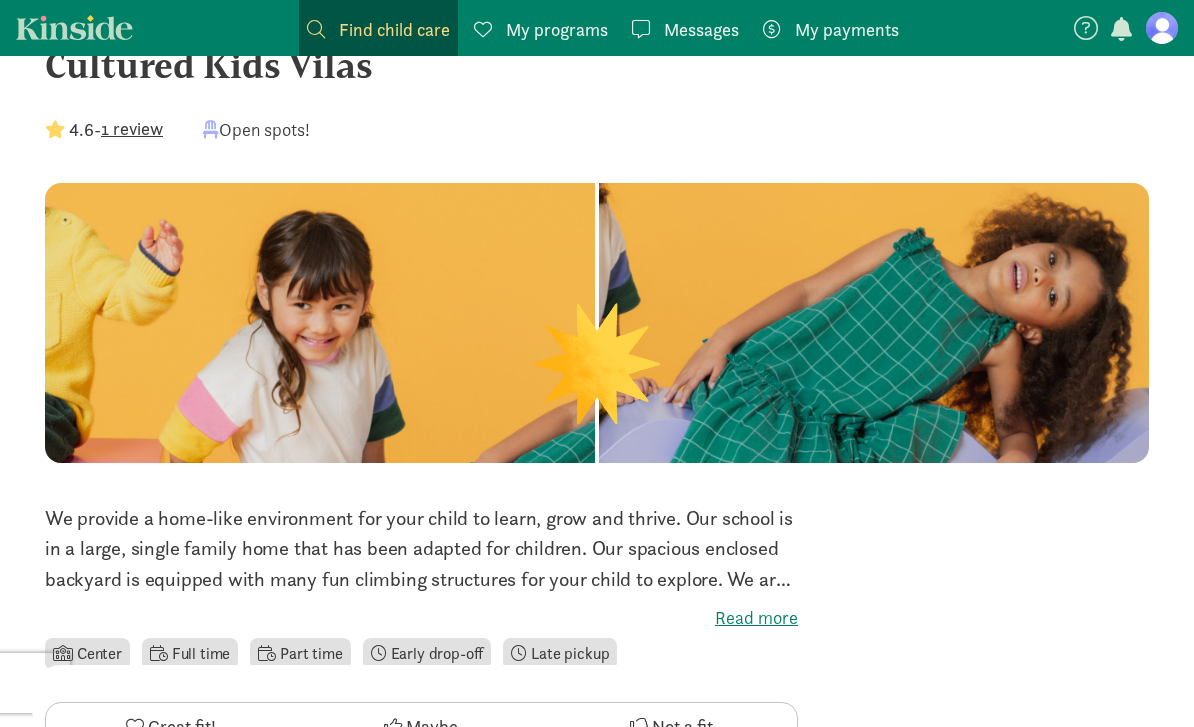 scroll, scrollTop: 1786, scrollLeft: 0, axis: vertical 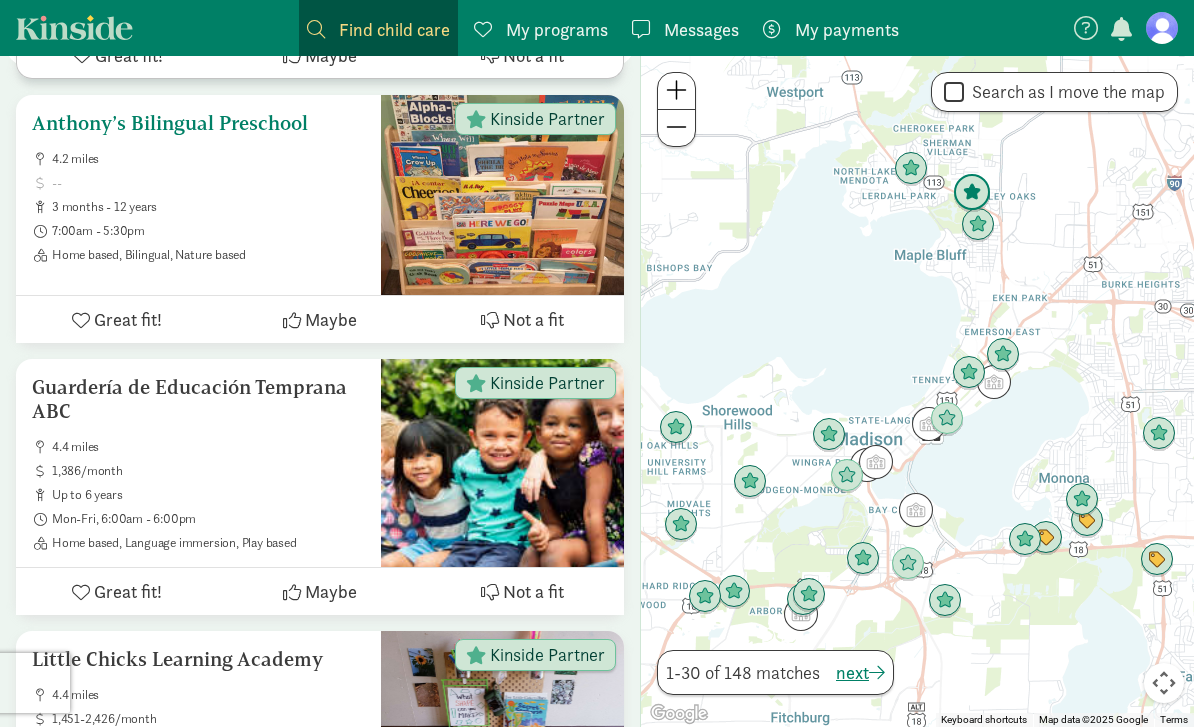 click on "Anthony’s Bilingual Preschool" at bounding box center [198, 123] 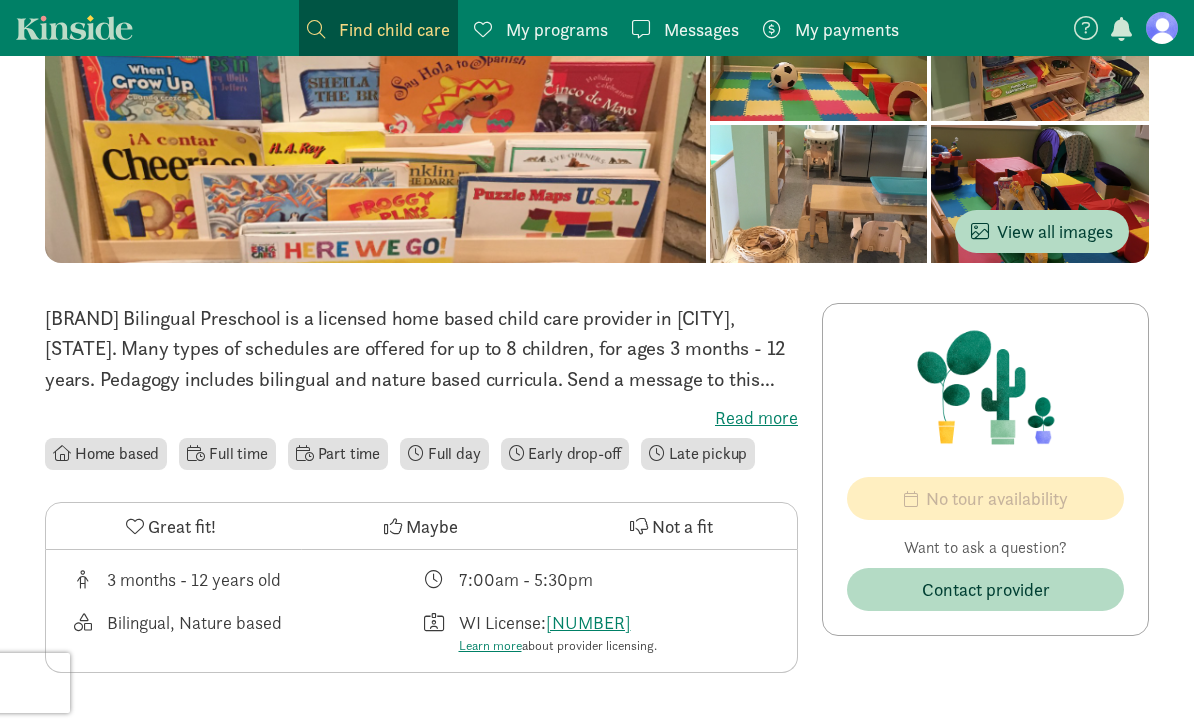 scroll, scrollTop: 209, scrollLeft: 0, axis: vertical 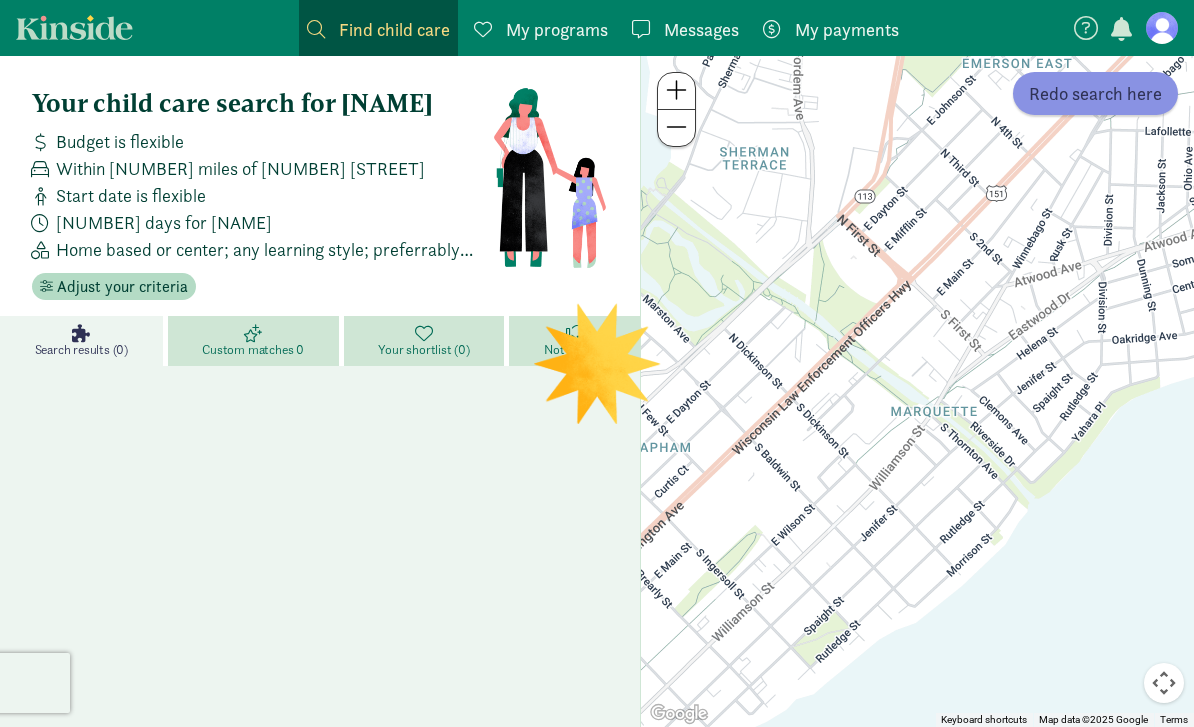 click on "Redo search here" 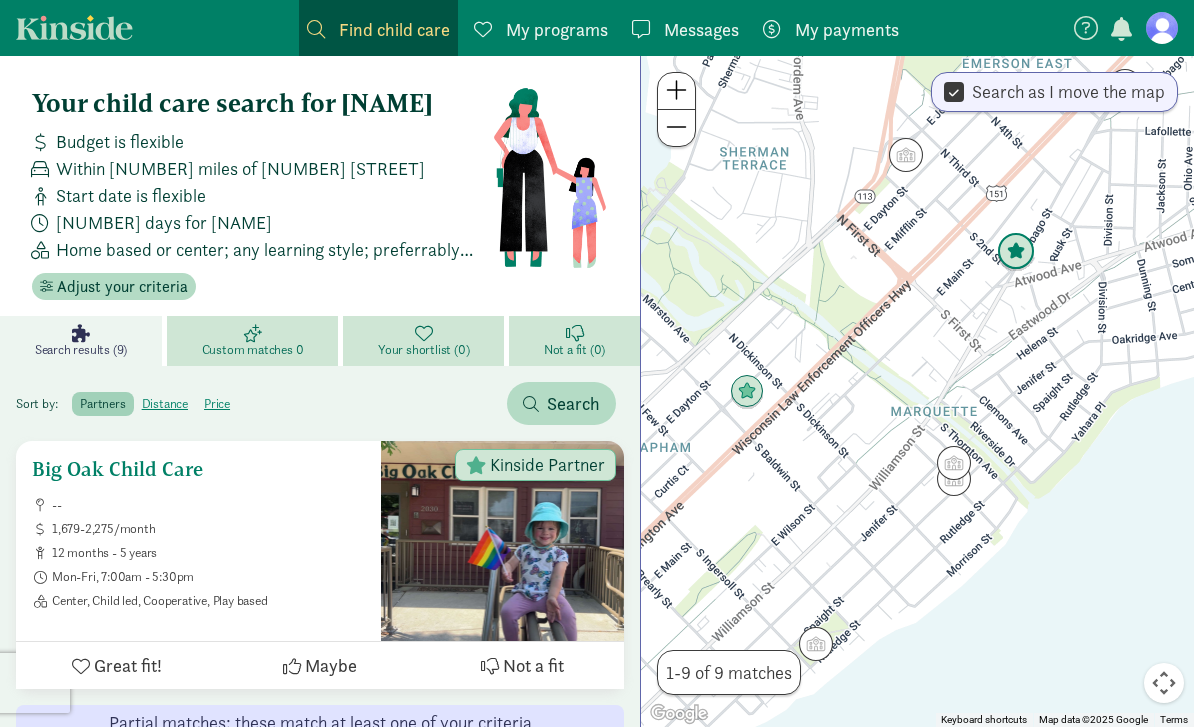 click on "--   1,679-2,275/month   12 months - 5 years   Mon-Fri,  7:00am -  5:30pm   Center, Child led, Cooperative, Play based" at bounding box center (198, 553) 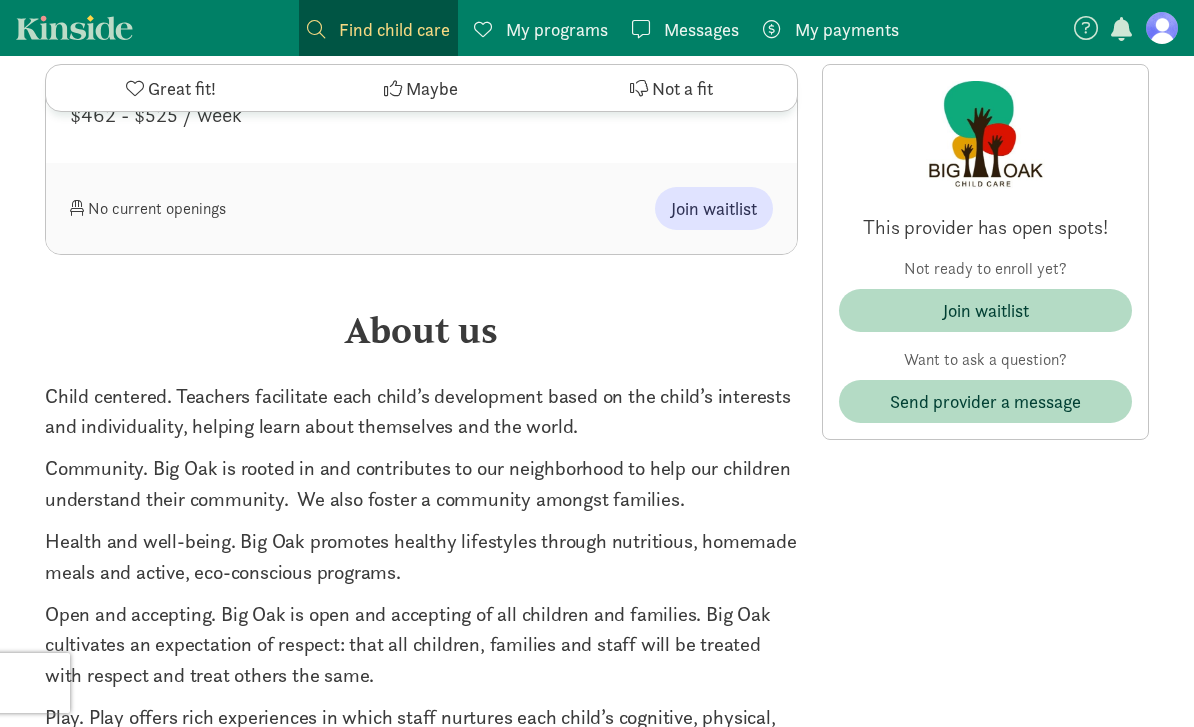 scroll, scrollTop: 1943, scrollLeft: 0, axis: vertical 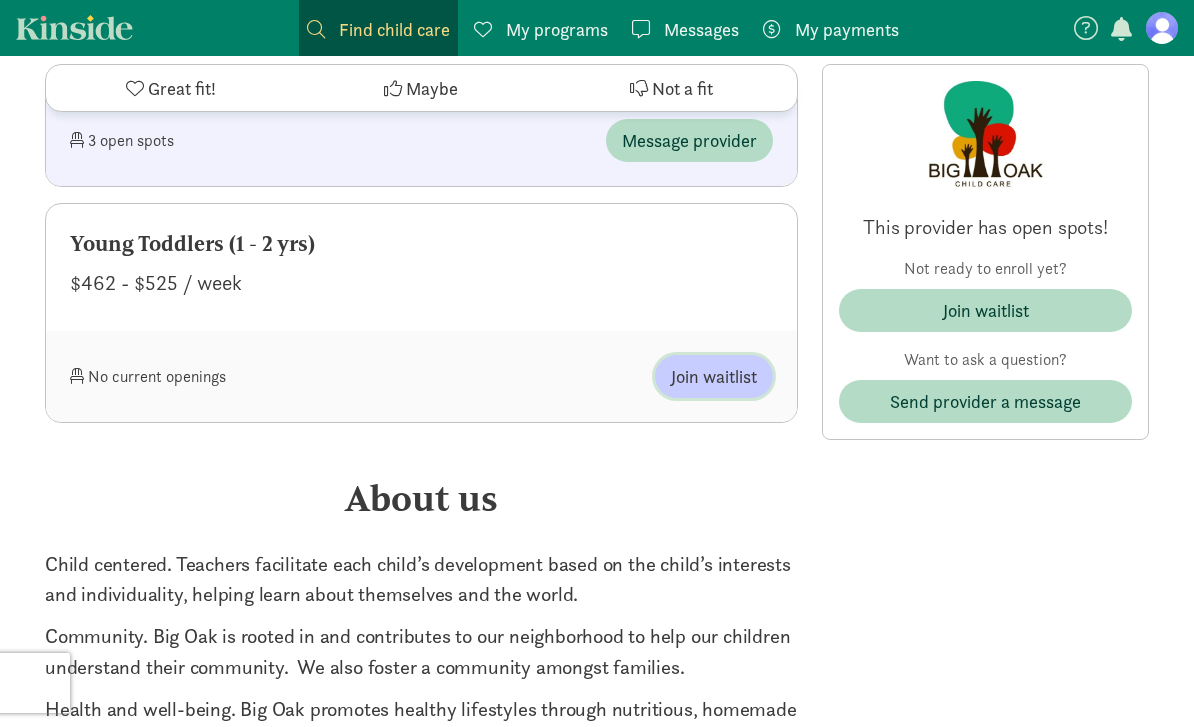click on "Join waitlist" at bounding box center [714, 376] 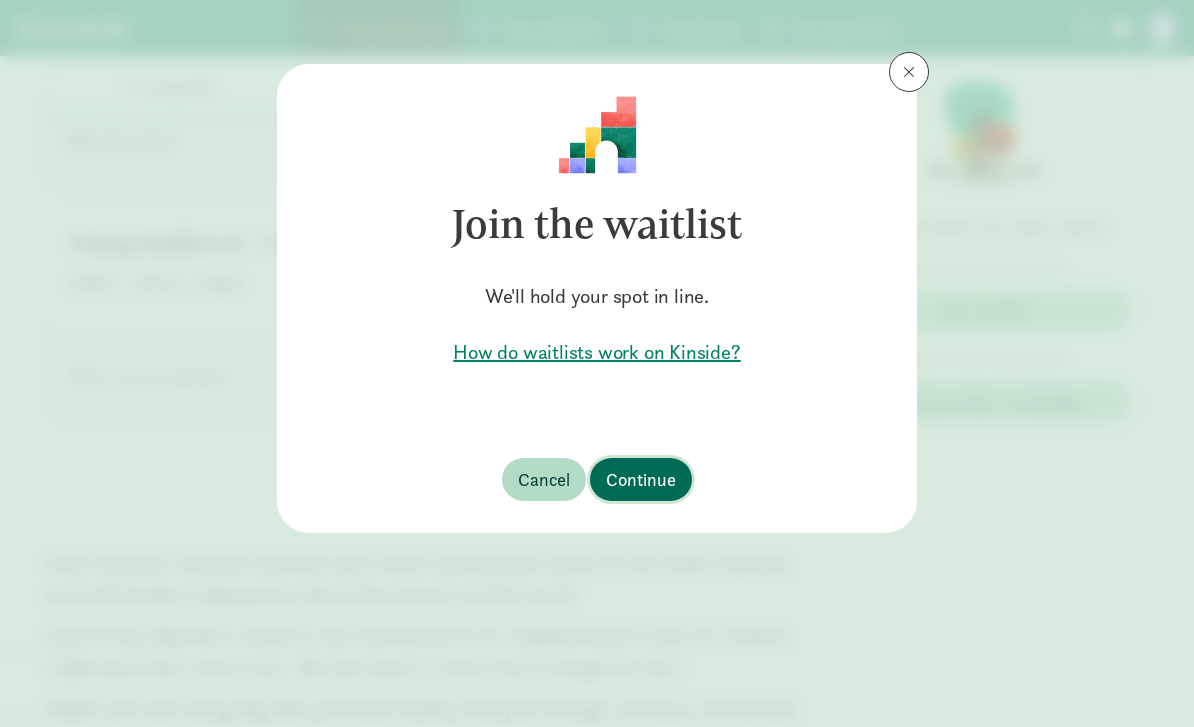 click on "Continue" at bounding box center [641, 479] 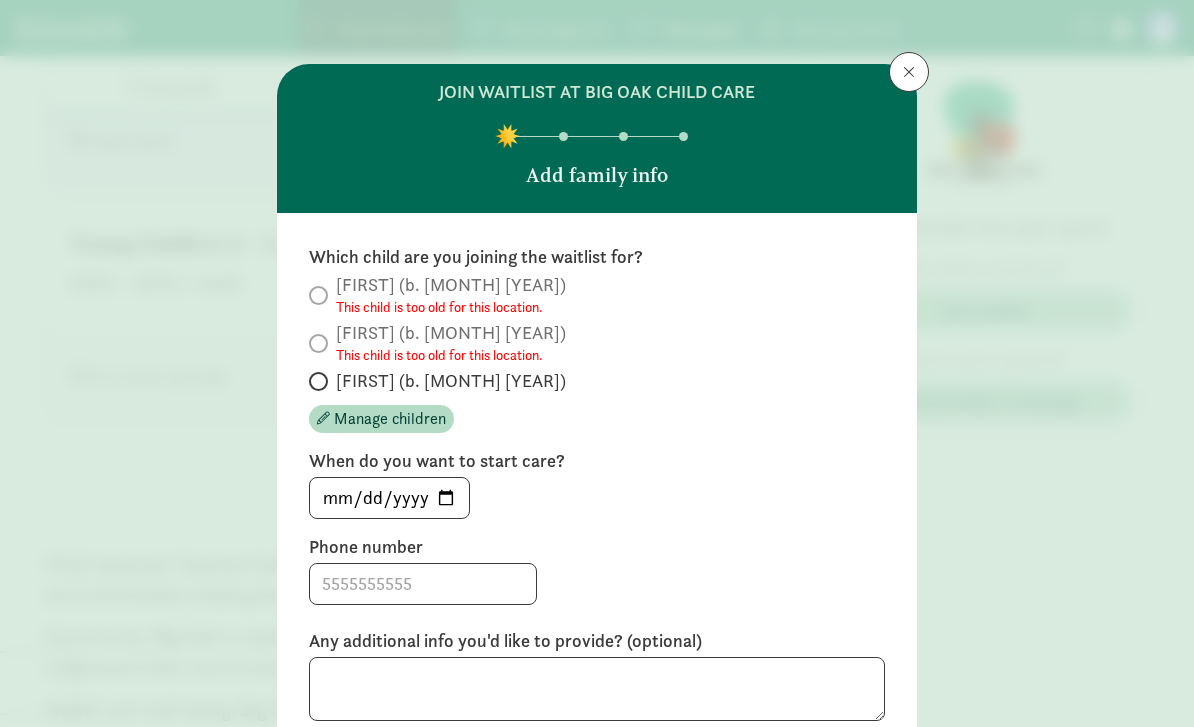 click on "Michael (b. November 2024)" at bounding box center [315, 381] 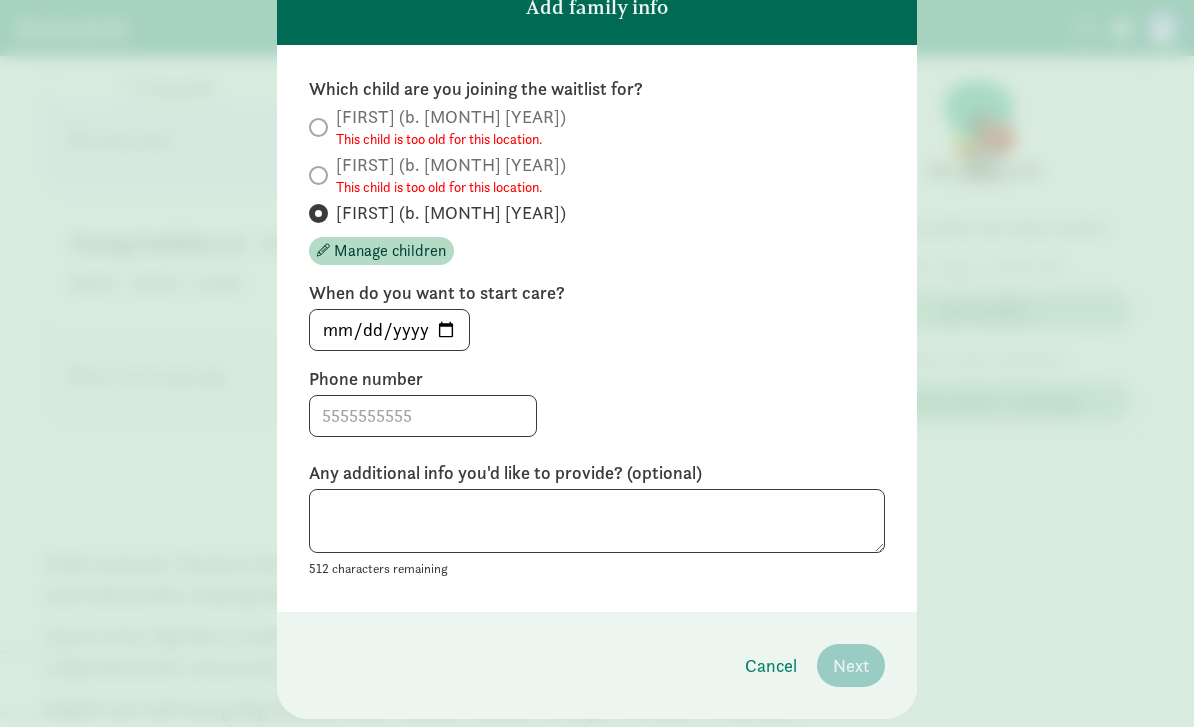 scroll, scrollTop: 188, scrollLeft: 0, axis: vertical 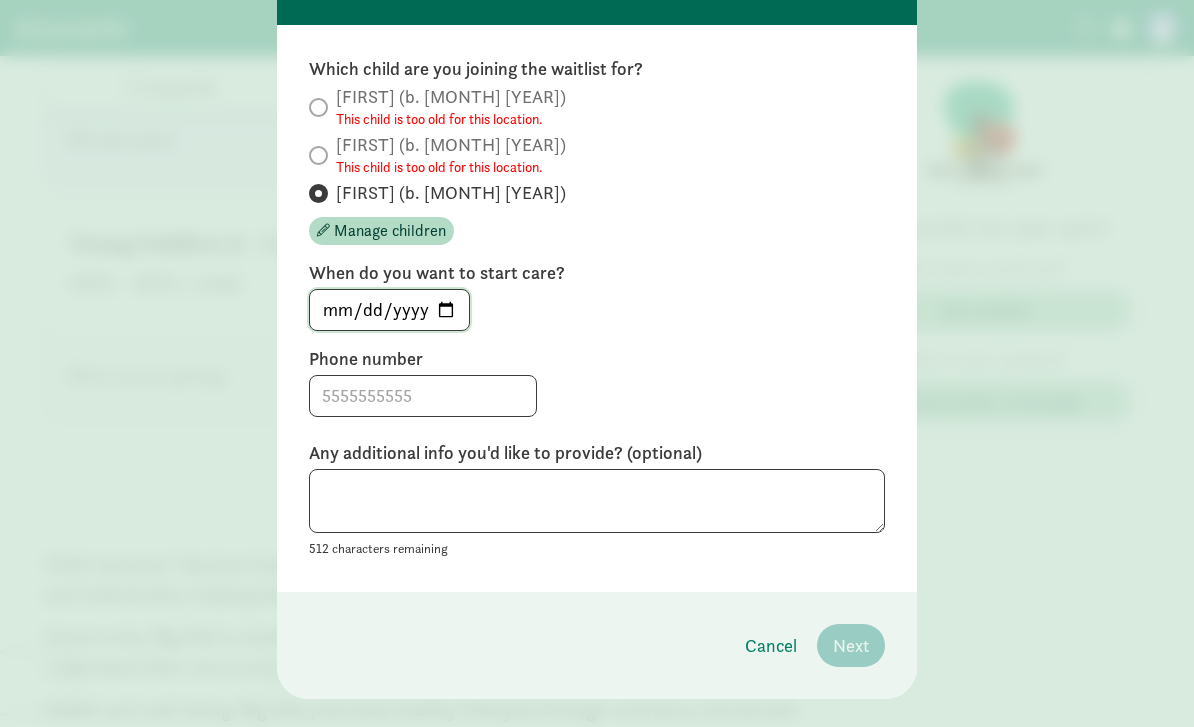 click on "2025-08-08" 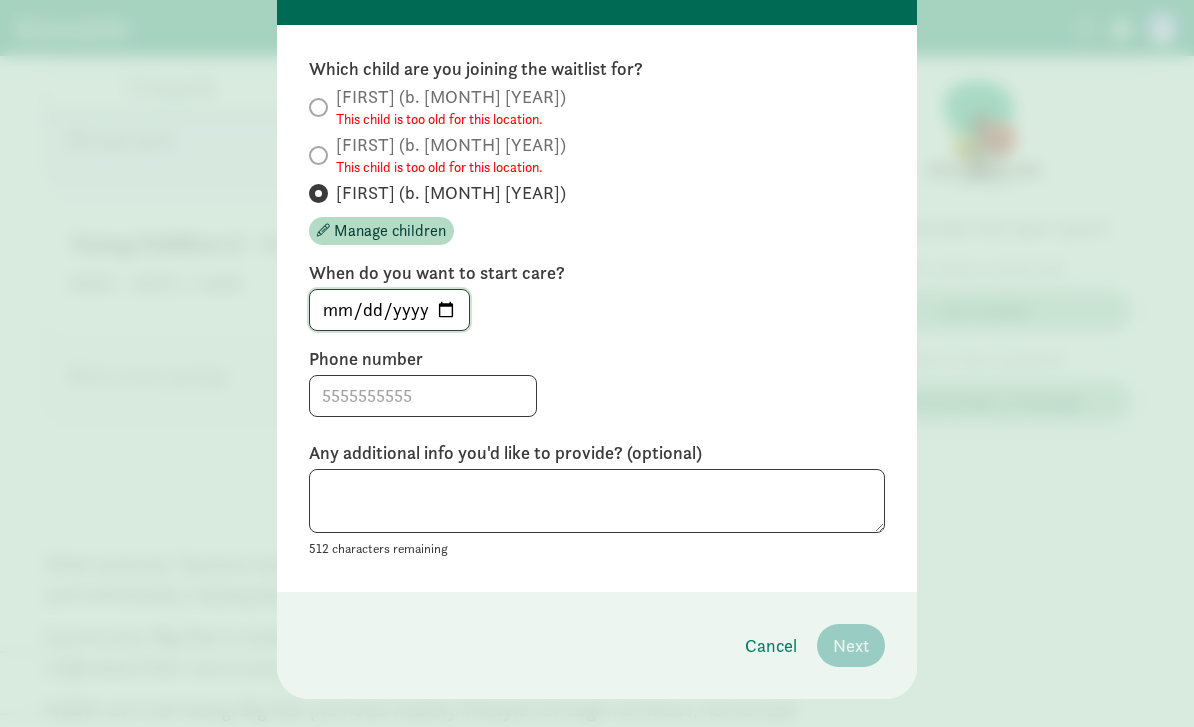 type on "2025-09-01" 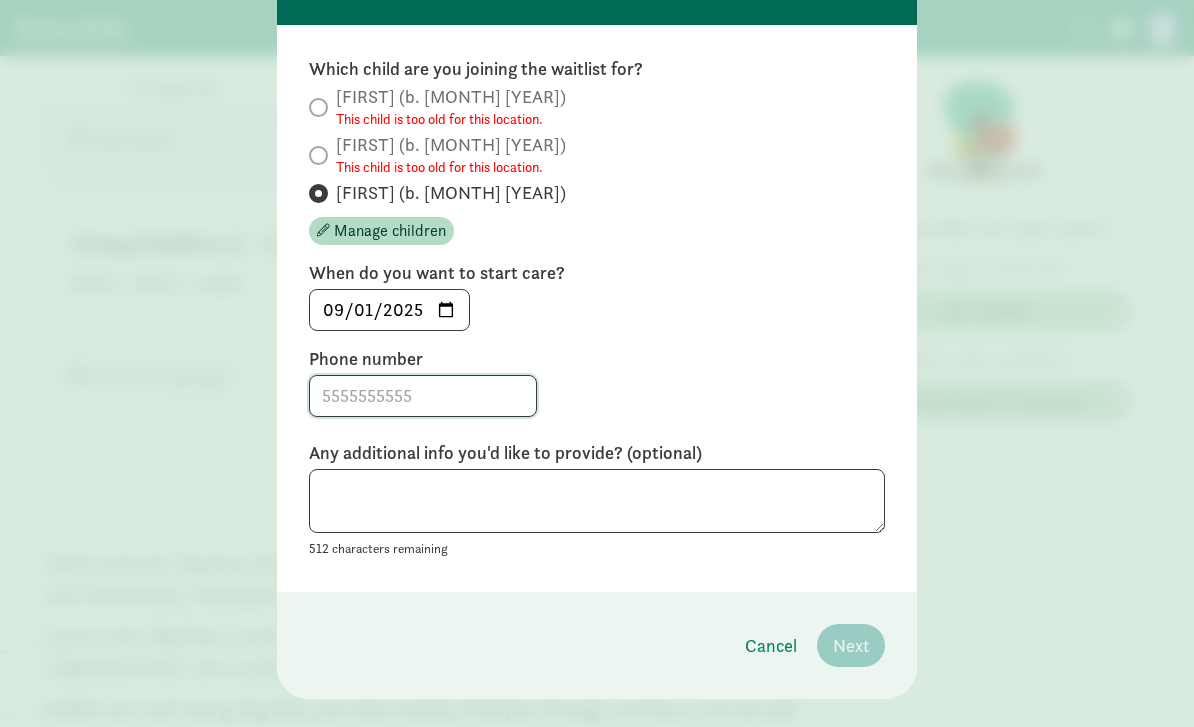 click 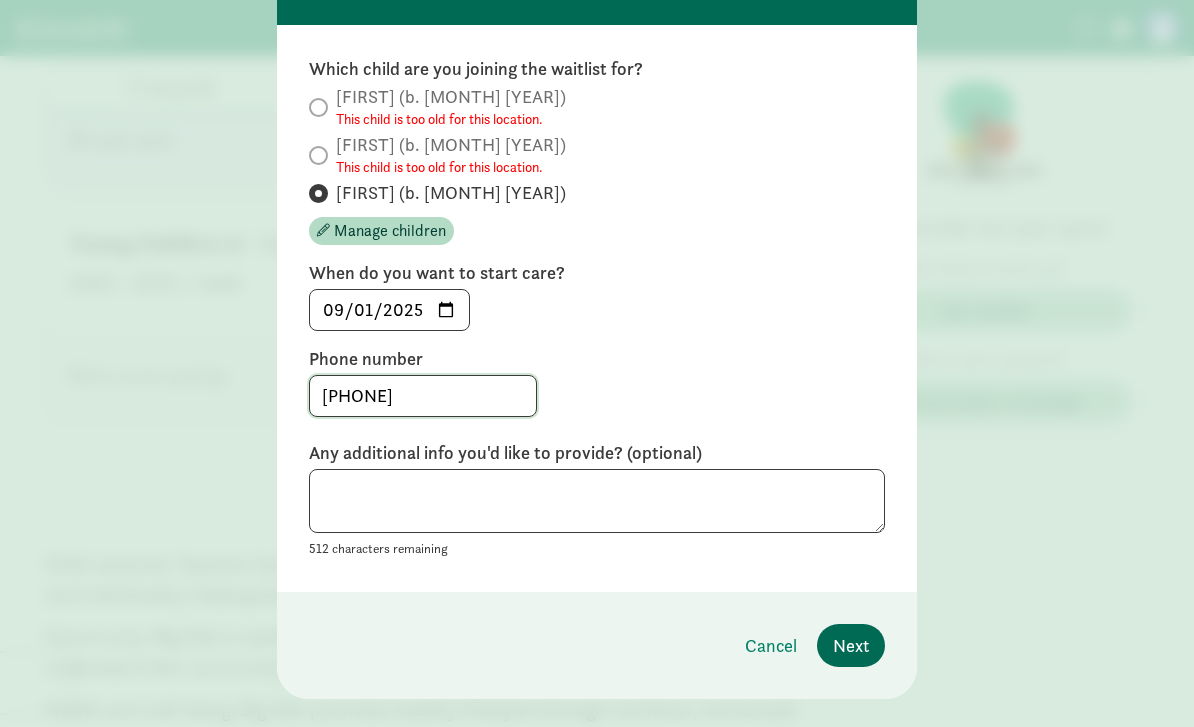 type on "6084734405" 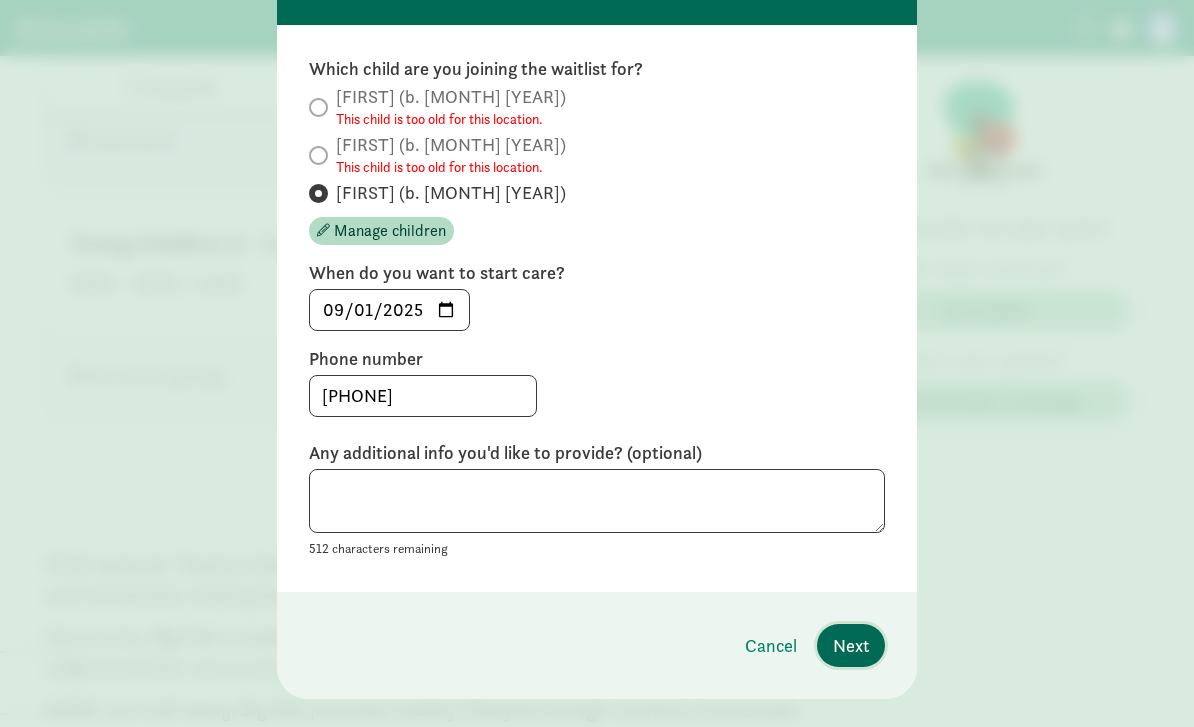click on "Next" at bounding box center (851, 645) 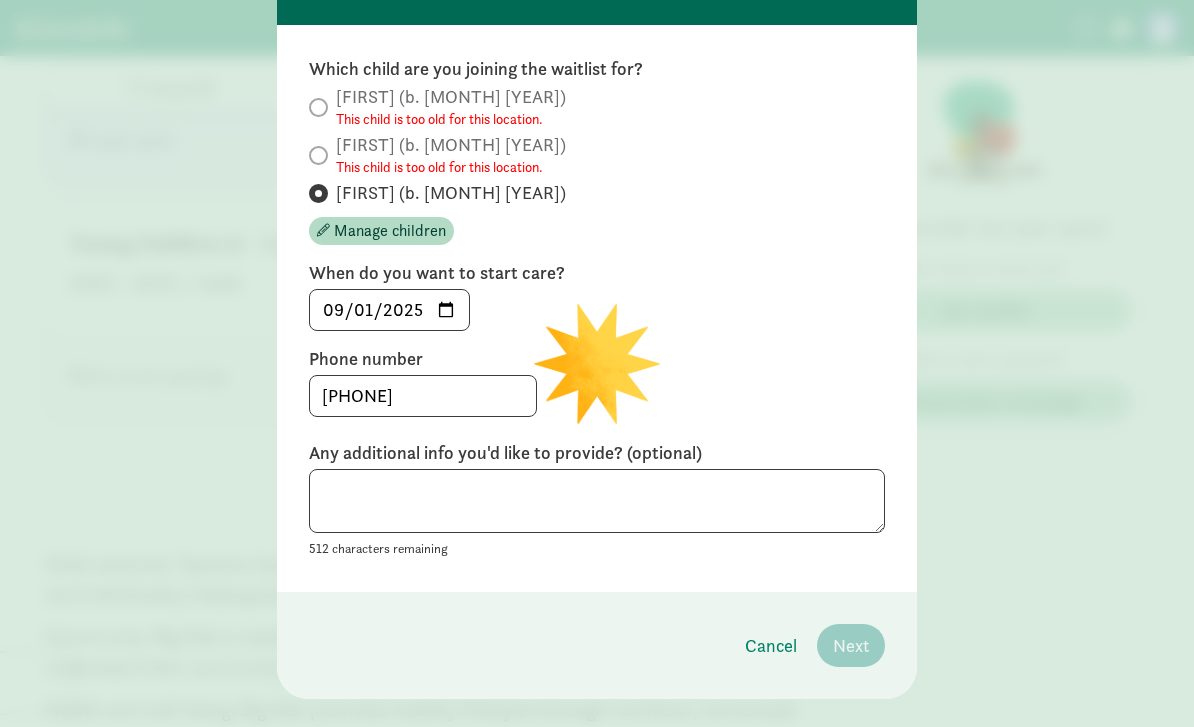 scroll, scrollTop: 0, scrollLeft: 0, axis: both 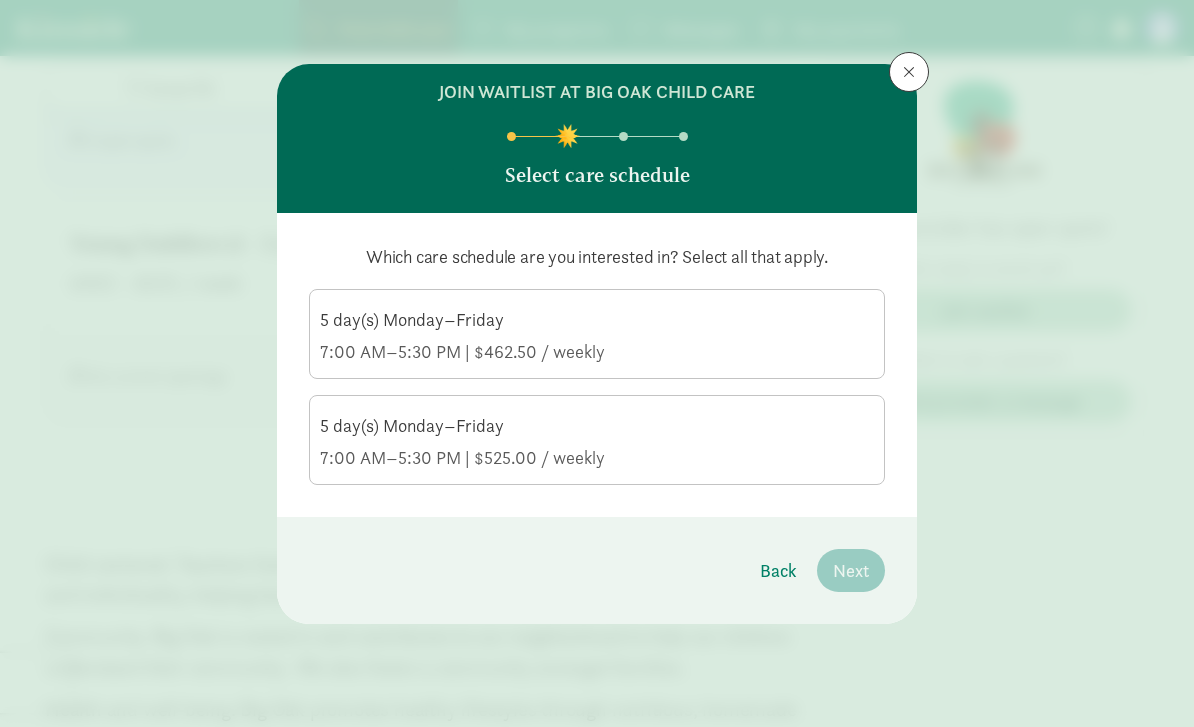 click on "7:00 AM–5:30 PM | $462.50 / weekly" 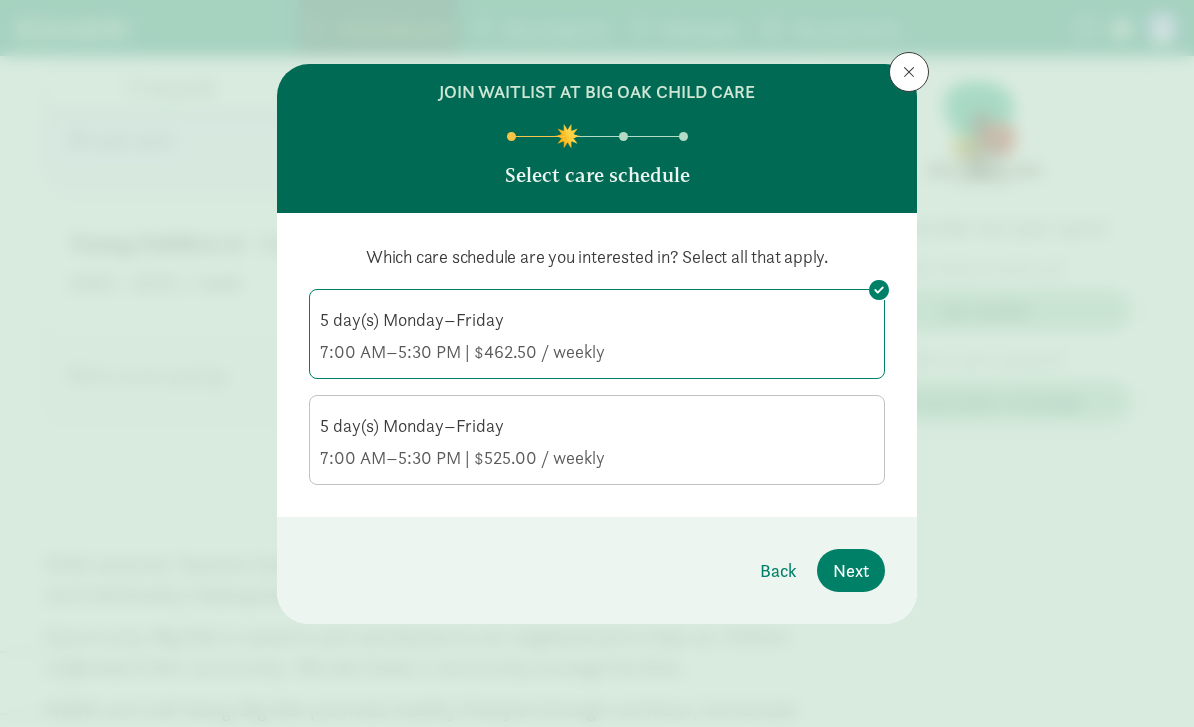 click on "Back     Next" 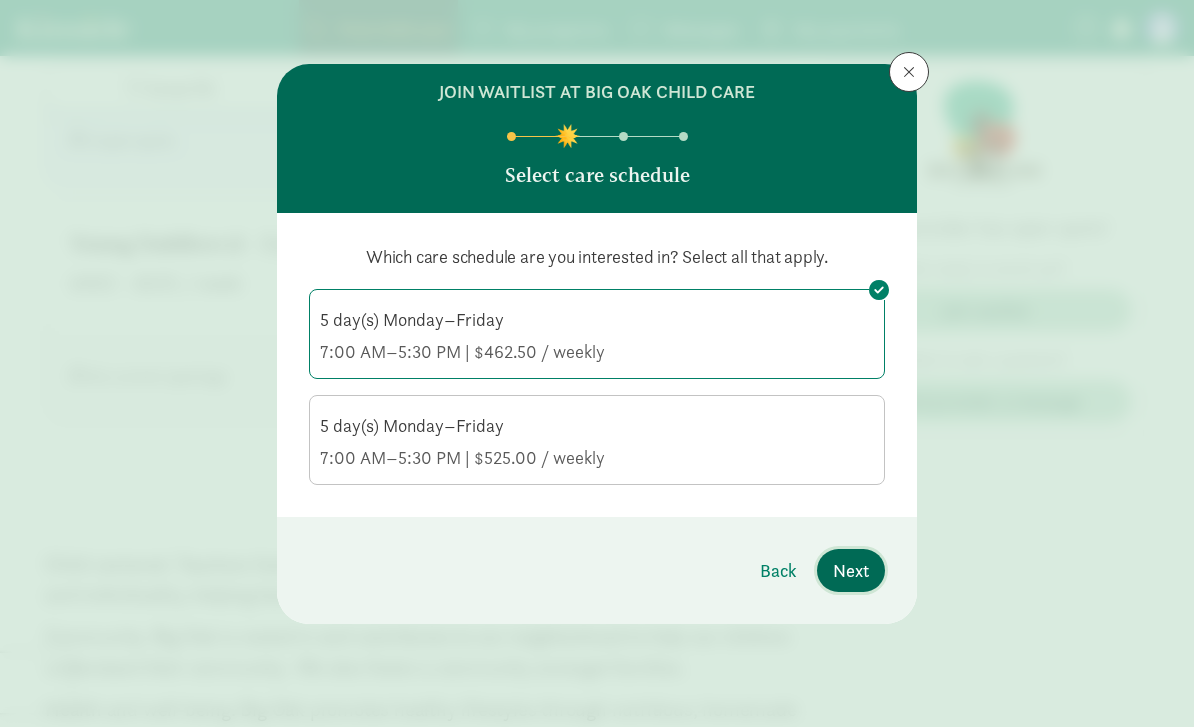 click on "Next" at bounding box center (851, 570) 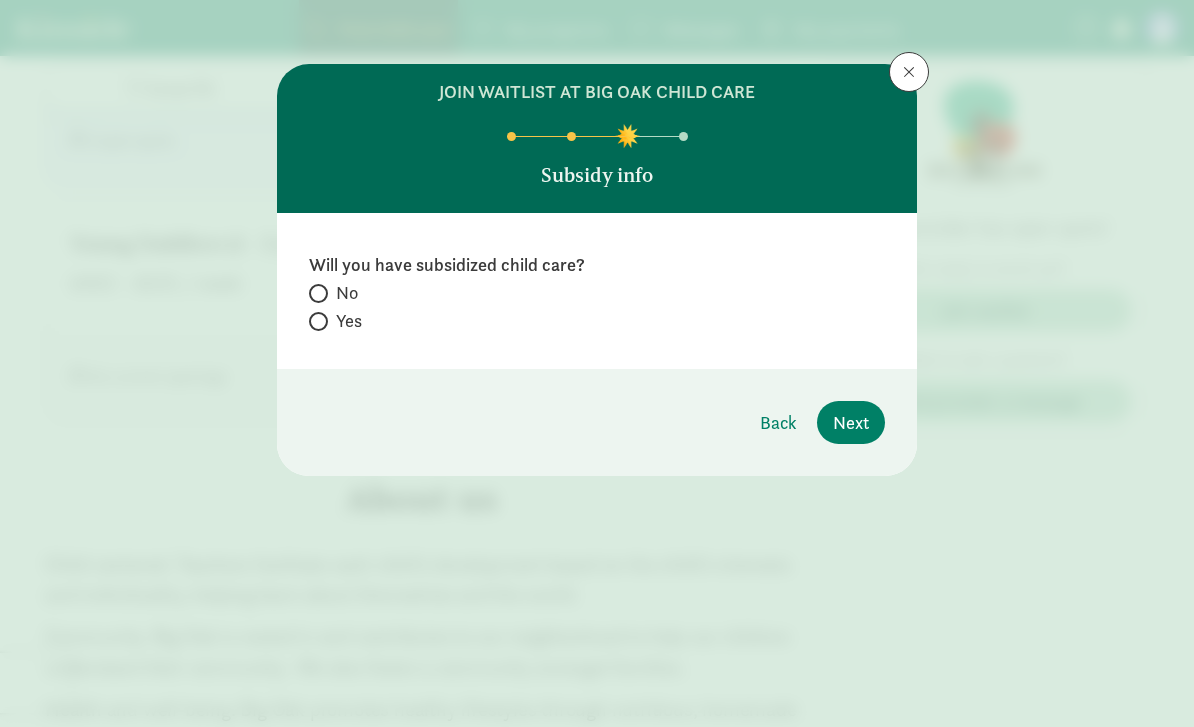 click on "Yes" at bounding box center [315, 321] 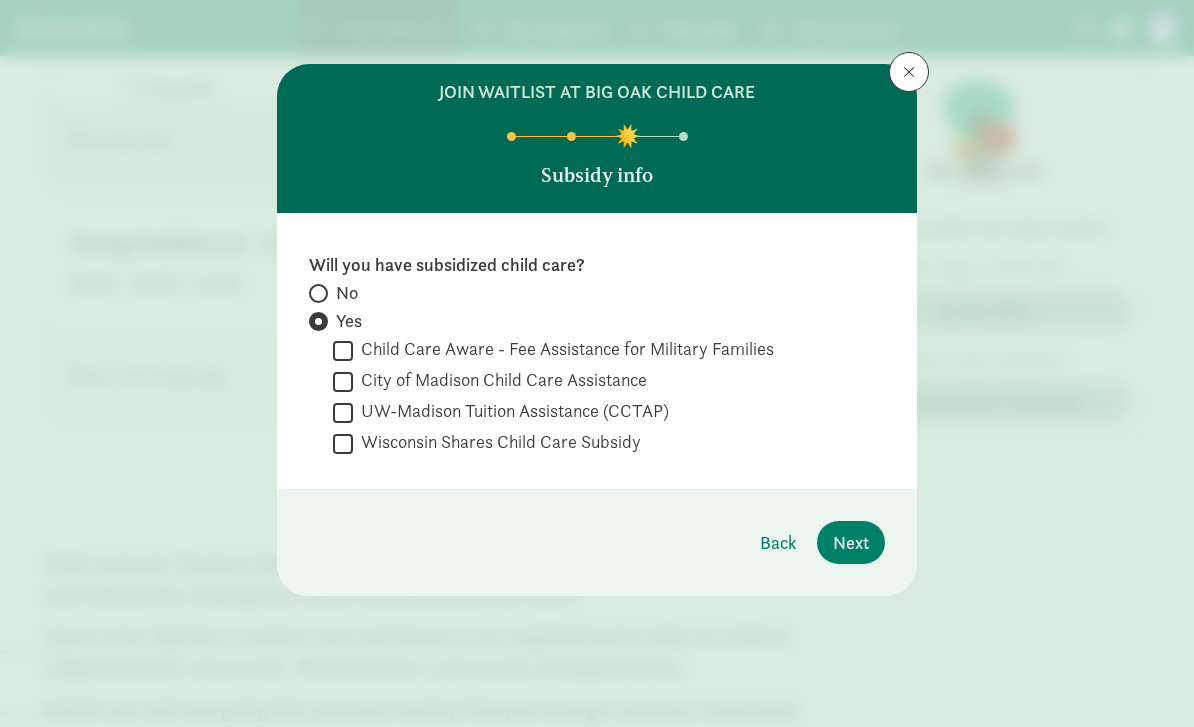 click on "Wisconsin Shares Child Care Subsidy" at bounding box center (497, 442) 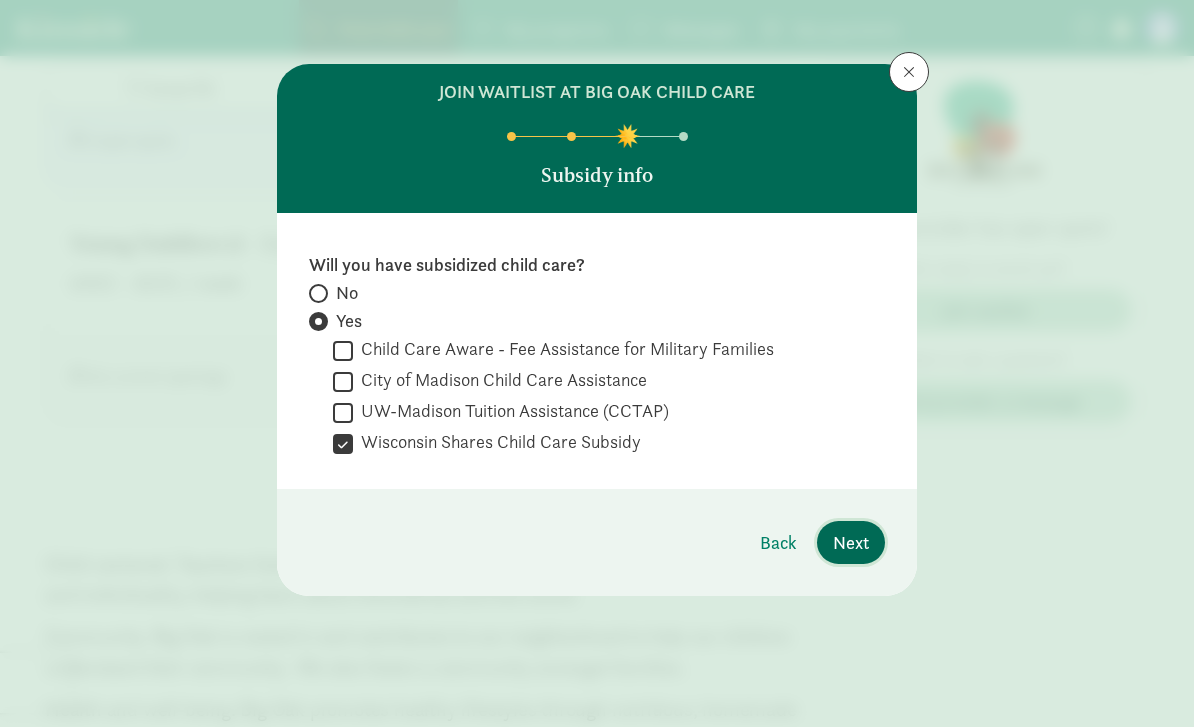 click on "Next" at bounding box center [851, 542] 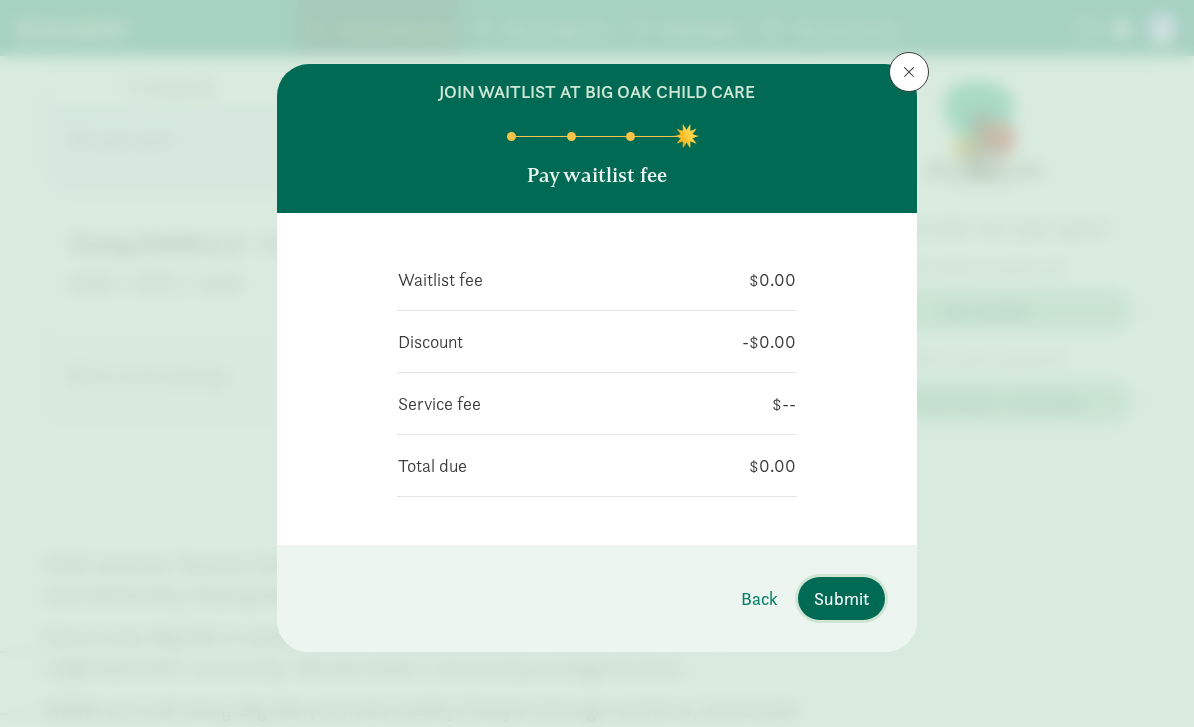 click on "Submit" at bounding box center (841, 598) 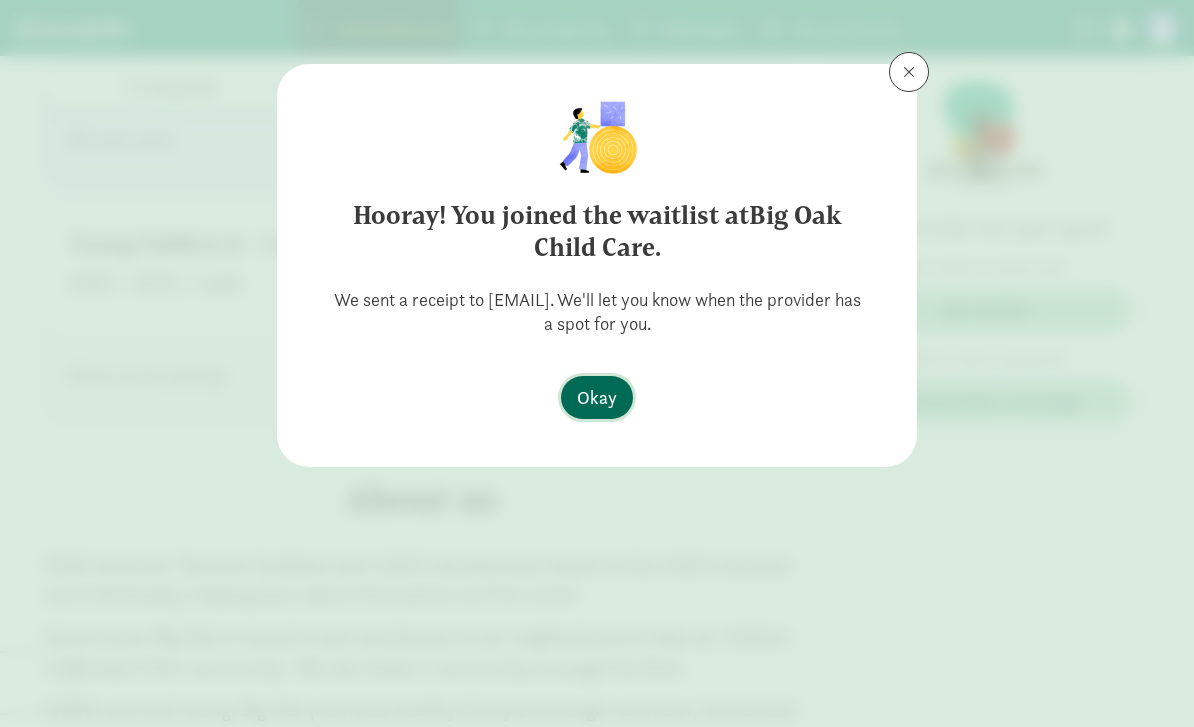 click on "Okay" at bounding box center (597, 397) 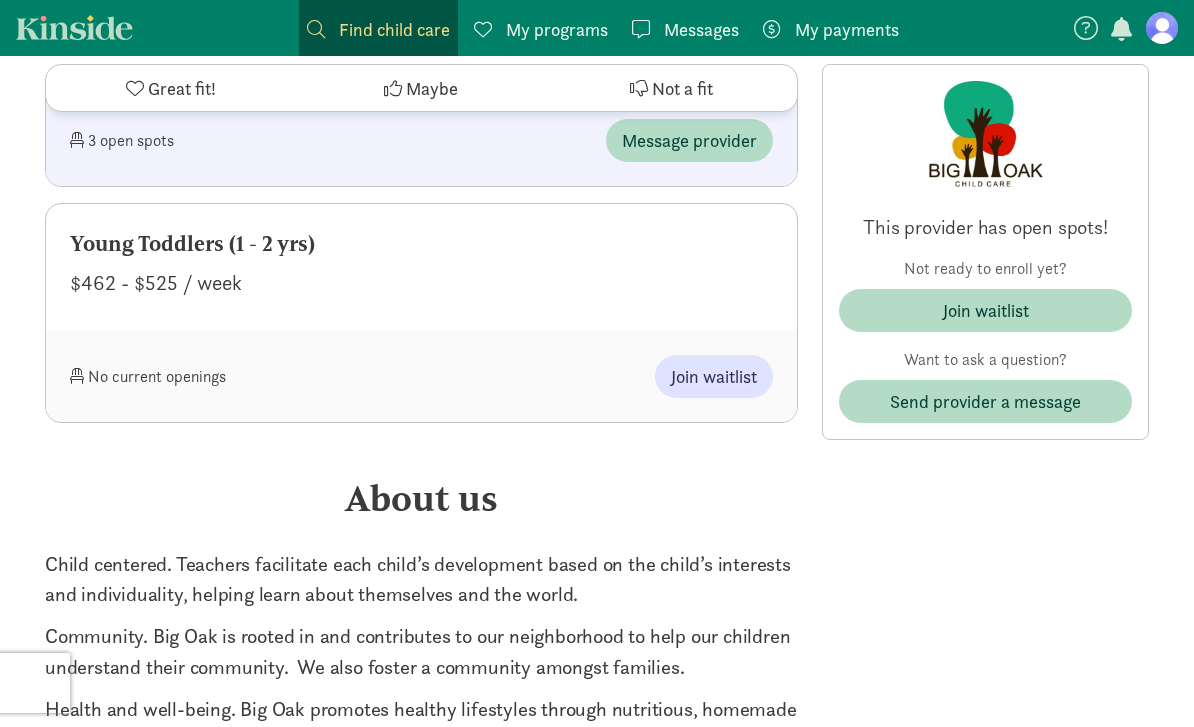 click on "Okay" at bounding box center (597, 397) 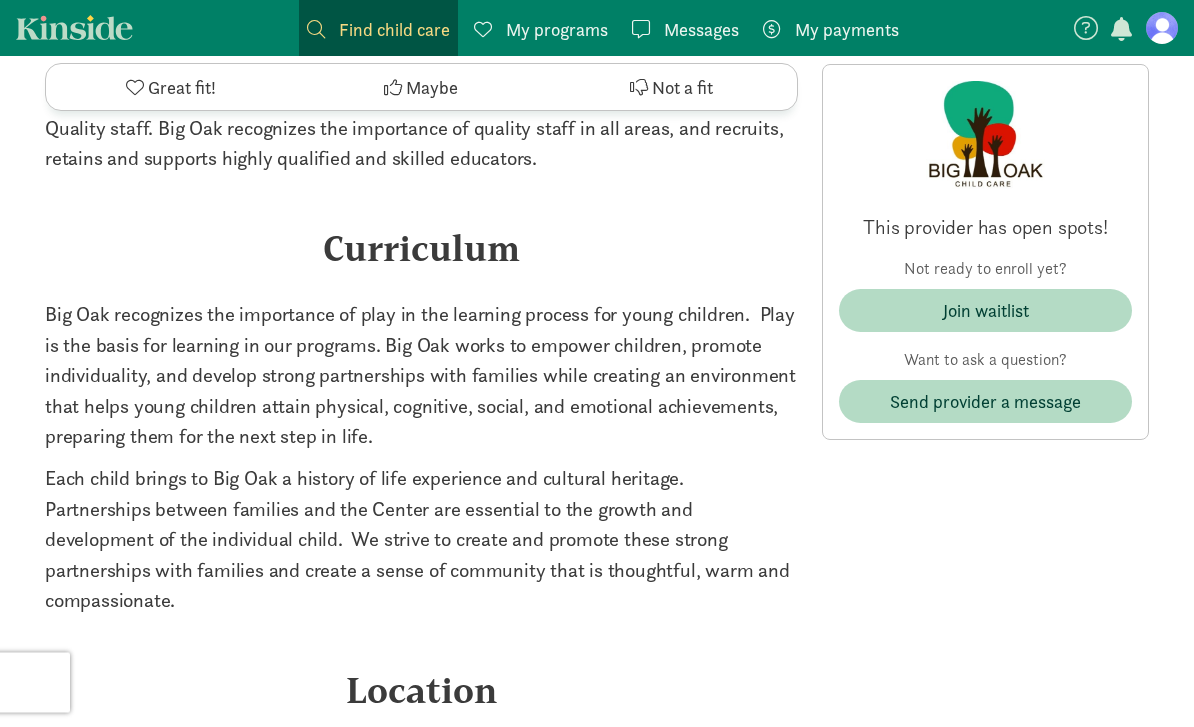 scroll, scrollTop: 2623, scrollLeft: 0, axis: vertical 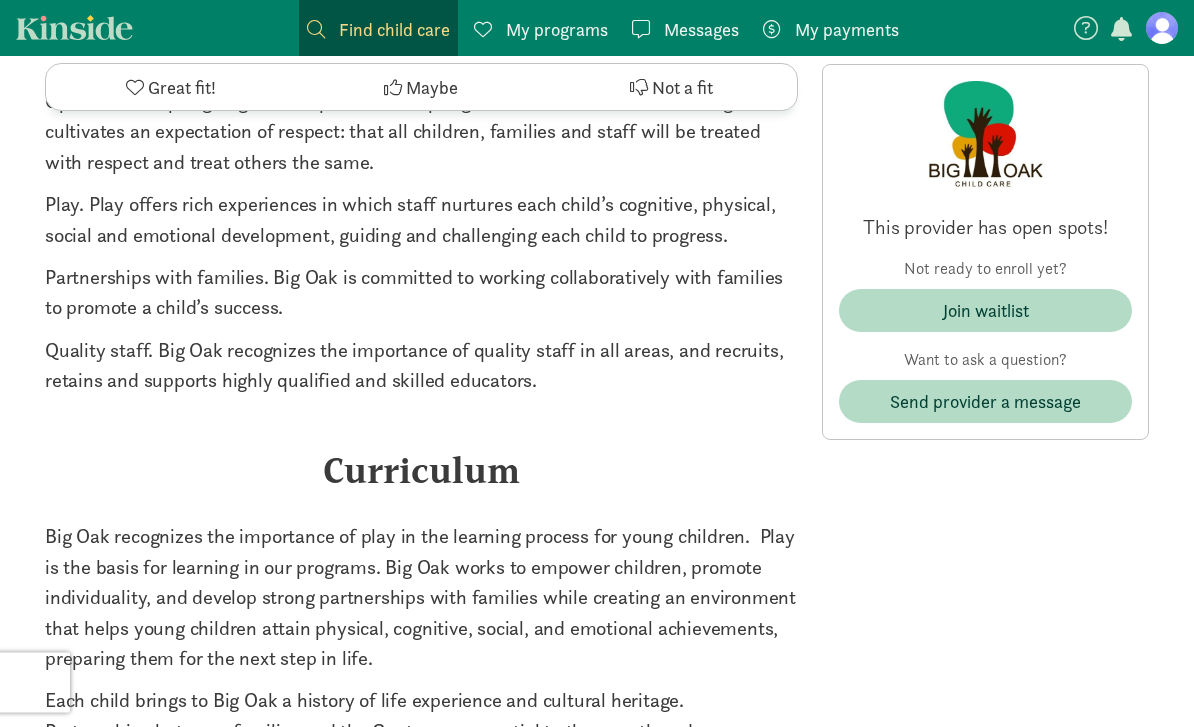 click on "Find child care" at bounding box center (394, 29) 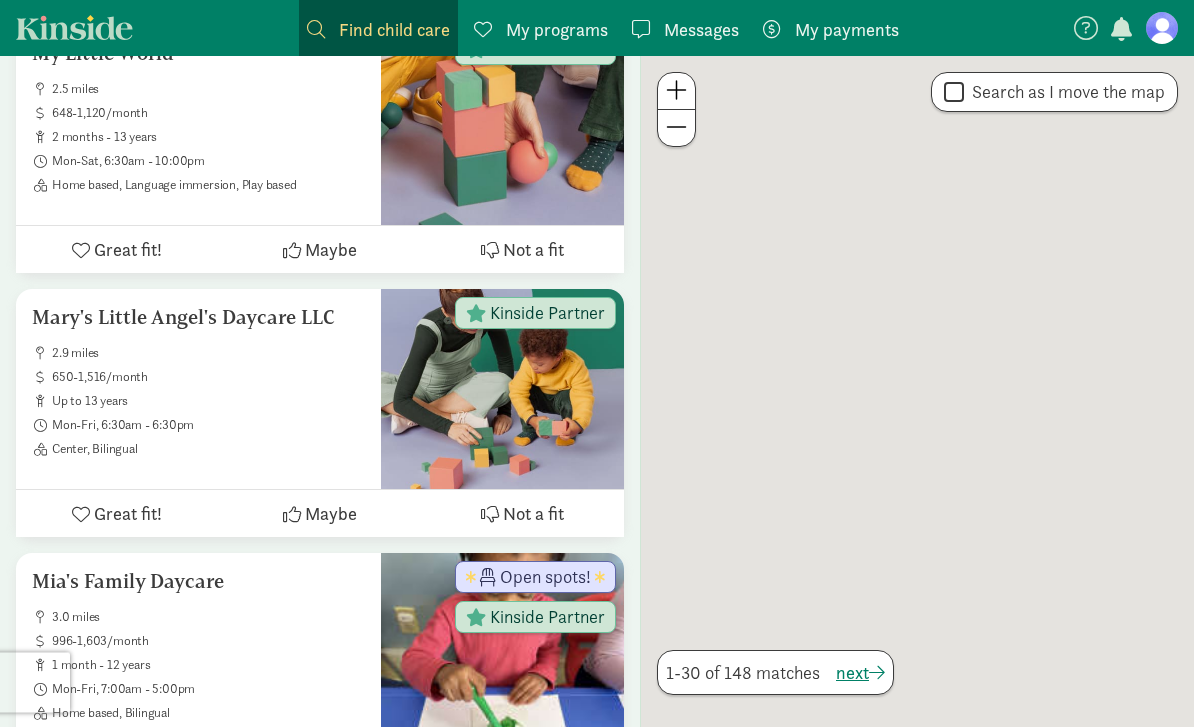 scroll, scrollTop: 2624, scrollLeft: 0, axis: vertical 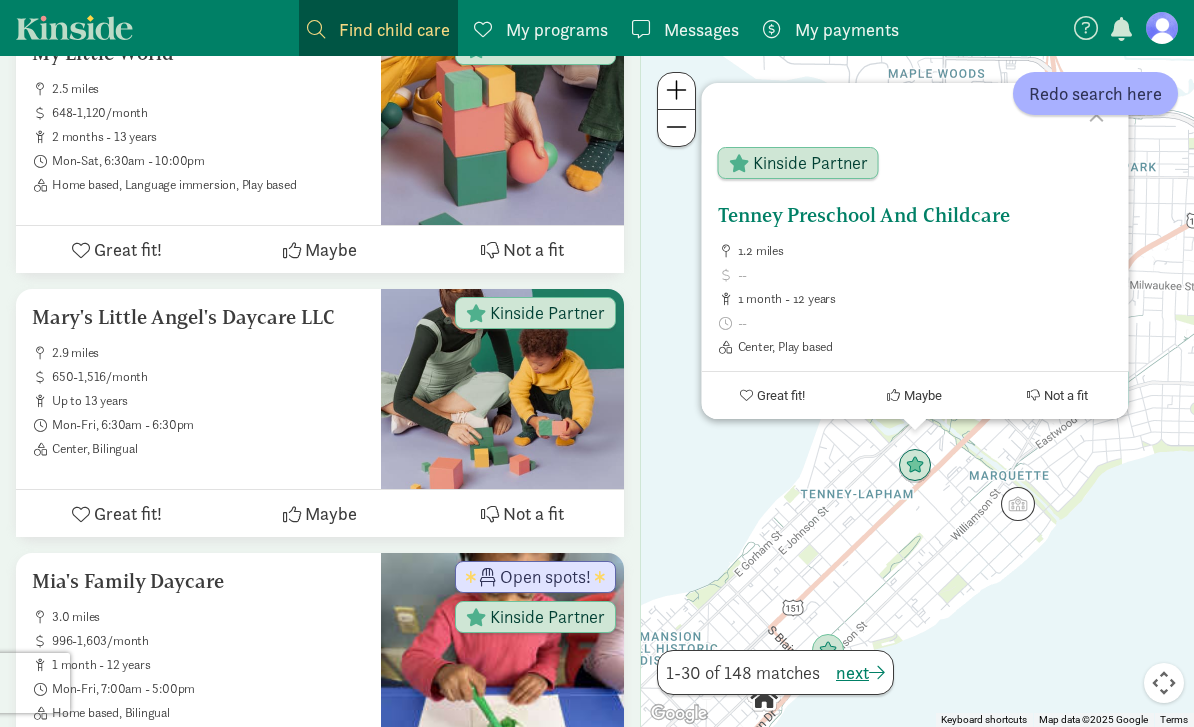 click on "Tenney Preschool And Childcare" at bounding box center [914, 215] 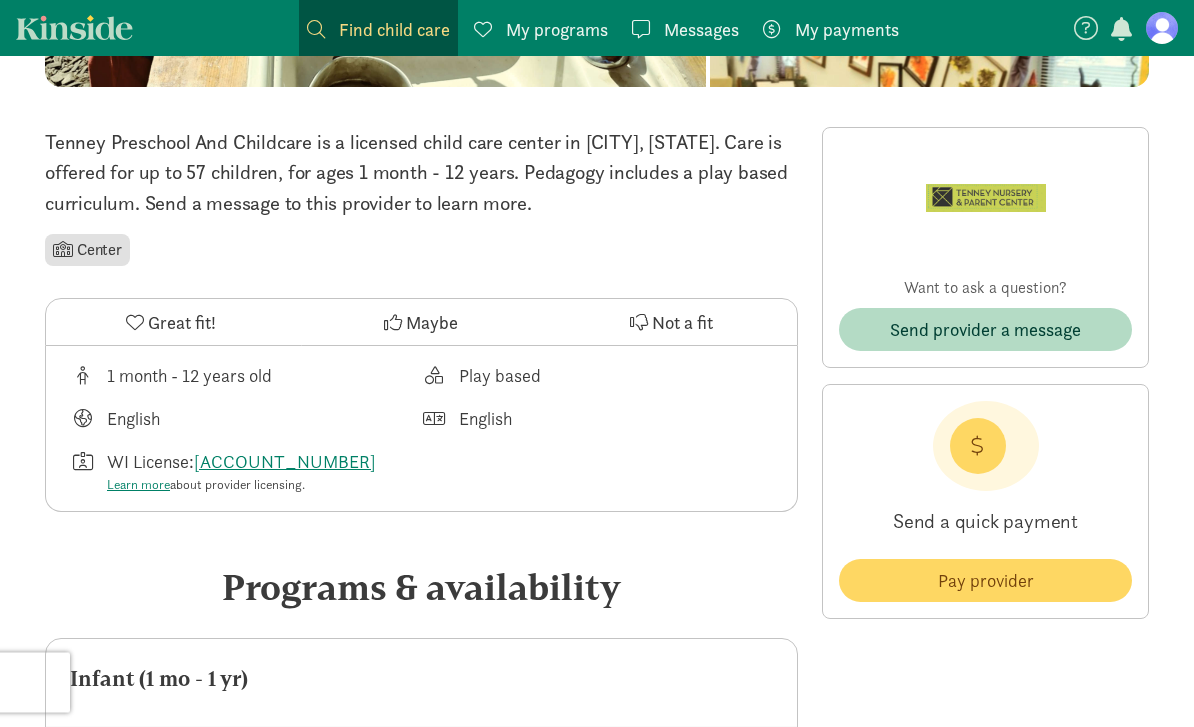 scroll, scrollTop: 0, scrollLeft: 0, axis: both 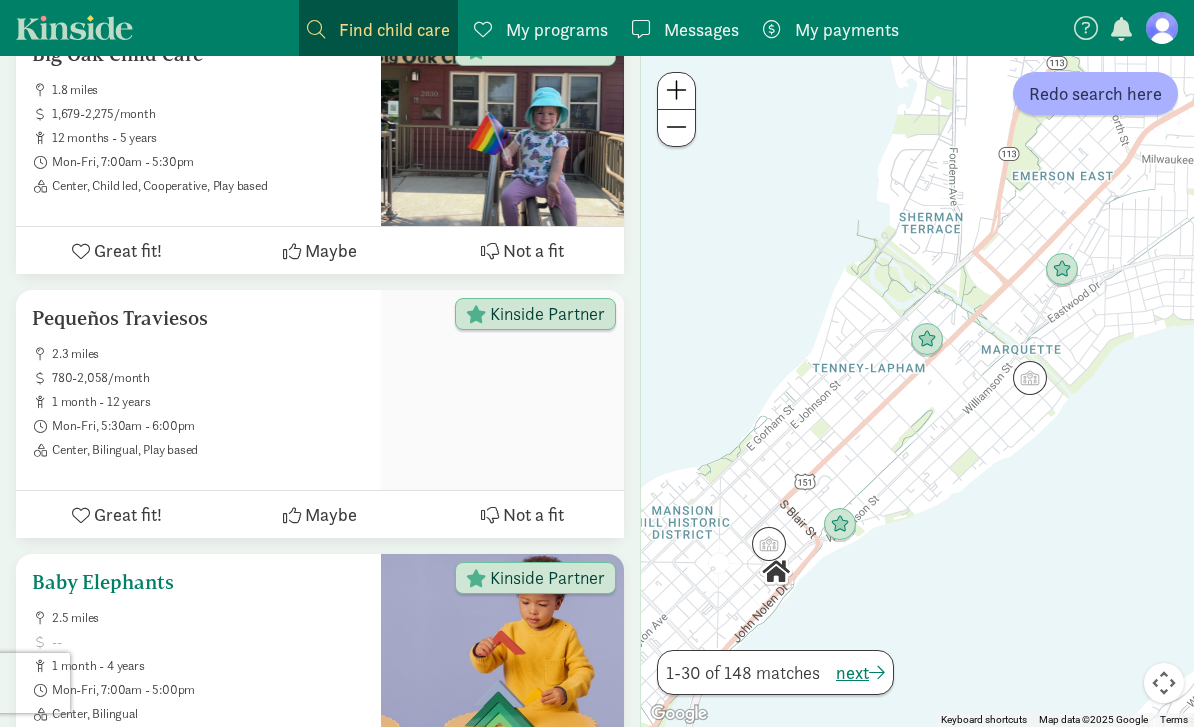 click on "1 month - 4 years" at bounding box center (208, 666) 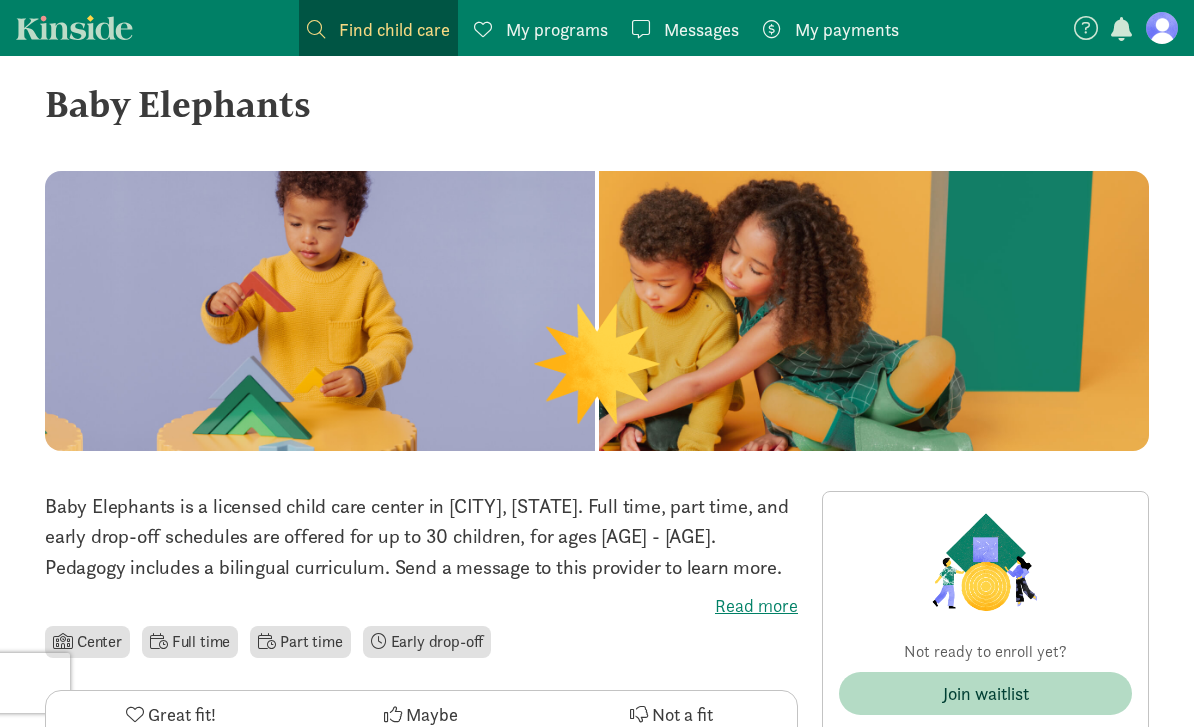 scroll, scrollTop: 0, scrollLeft: 0, axis: both 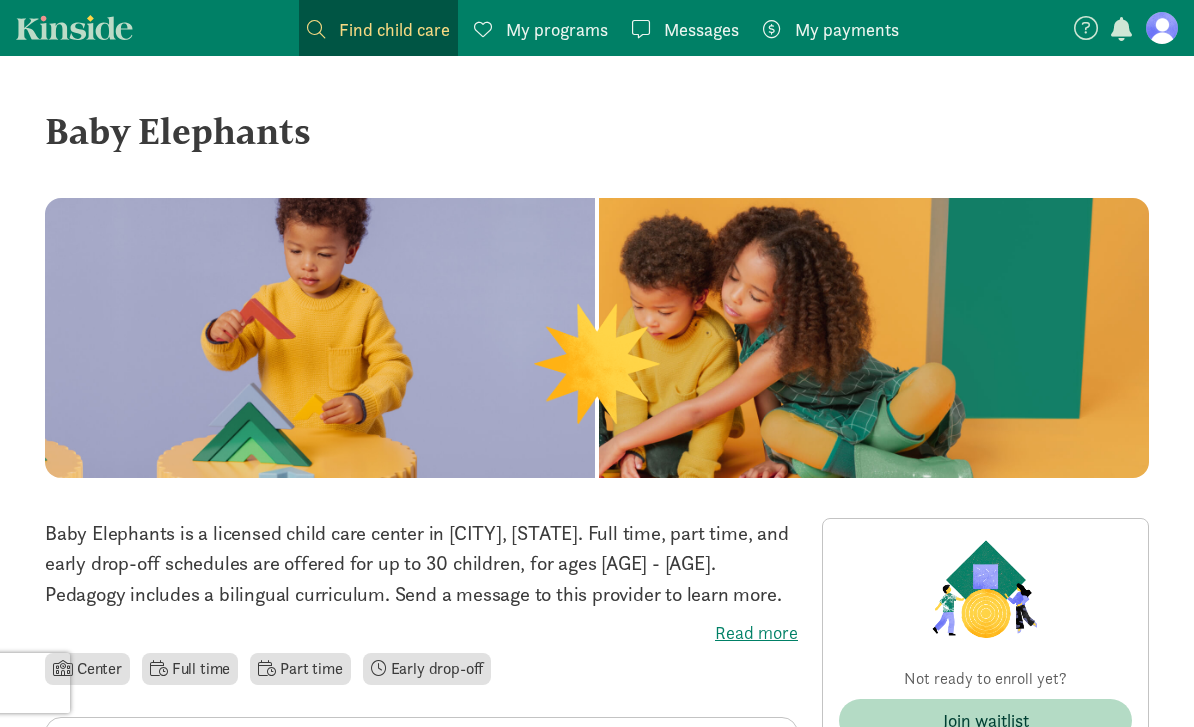 click on "Read more" at bounding box center (421, 633) 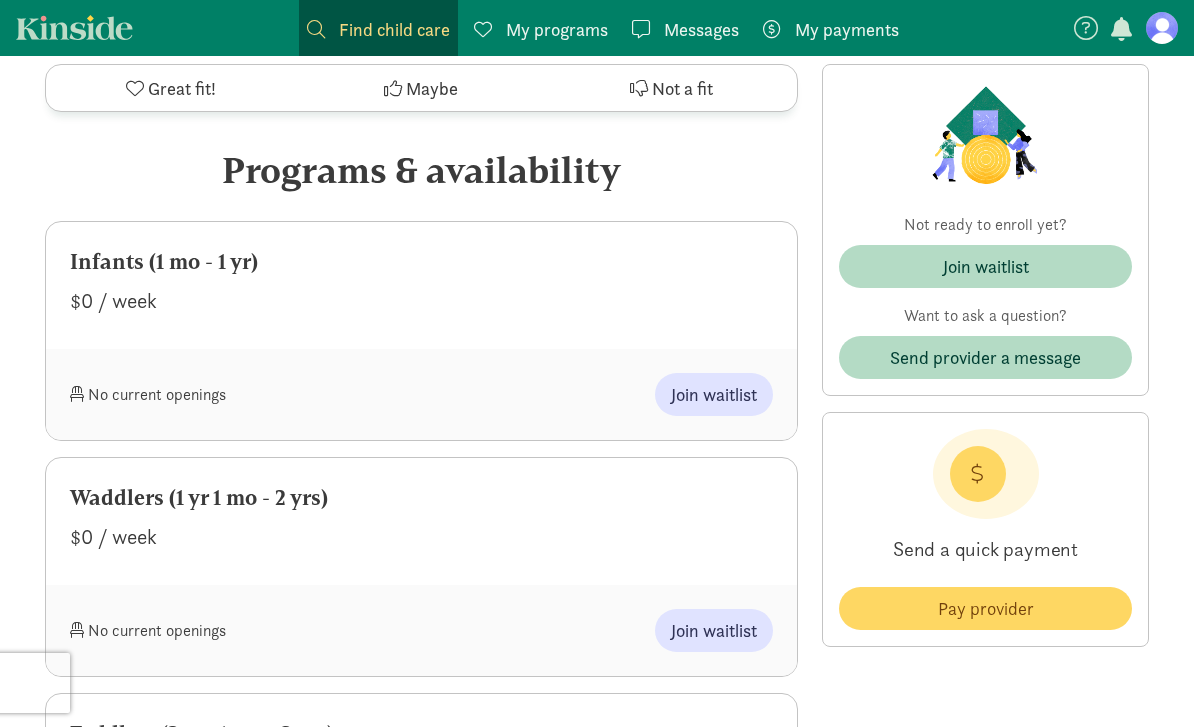 scroll, scrollTop: 761, scrollLeft: 0, axis: vertical 